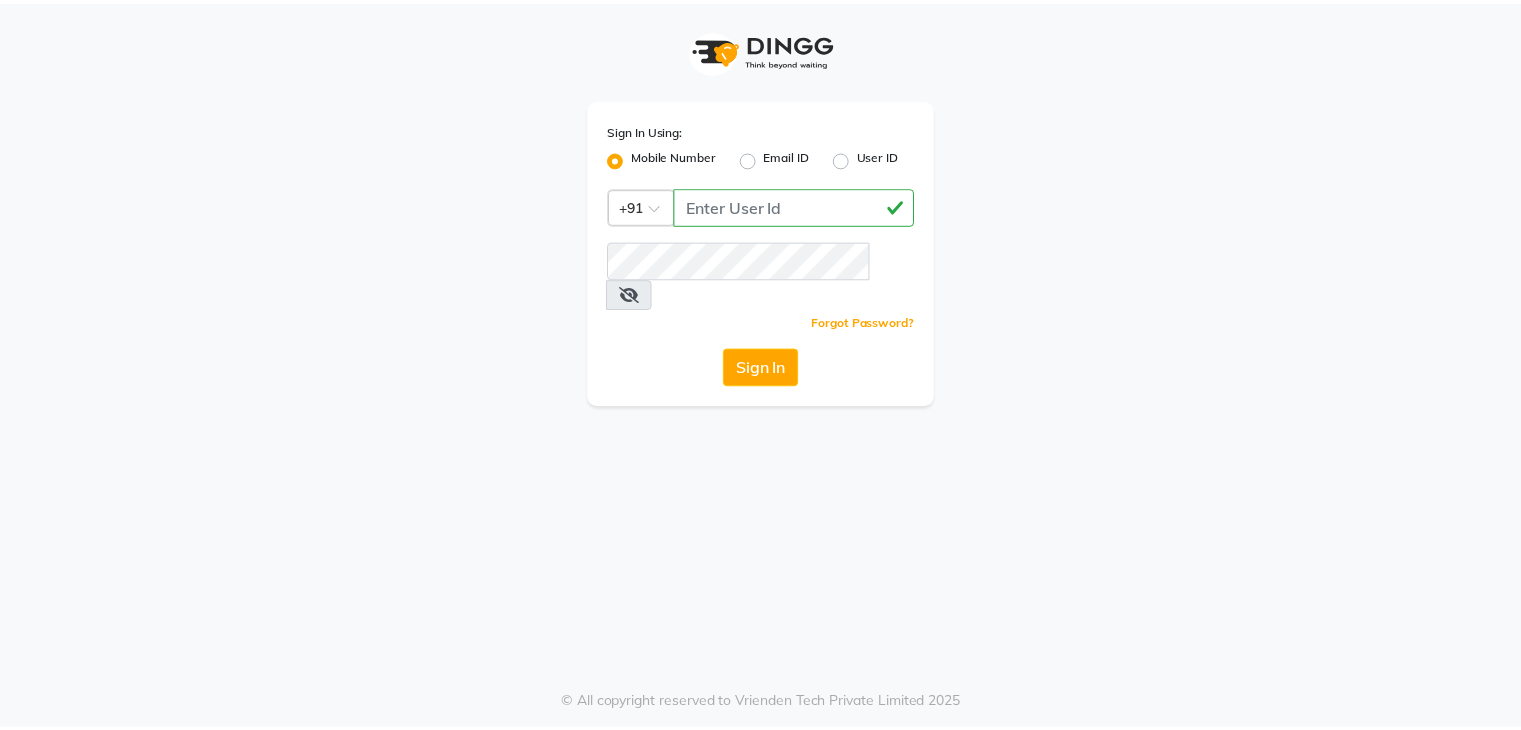 scroll, scrollTop: 0, scrollLeft: 0, axis: both 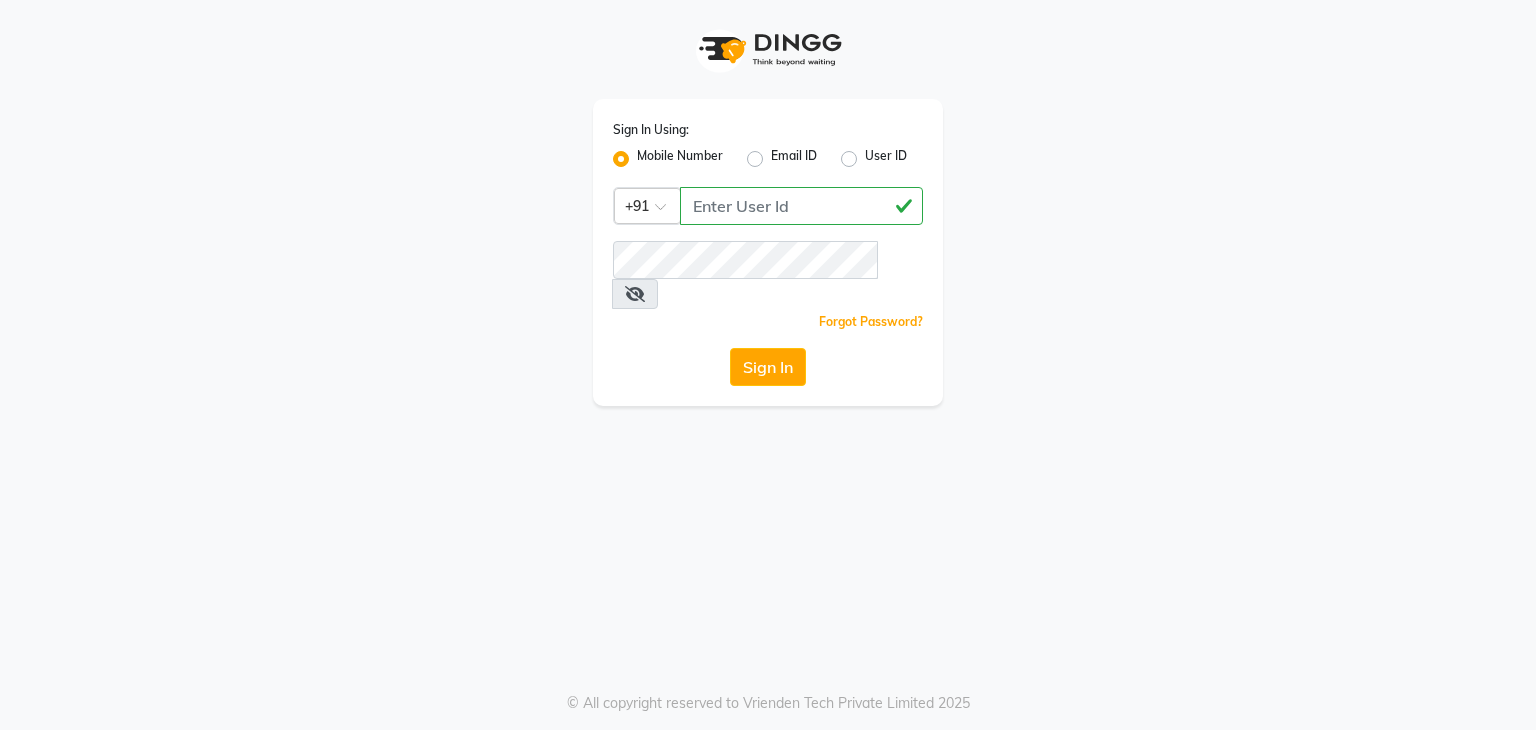 type on "[PHONE]" 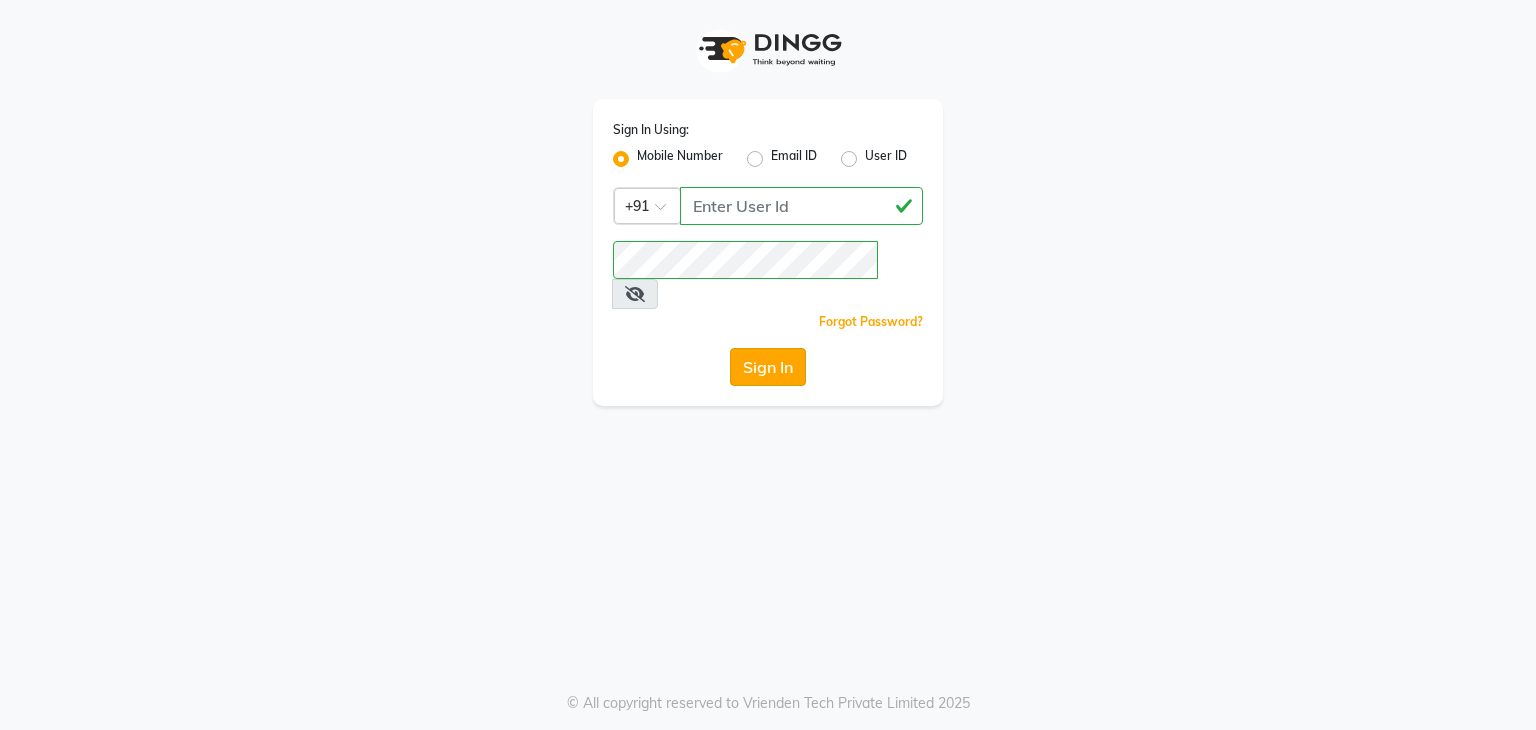 click on "Sign In" 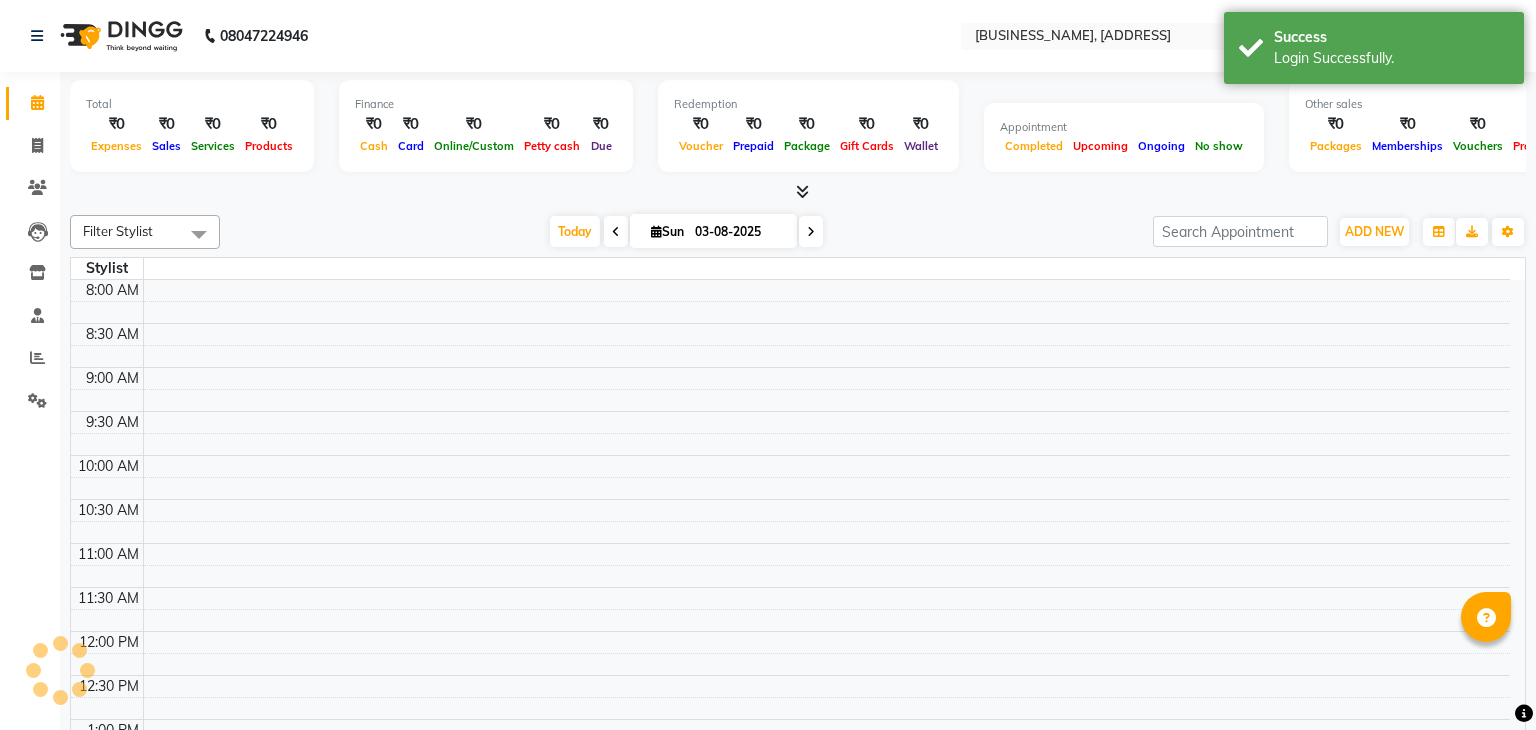 select on "en" 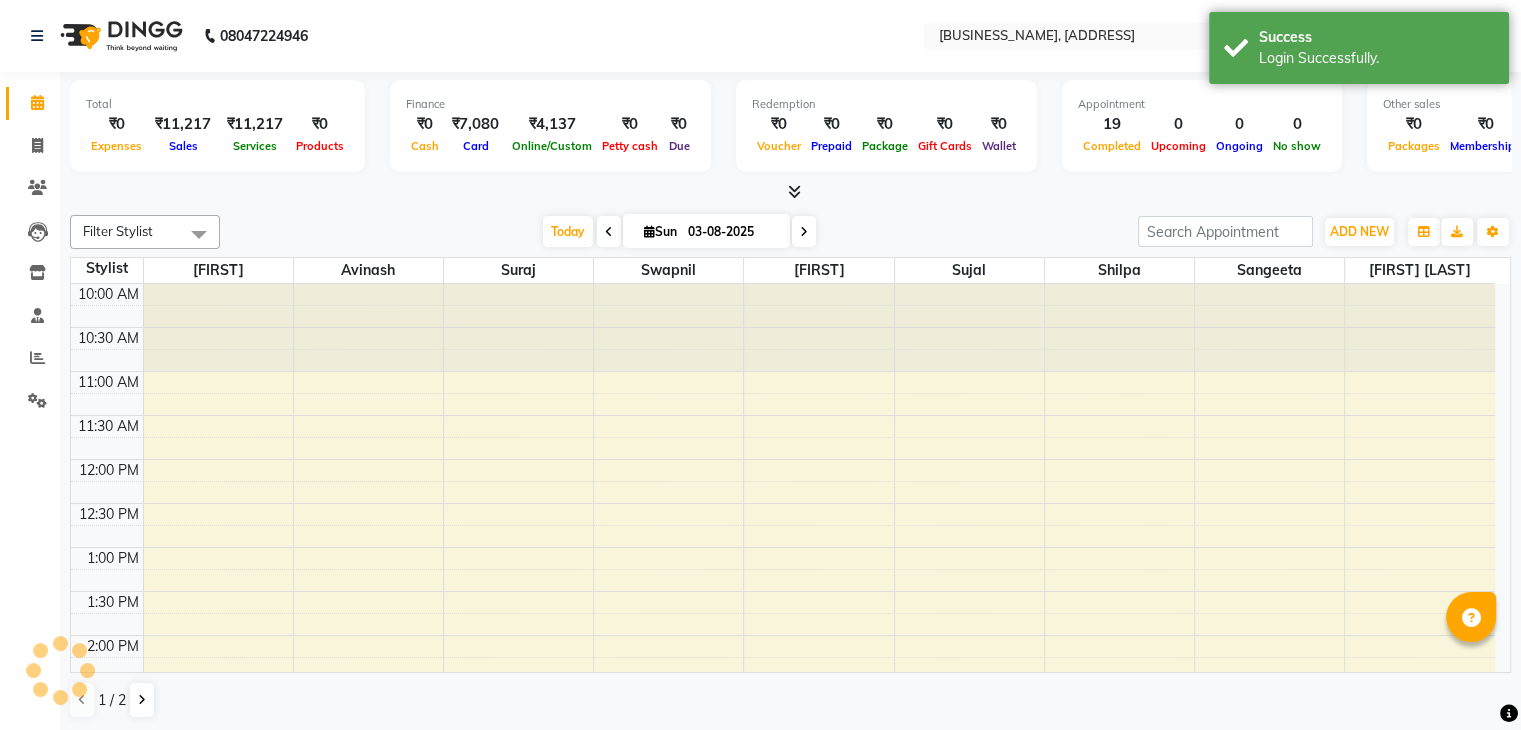 scroll, scrollTop: 0, scrollLeft: 0, axis: both 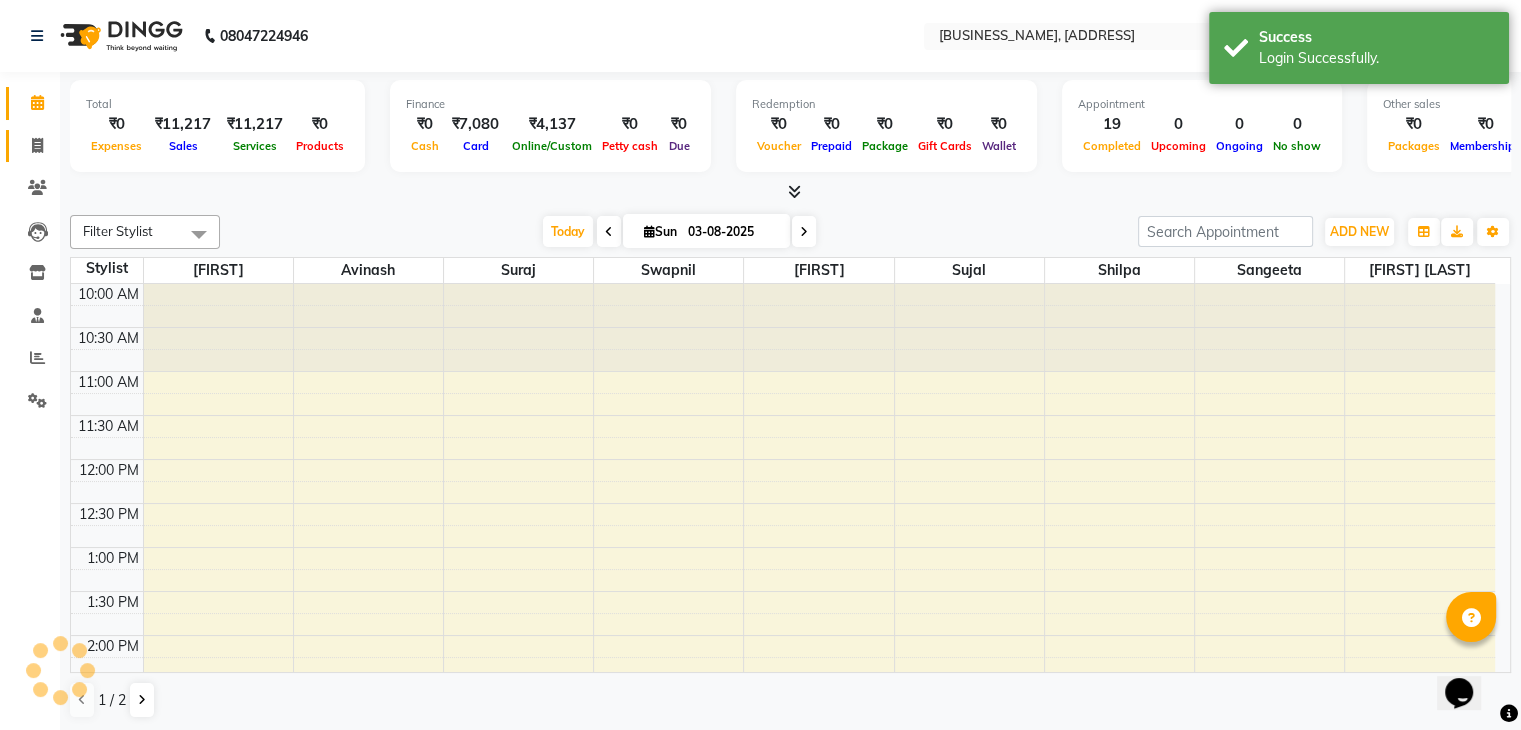 click on "Invoice" 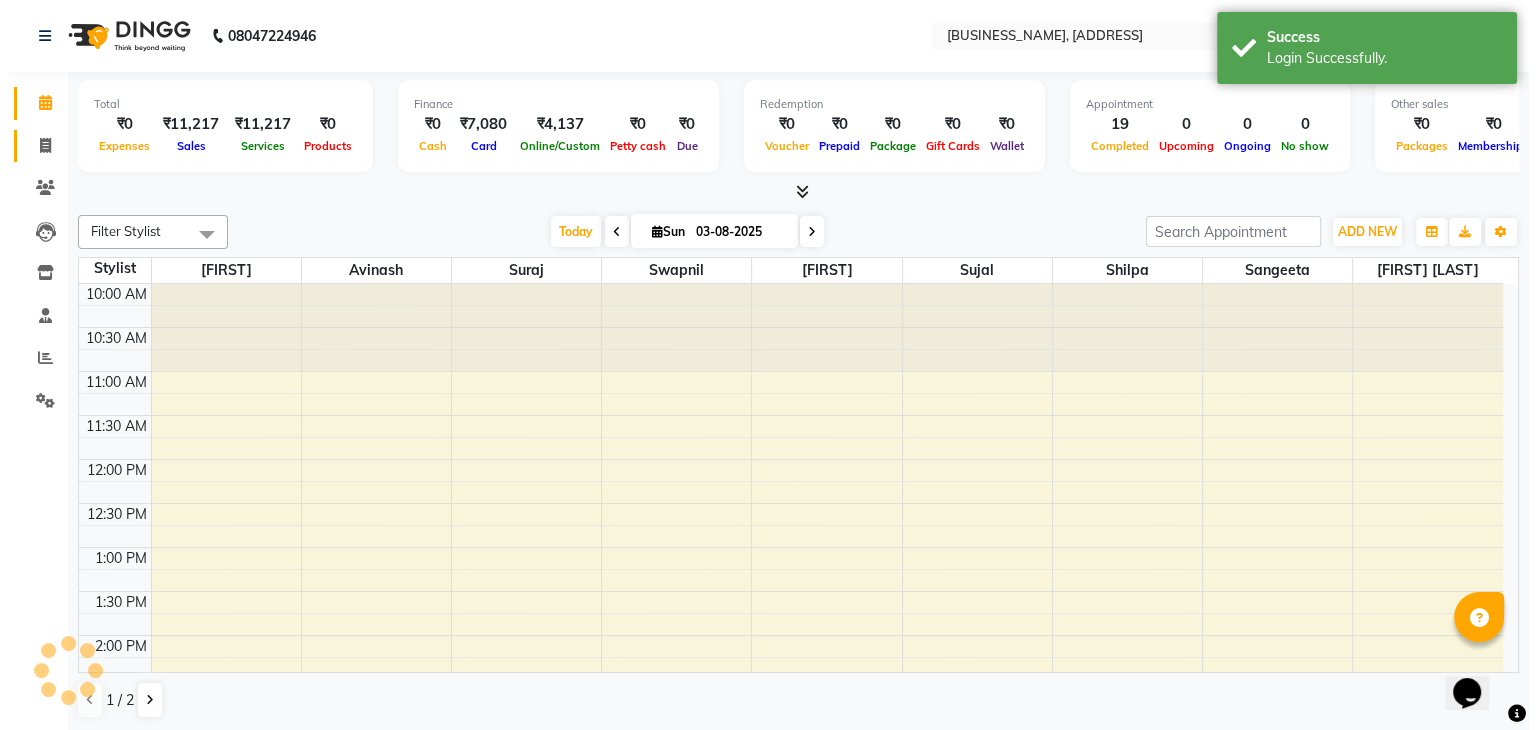 scroll, scrollTop: 0, scrollLeft: 0, axis: both 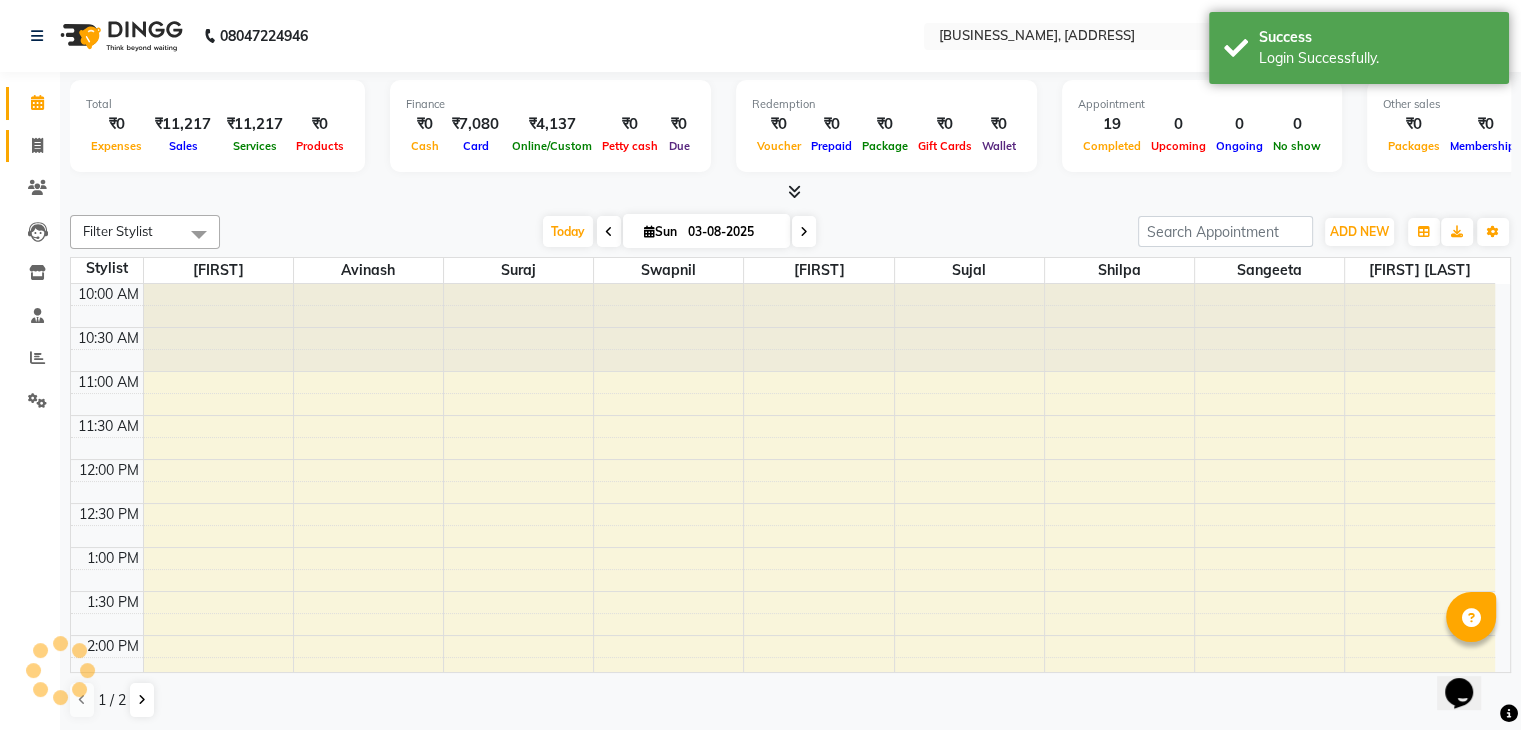 select on "service" 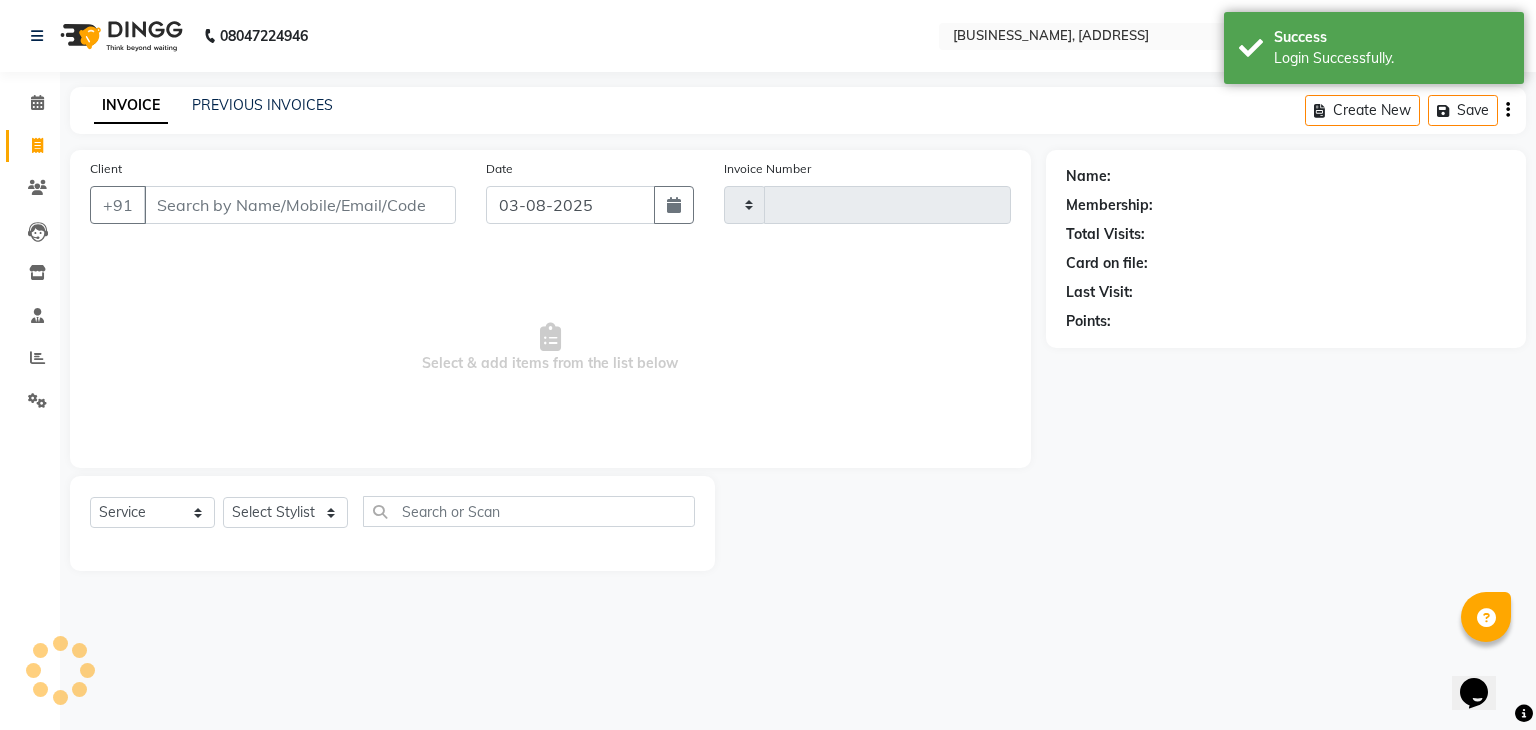 click on "Client" at bounding box center [300, 205] 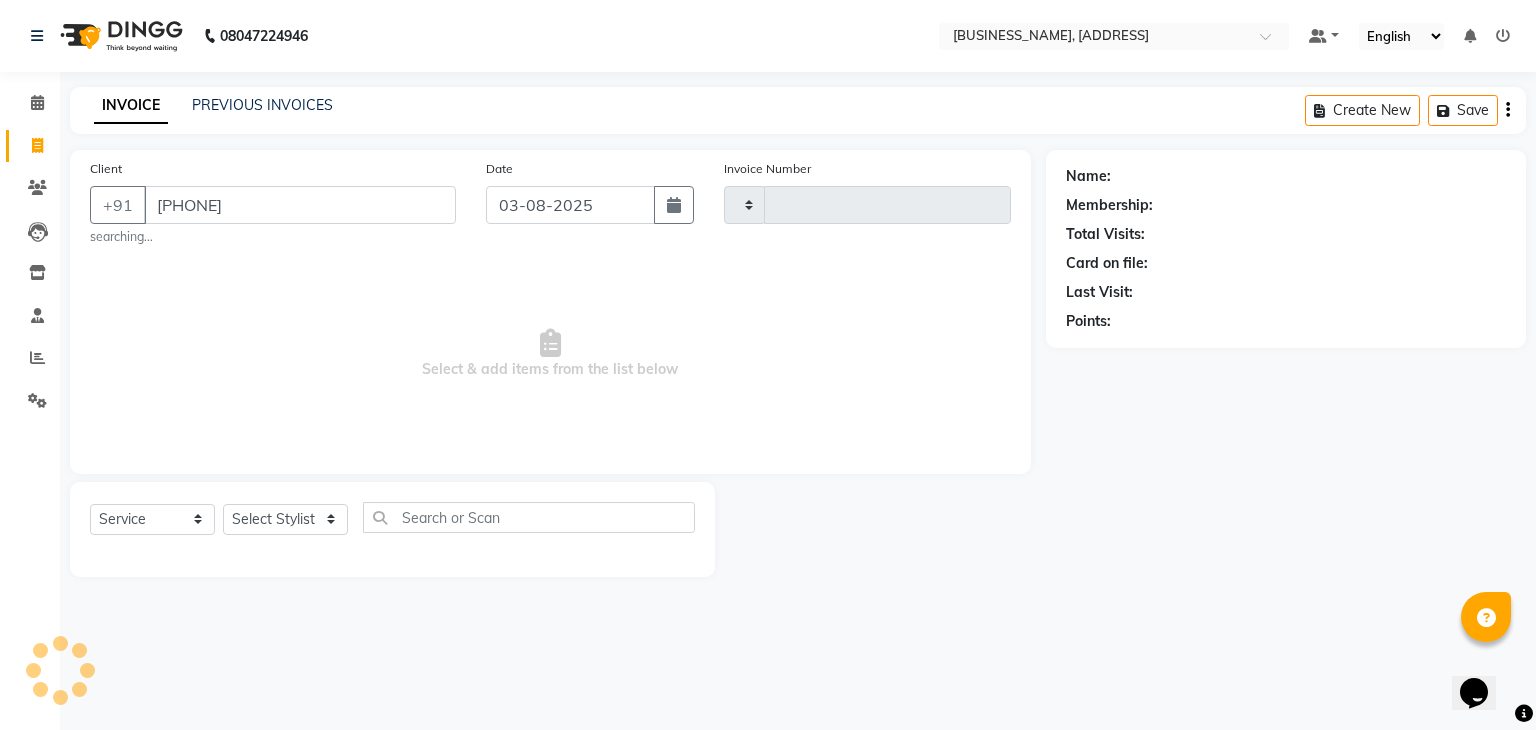 type on "[PHONE]" 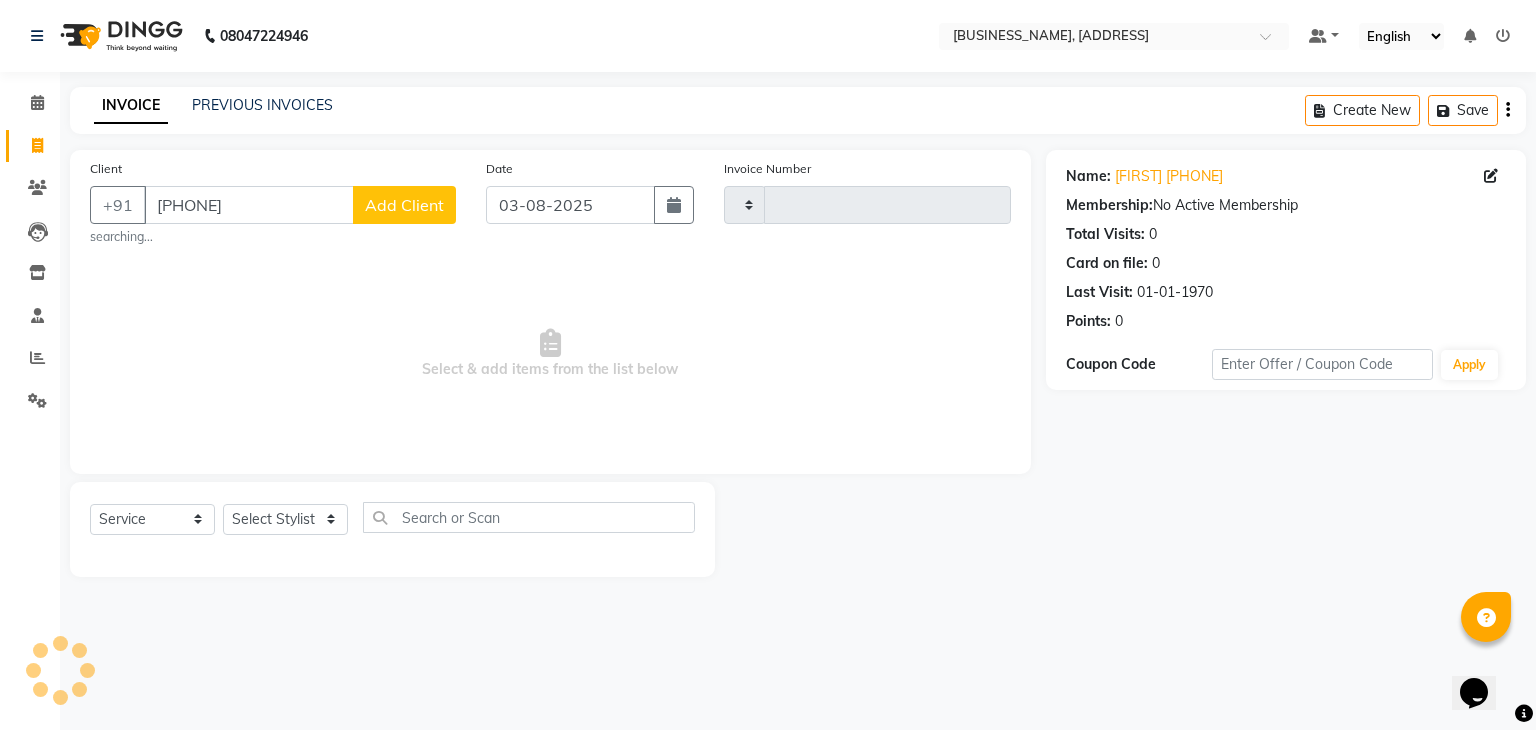 click on "Add Client" 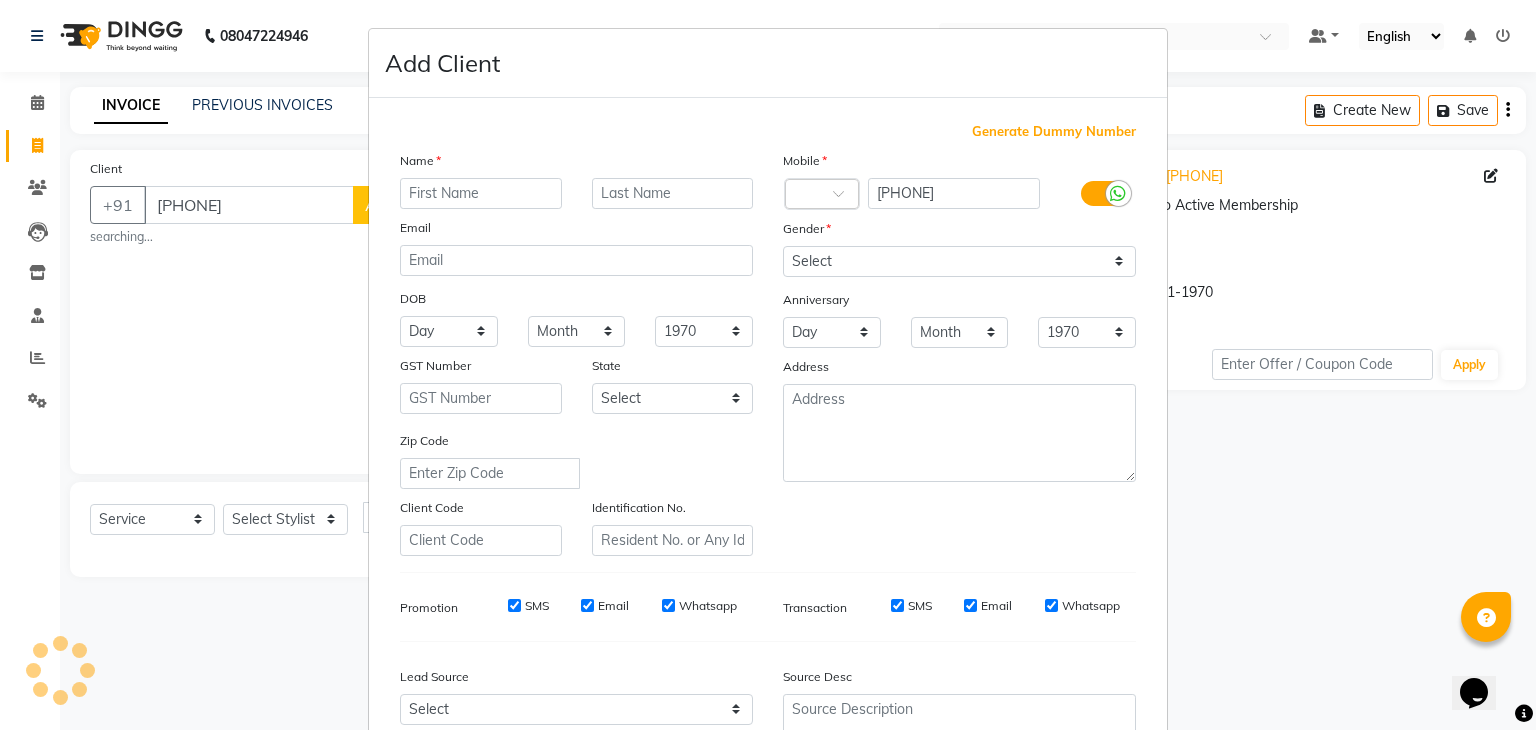 click at bounding box center (481, 193) 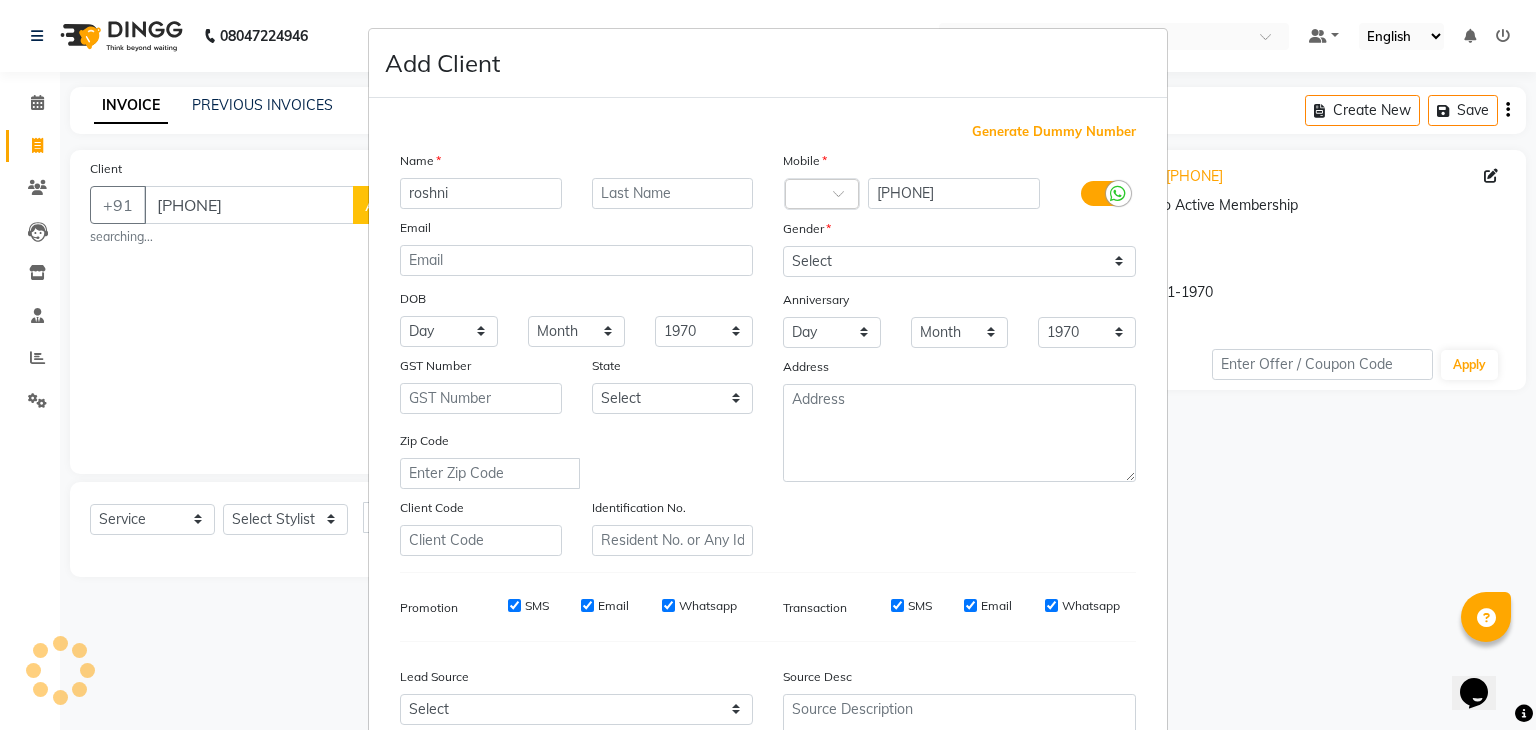 type on "roshni" 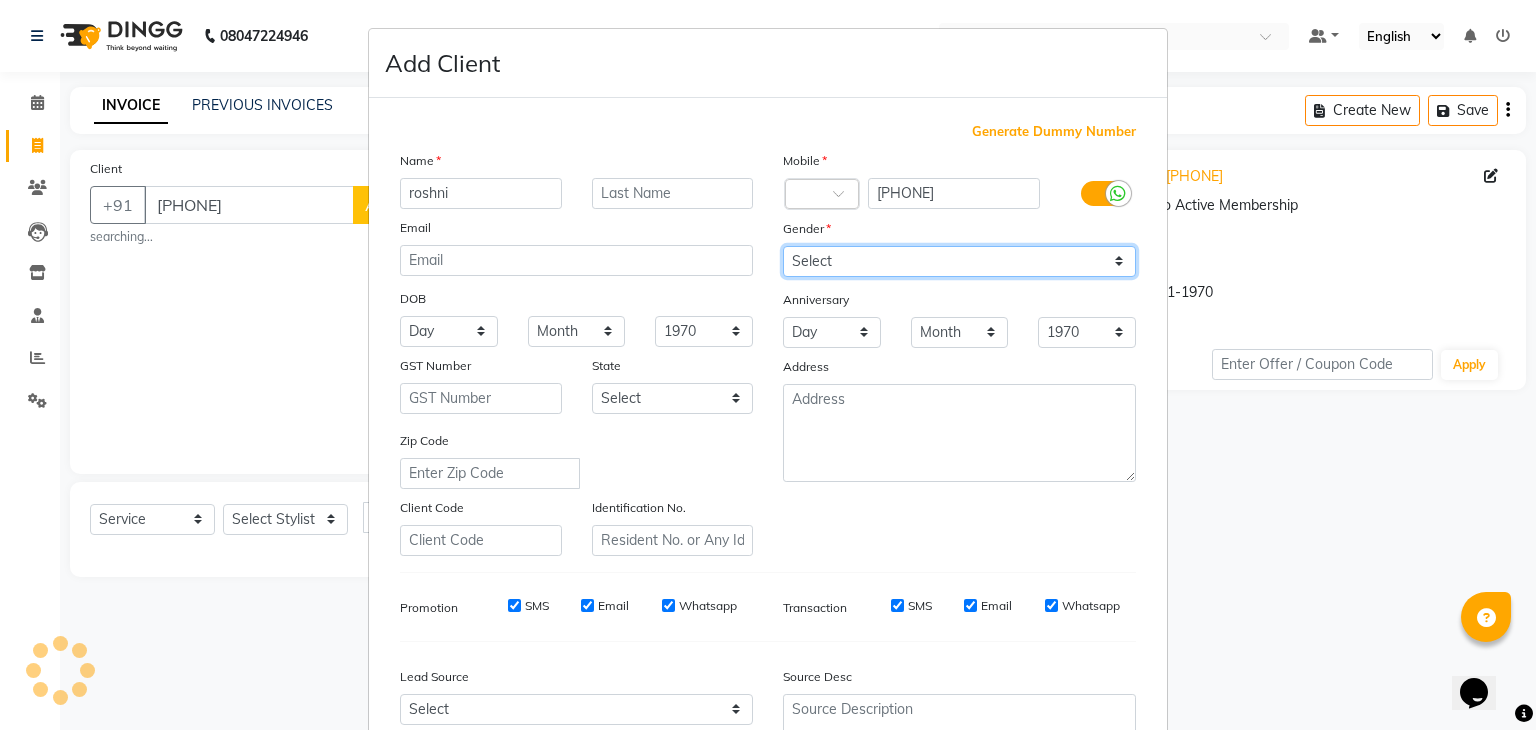 click on "Select Male Female Other Prefer Not To Say" at bounding box center [959, 261] 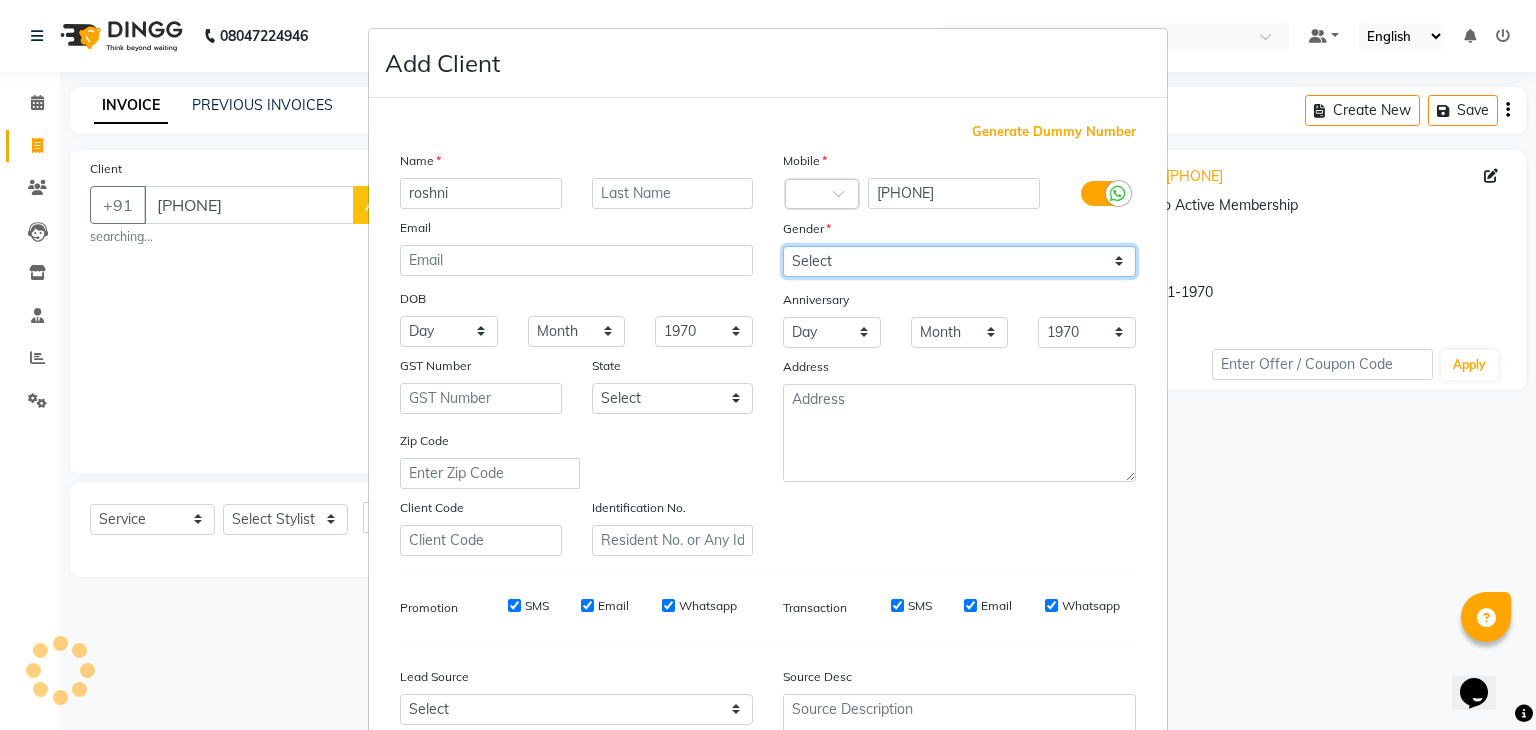 select on "female" 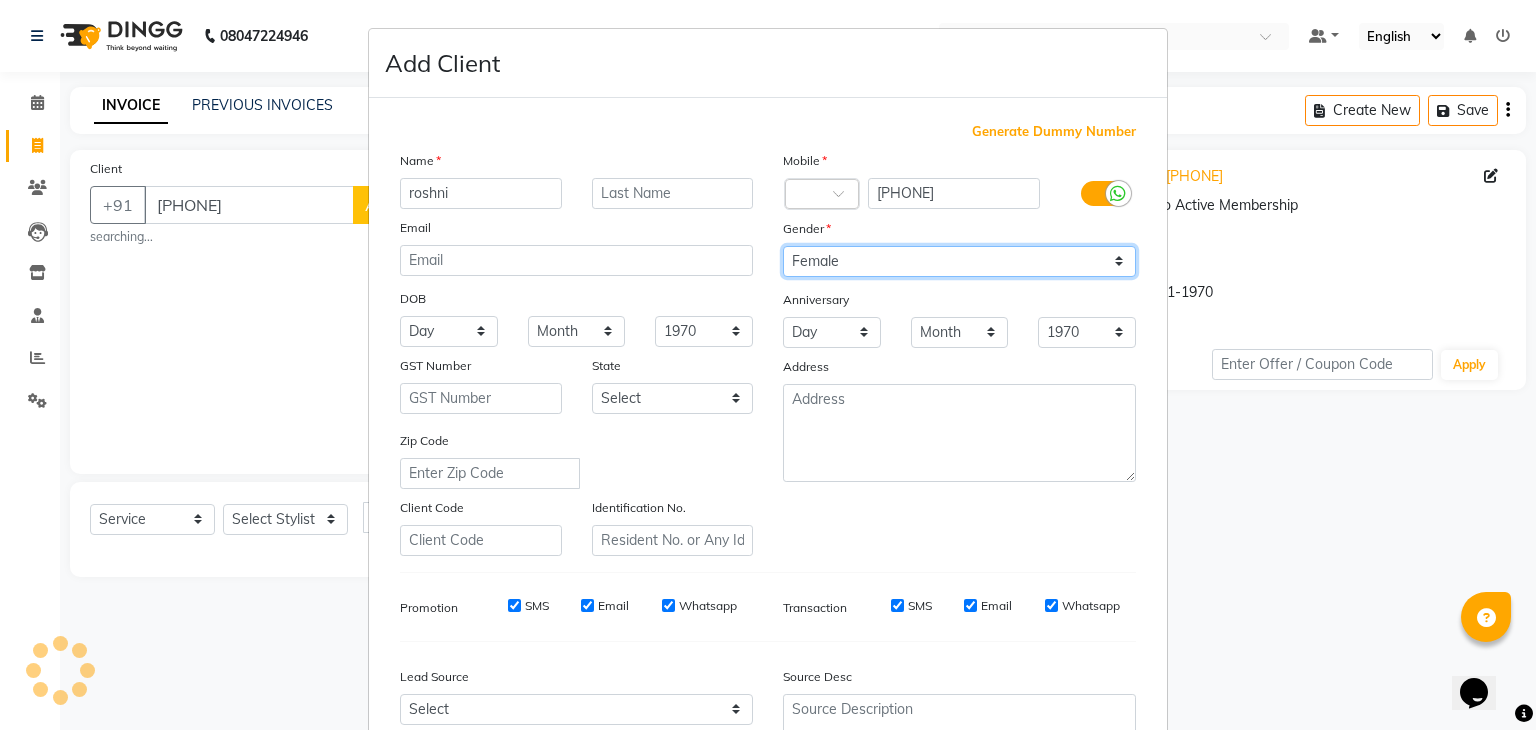 click on "Select Male Female Other Prefer Not To Say" at bounding box center [959, 261] 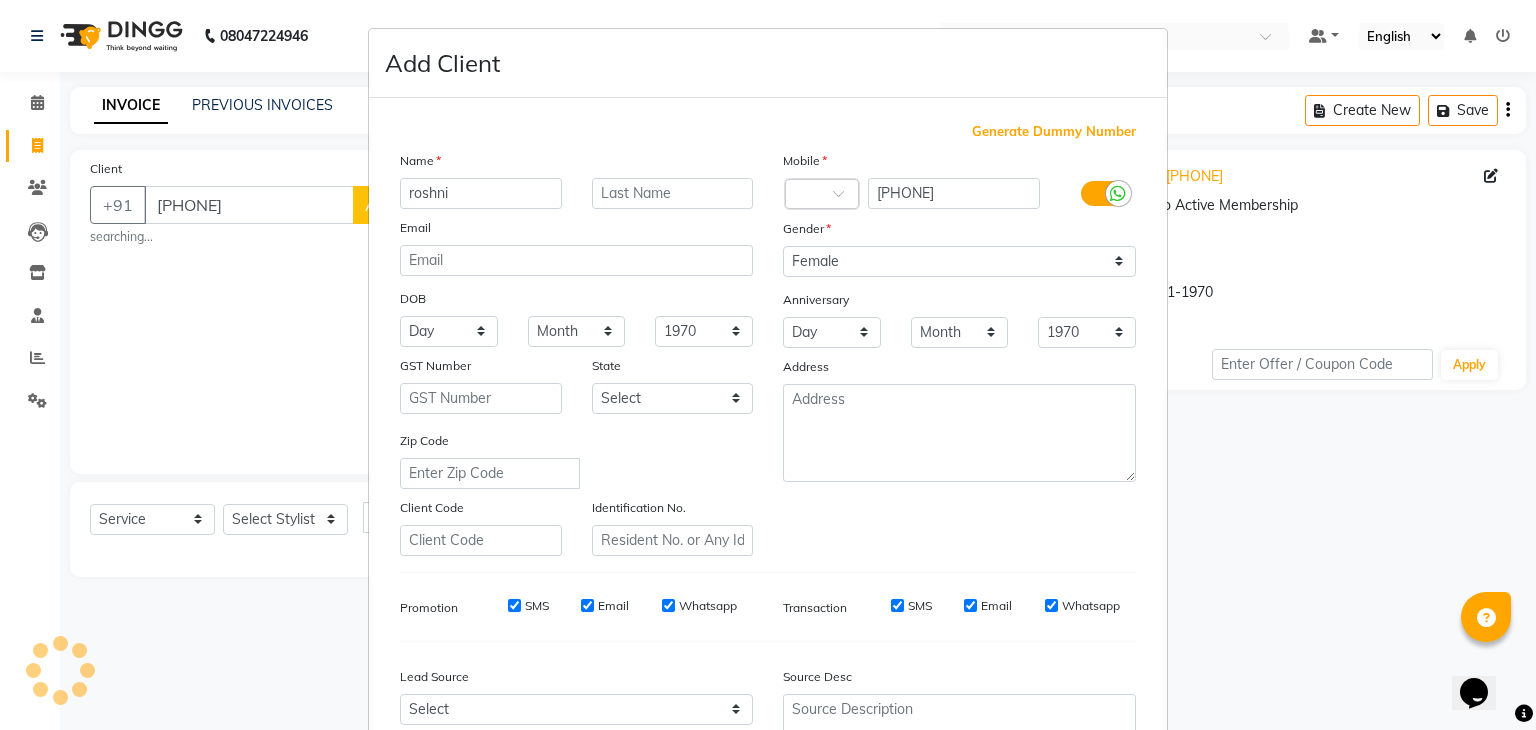 click on "Zip Code" at bounding box center [576, 459] 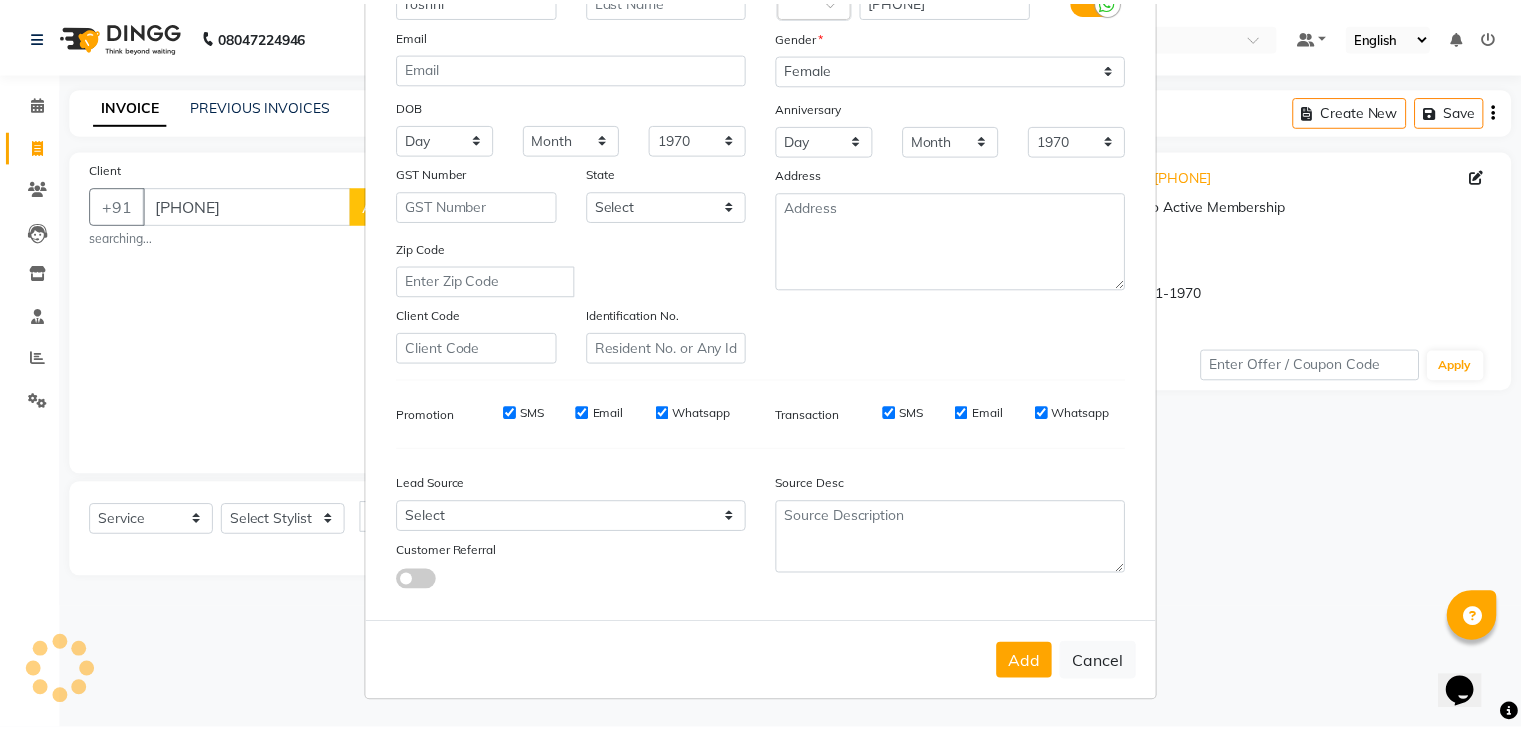 scroll, scrollTop: 203, scrollLeft: 0, axis: vertical 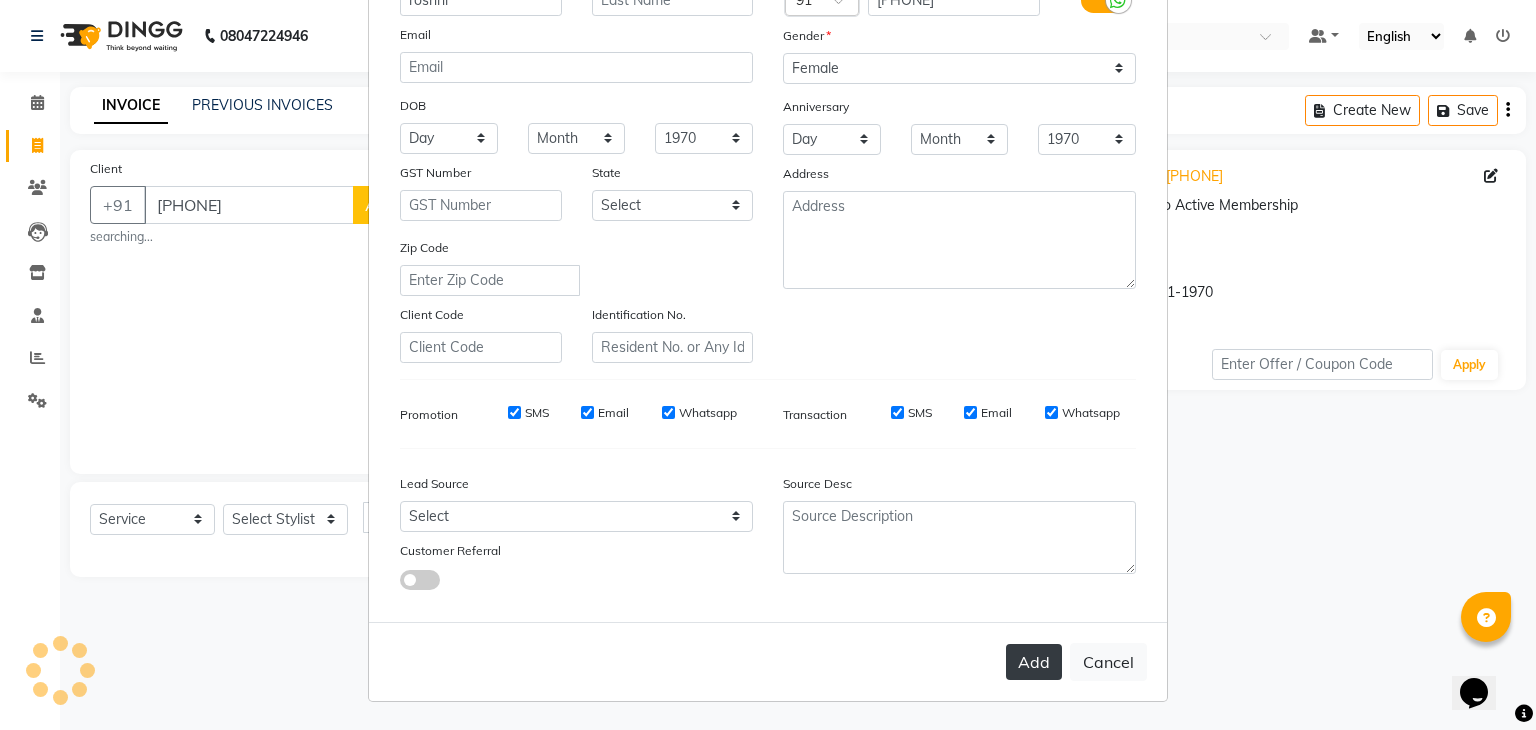 click on "Add" at bounding box center (1034, 662) 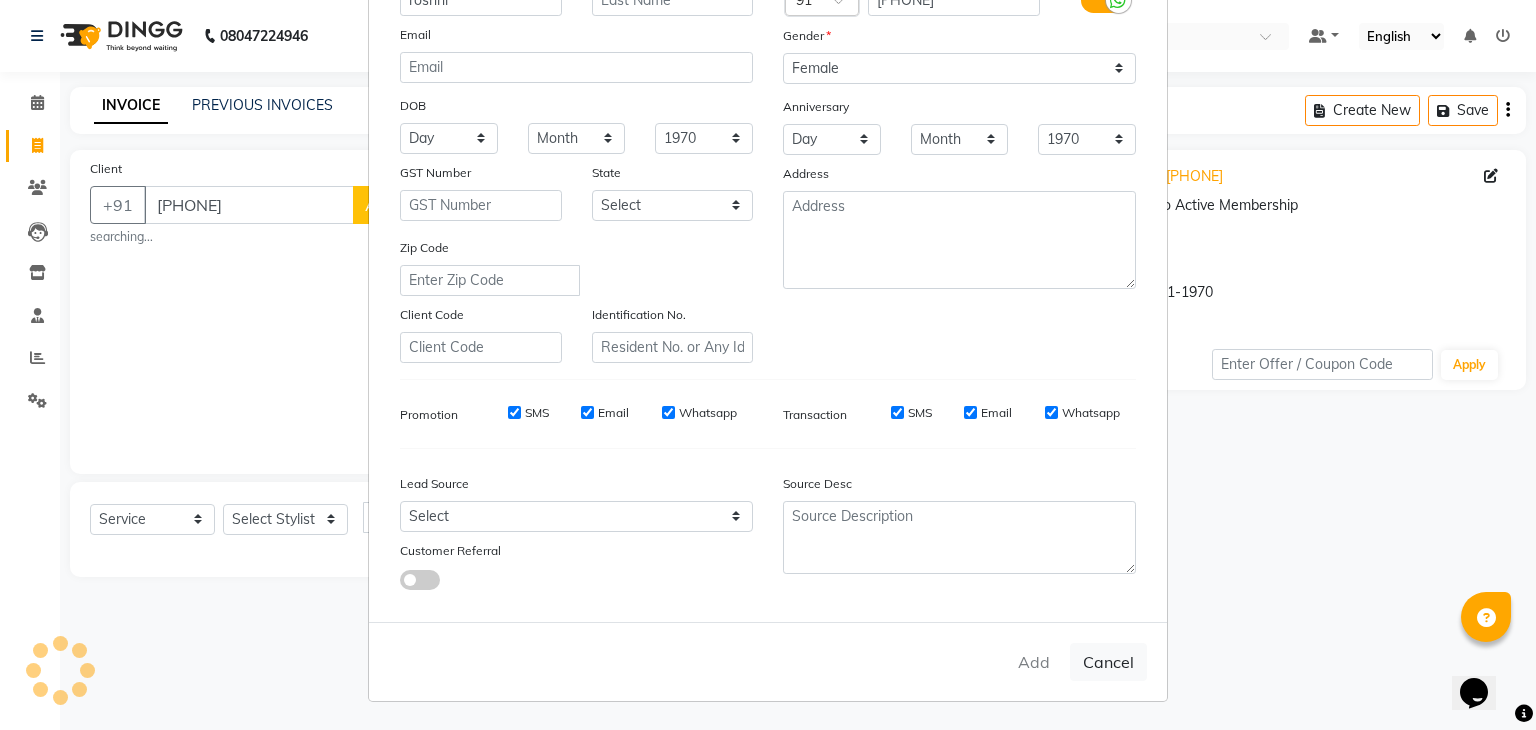 click on "Add   Cancel" at bounding box center [768, 661] 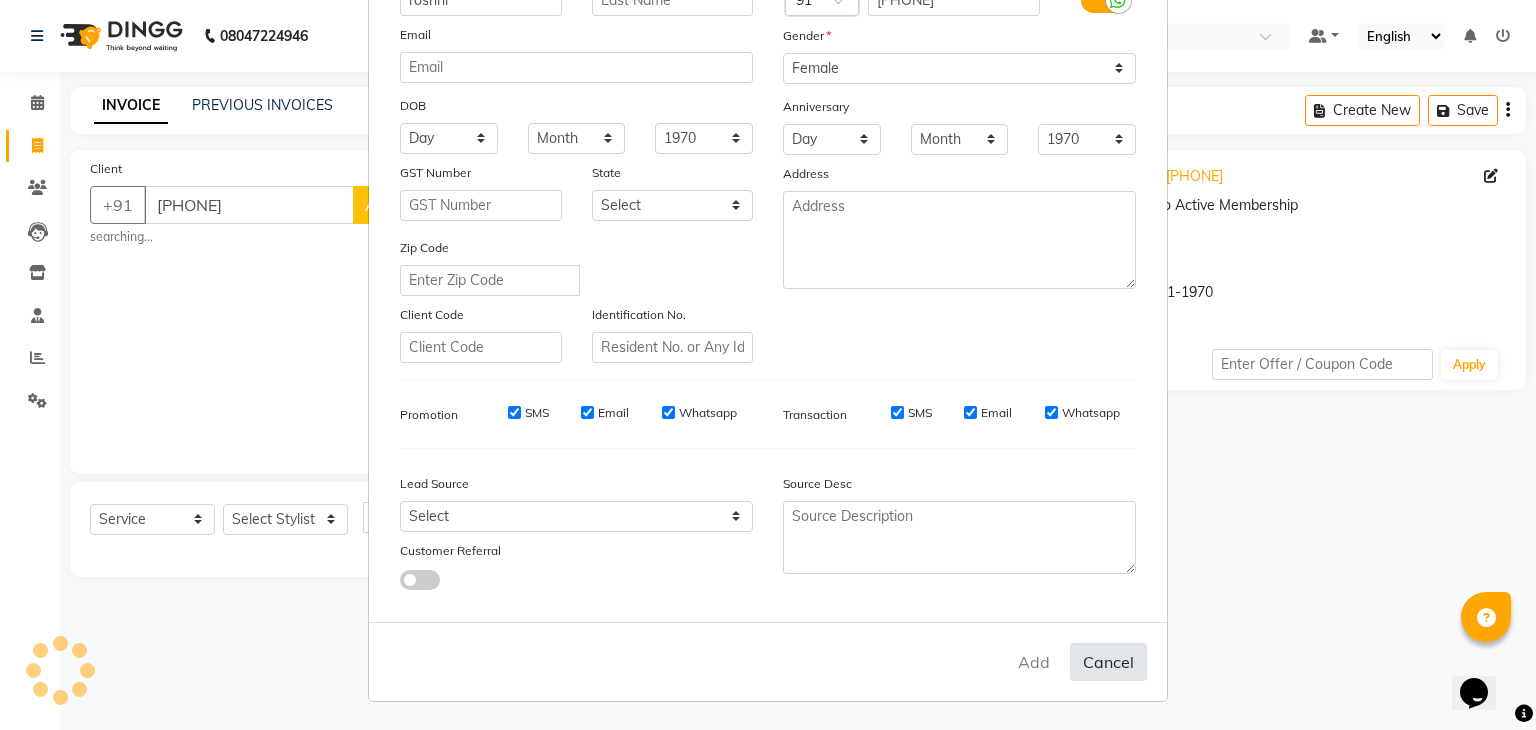 click on "Cancel" at bounding box center [1108, 662] 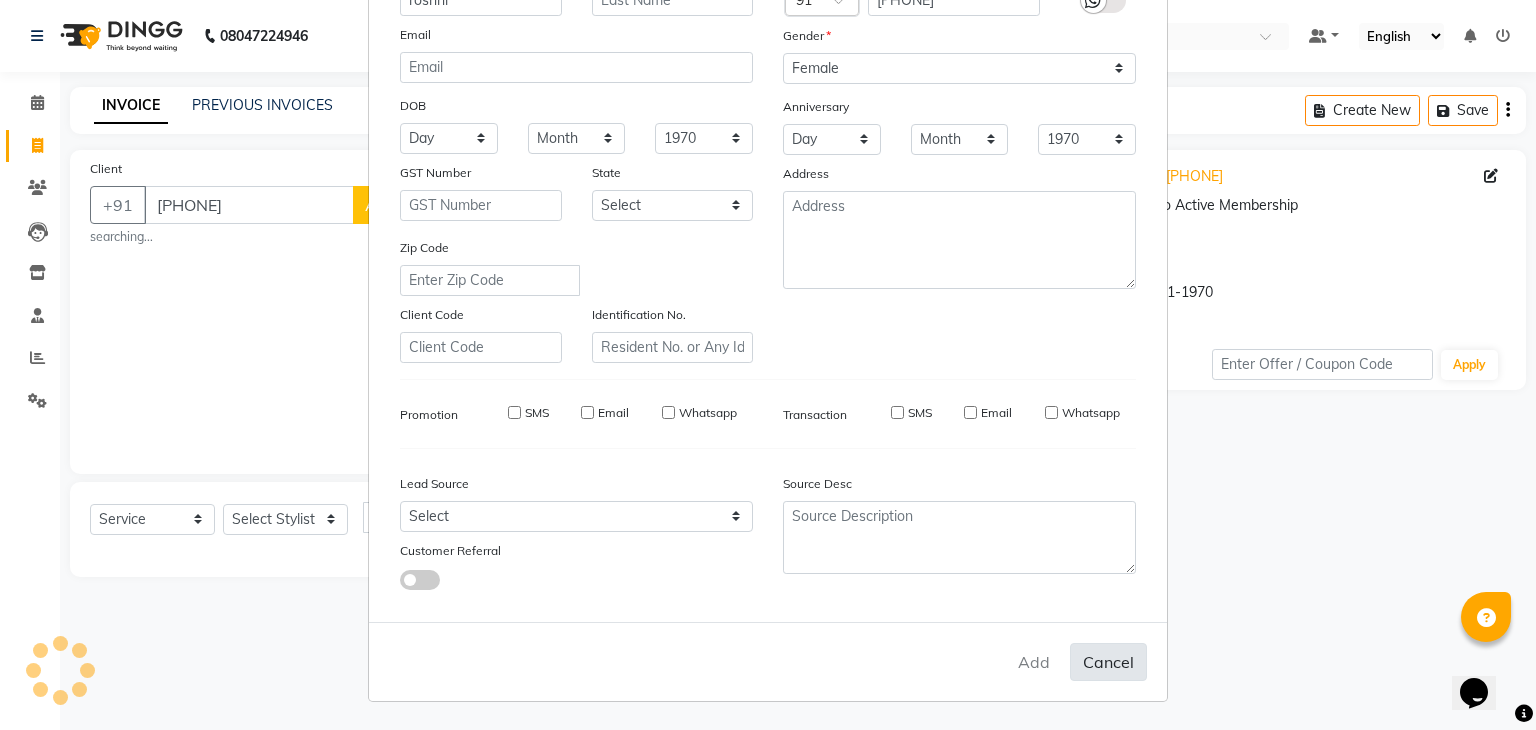 type 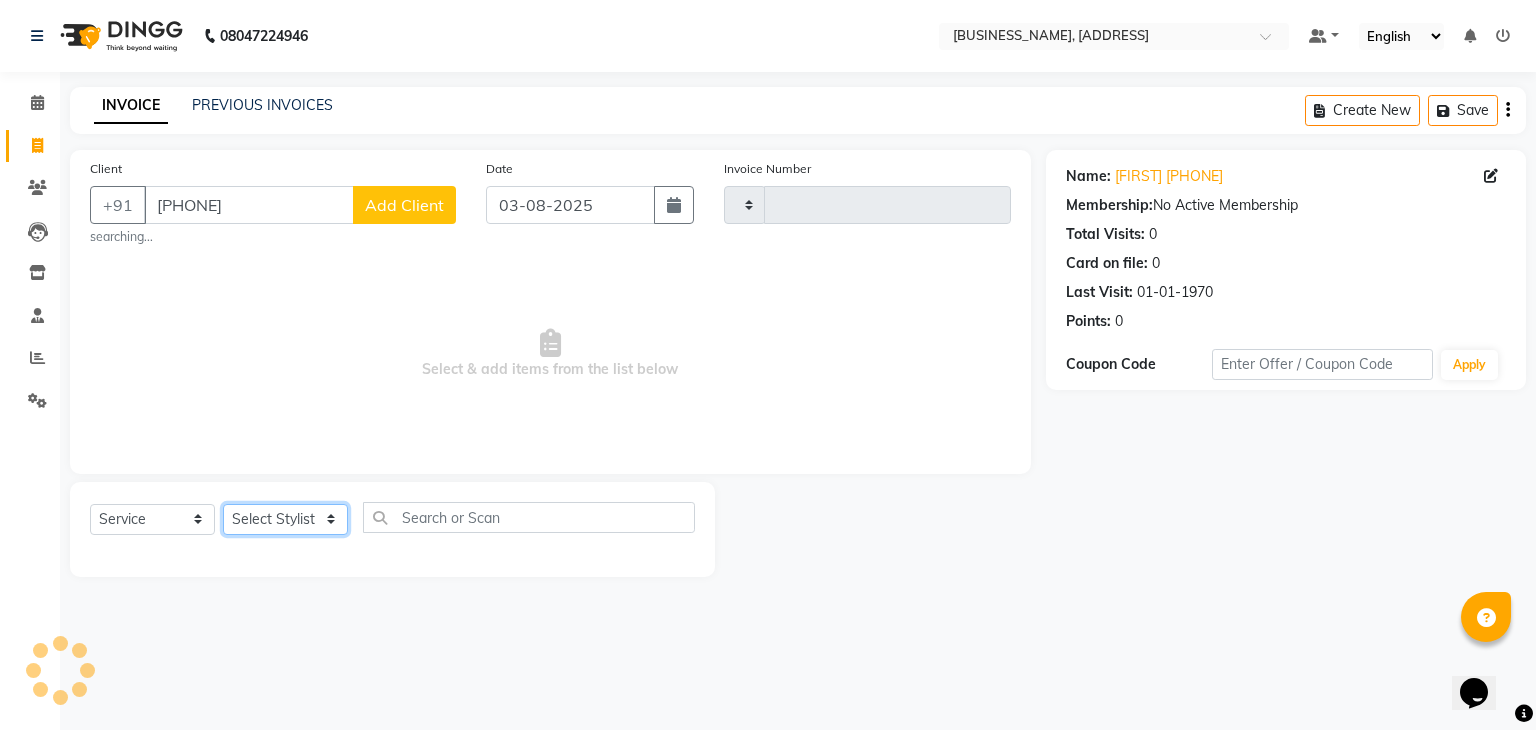 click on "Select Stylist [FIRST] [FIRST]  [FIRST] Manager [FIRST]  [FIRST] [FIRST] [FIRST] [FIRST] [FIRST]" 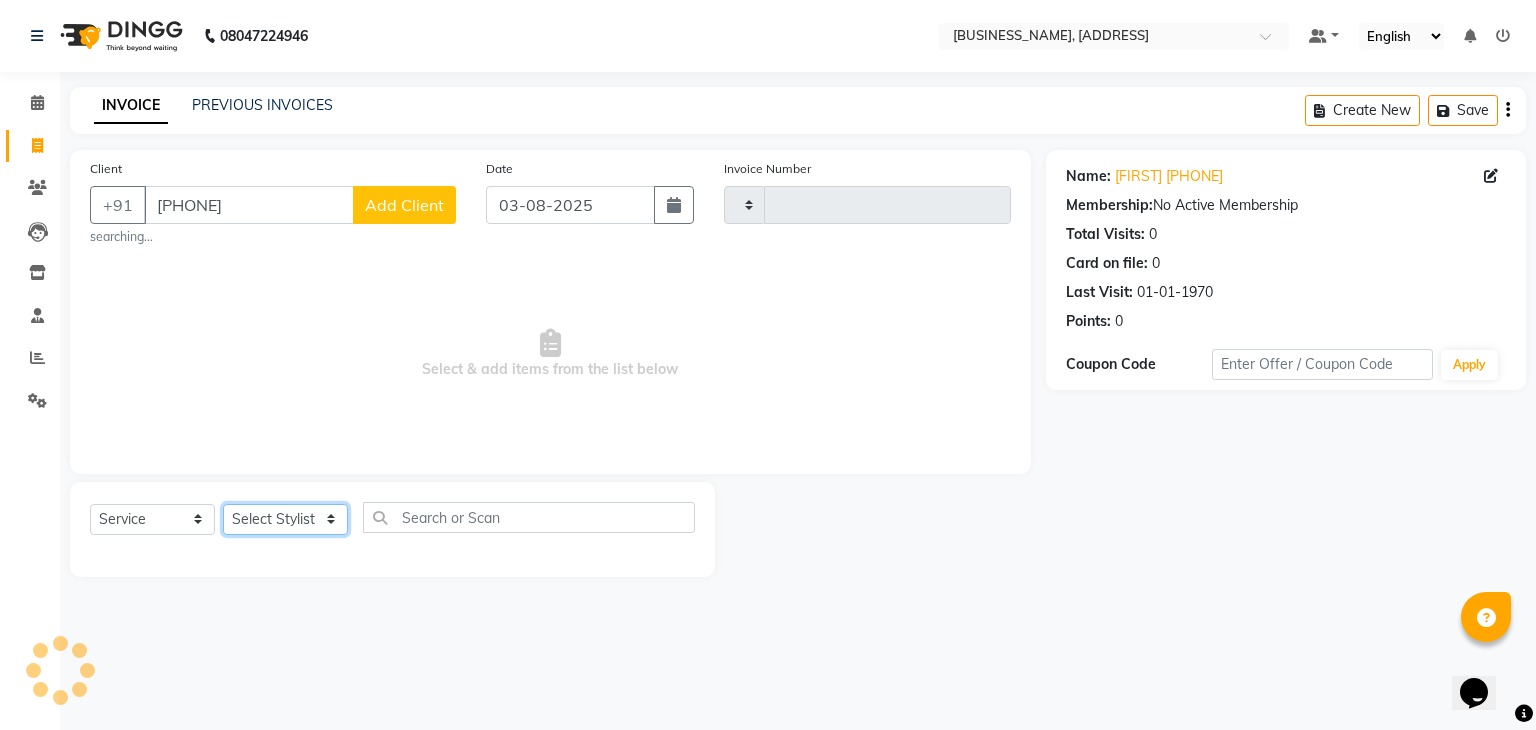 select on "81153" 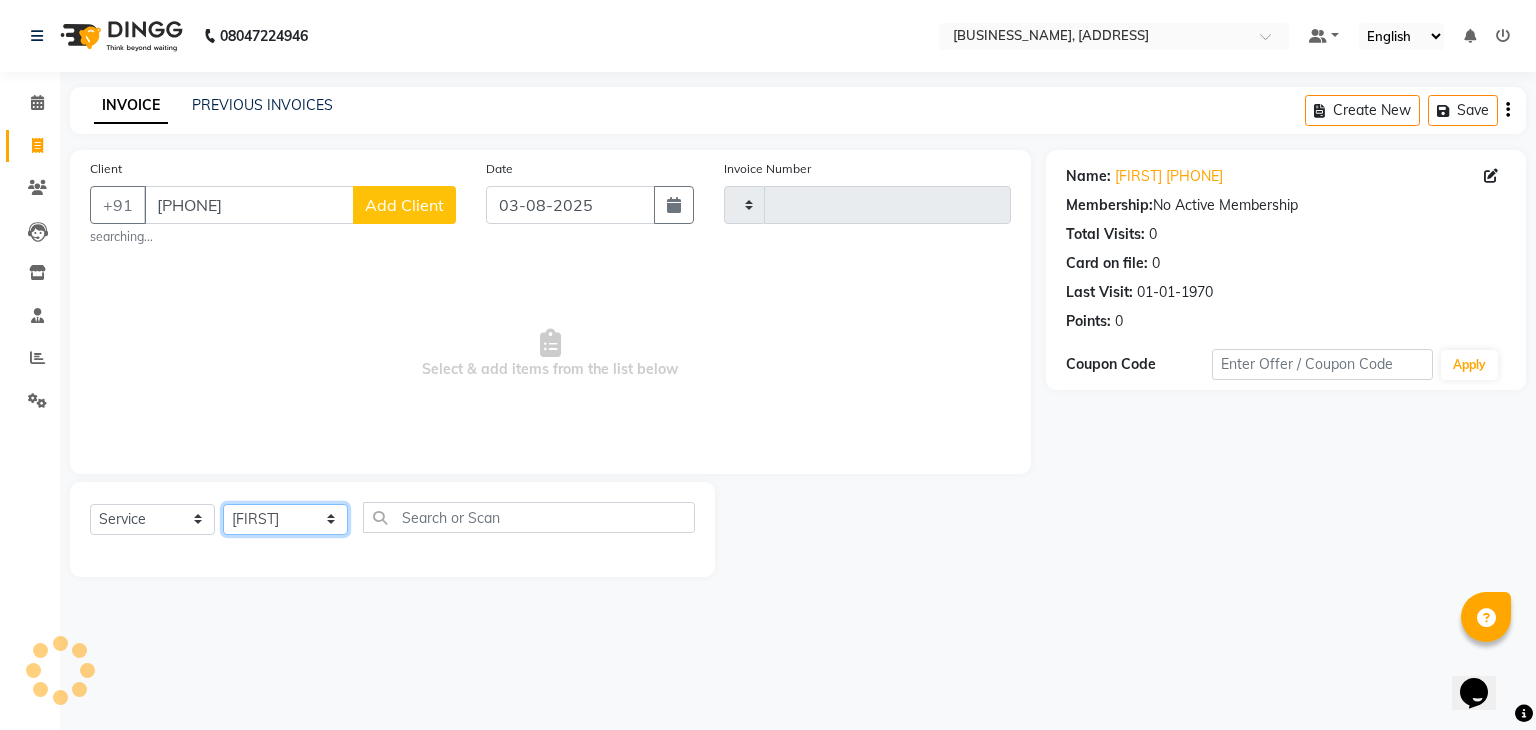 click on "Select Stylist [FIRST] [FIRST]  [FIRST] Manager [FIRST]  [FIRST] [FIRST] [FIRST] [FIRST] [FIRST]" 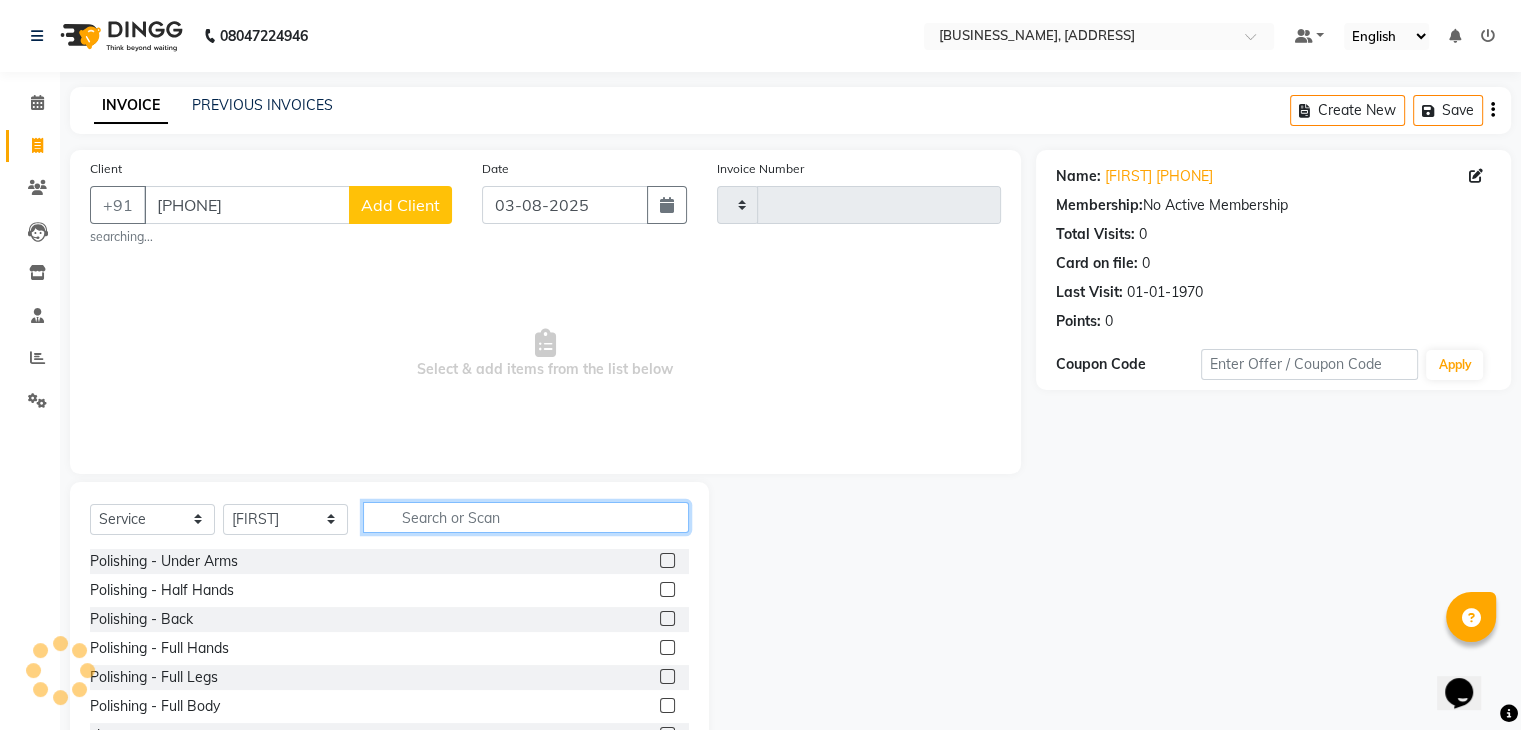 click 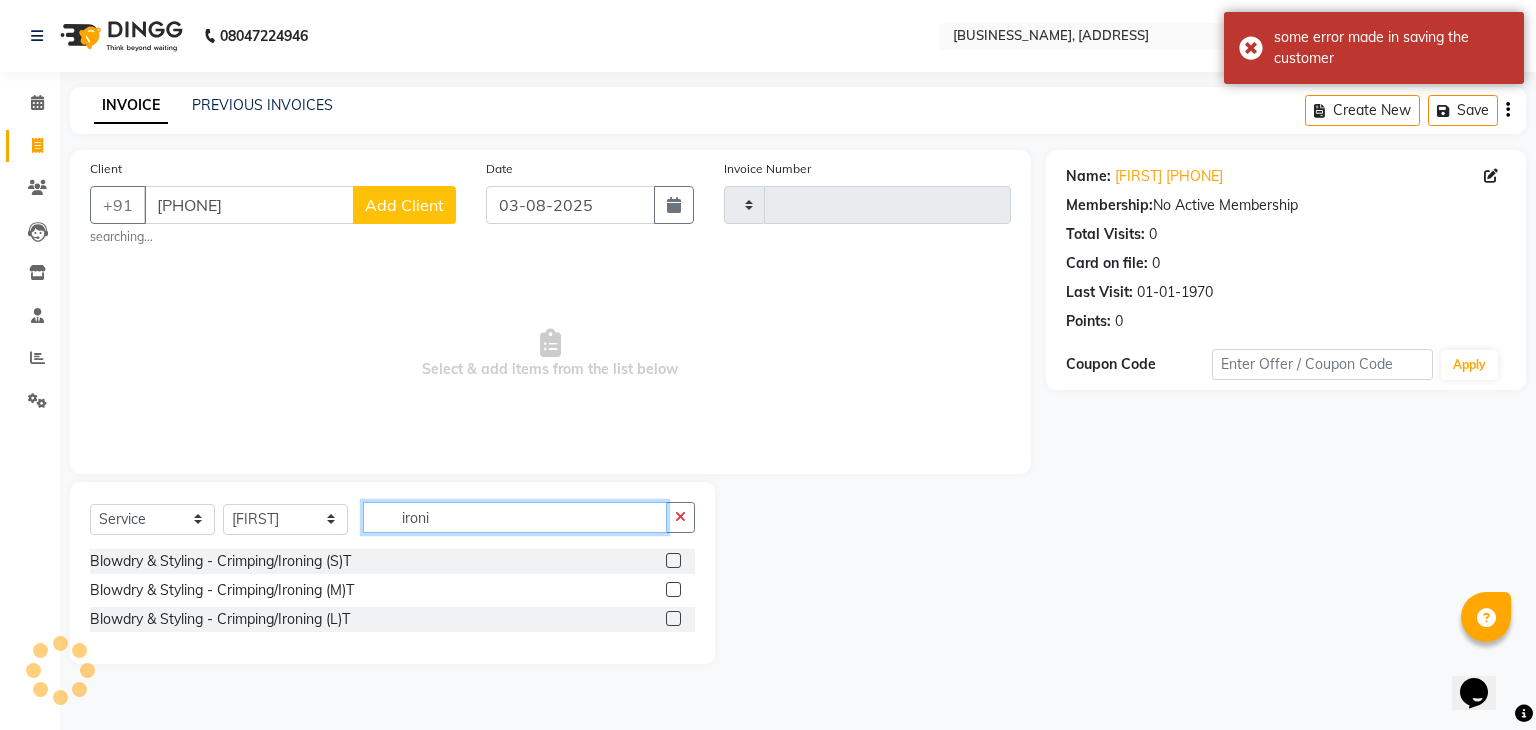 type on "ironi" 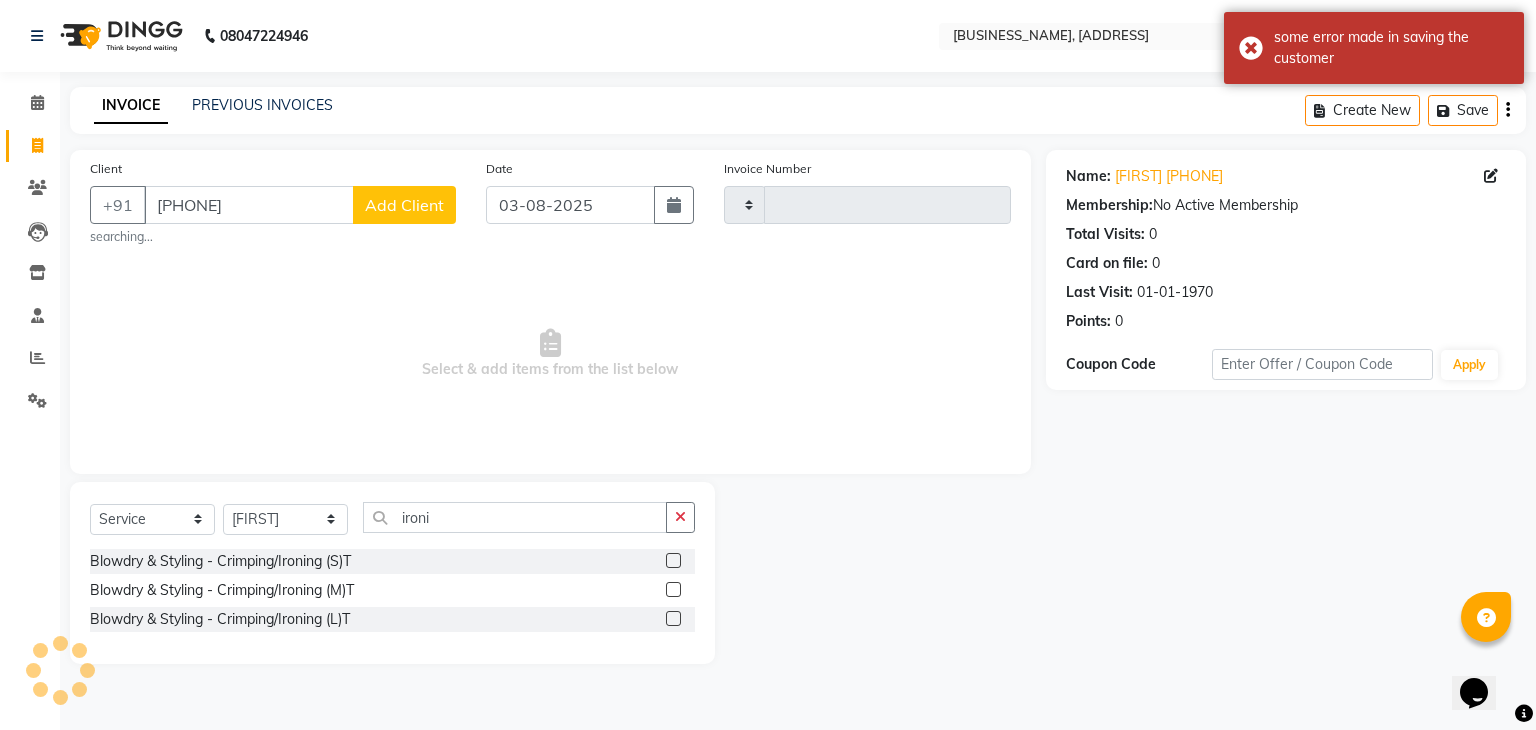 click 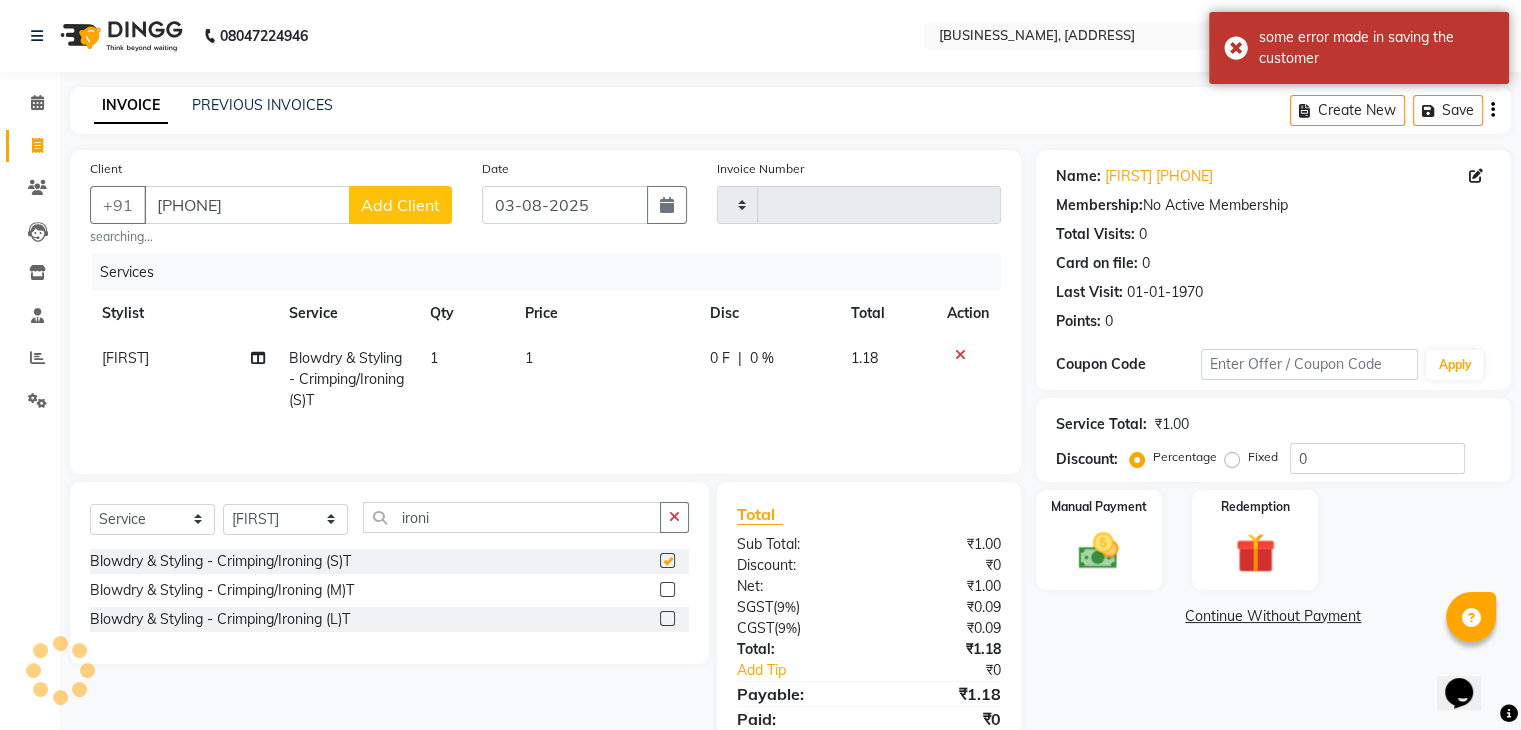 checkbox on "false" 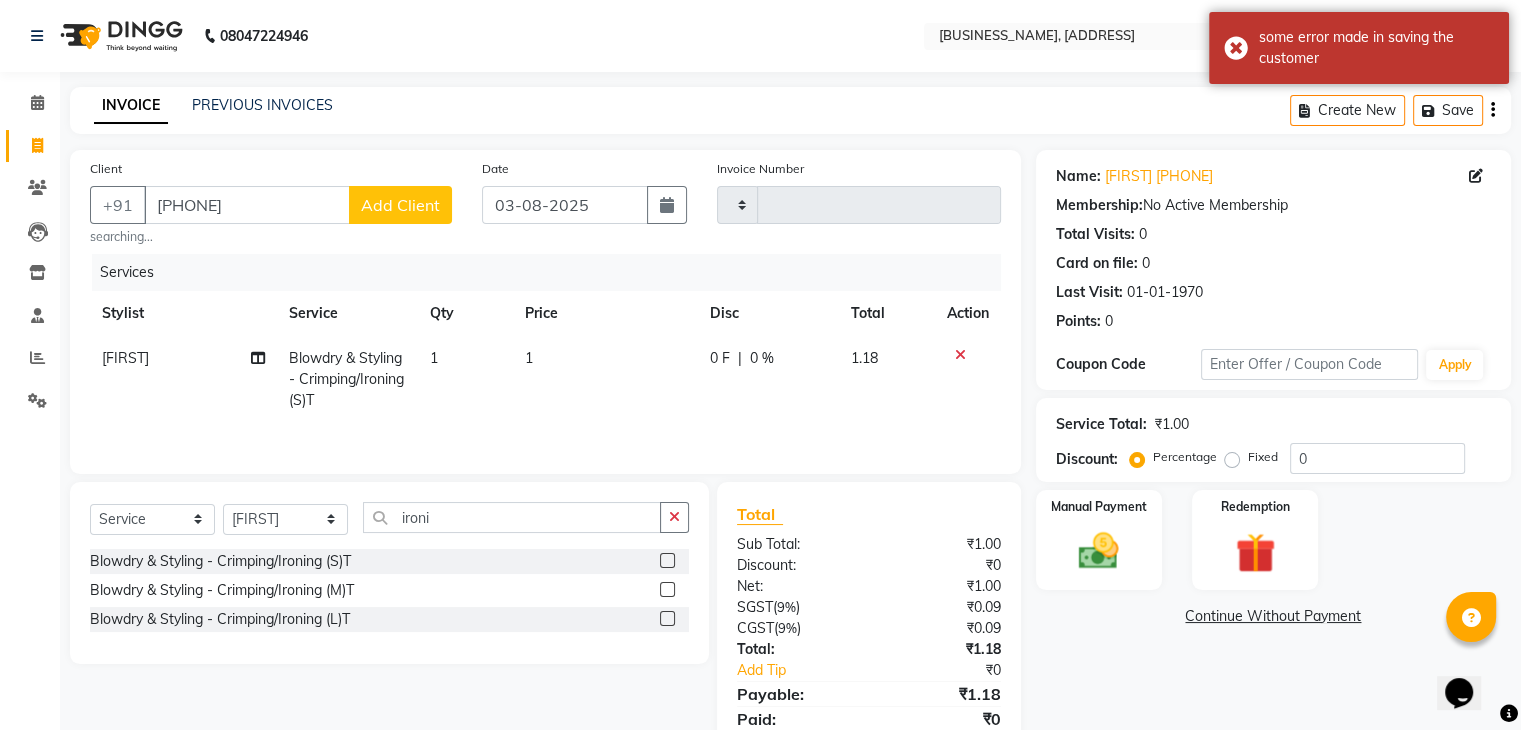 click on "1" 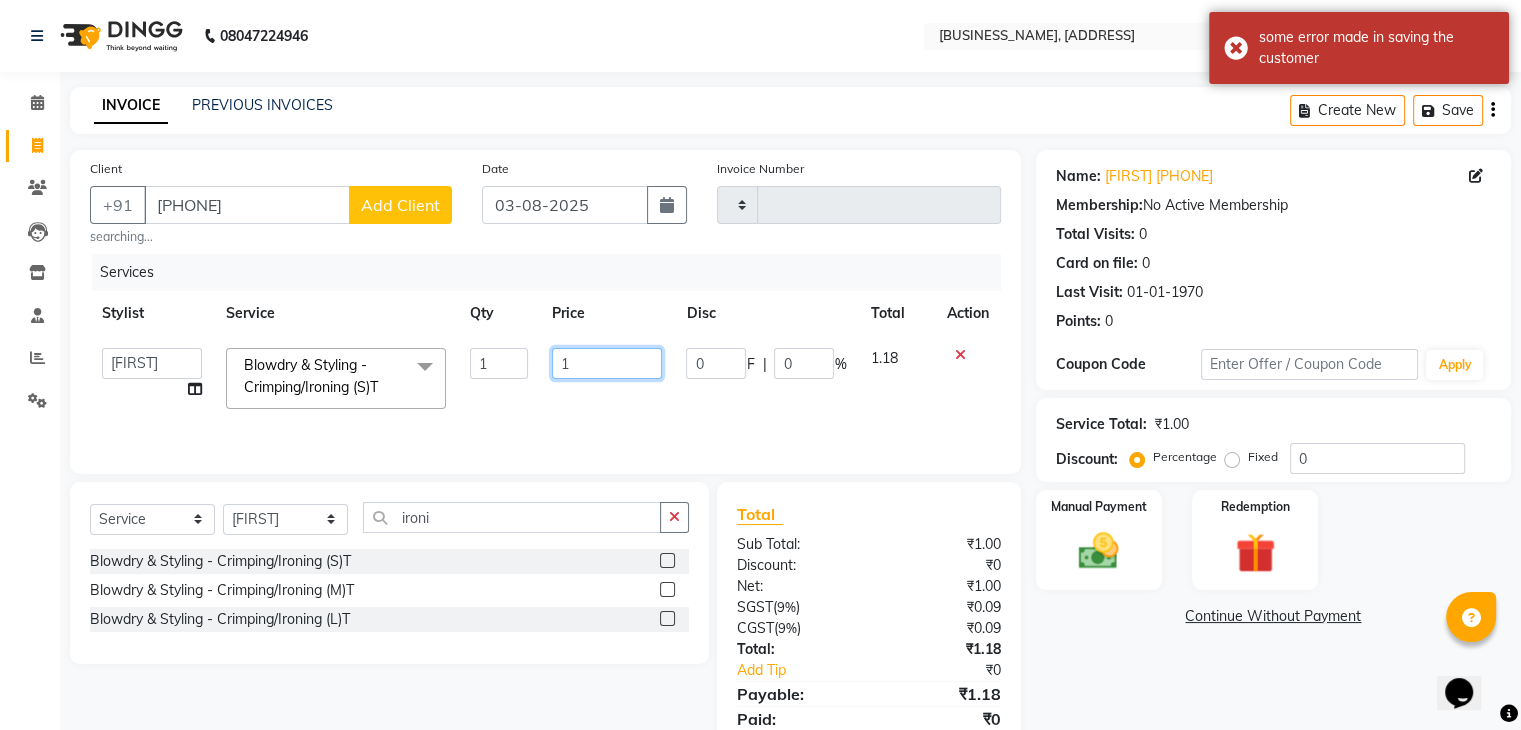 click on "1" 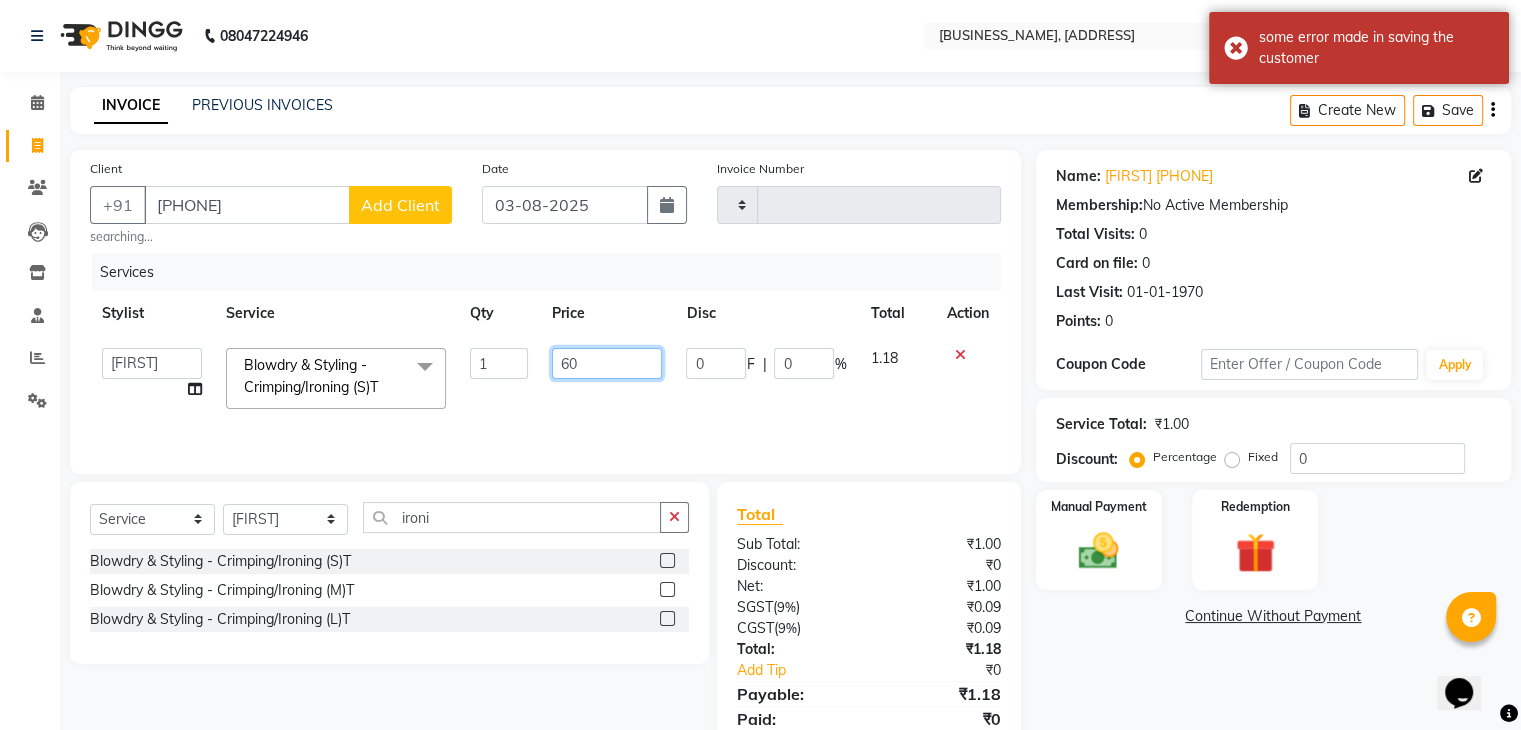 type on "600" 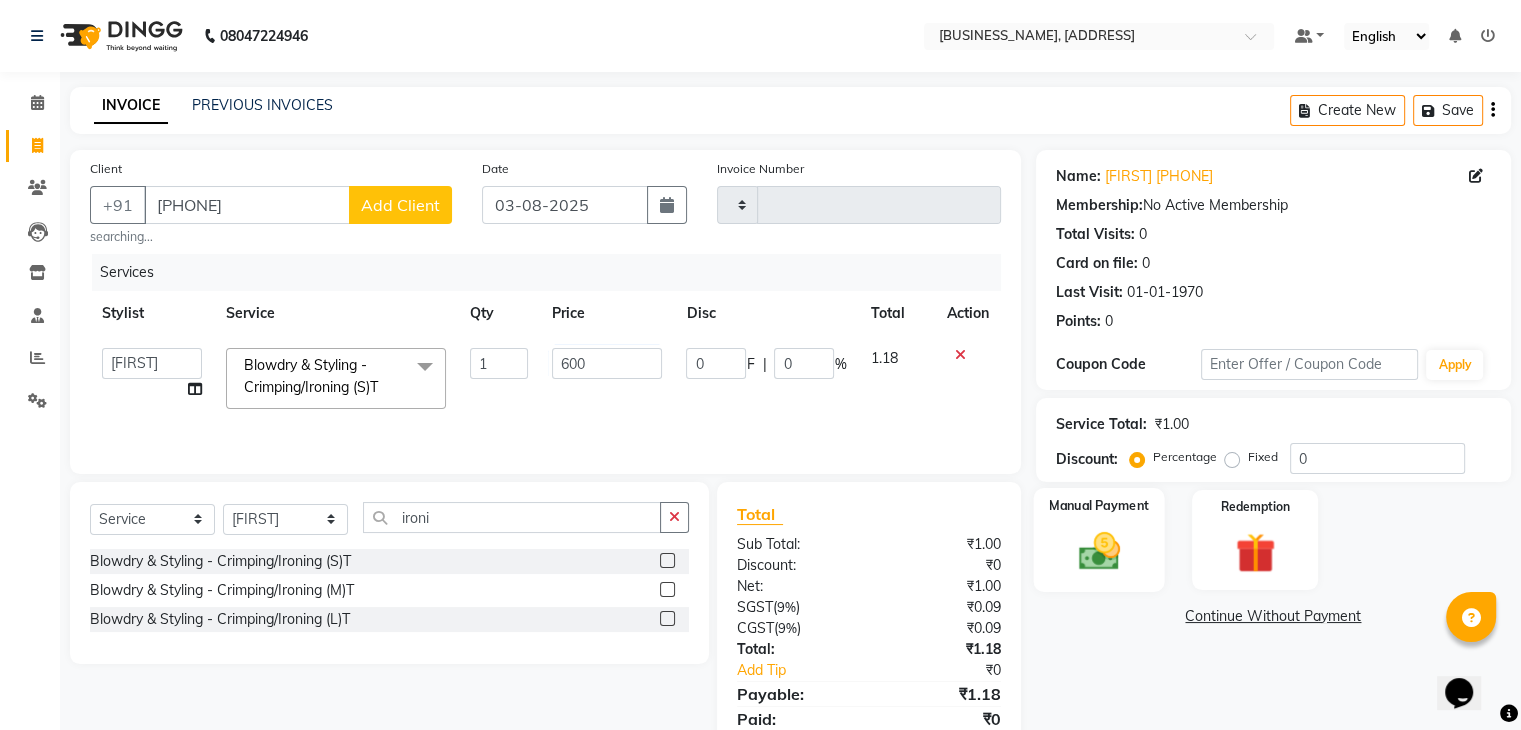 click on "Manual Payment" 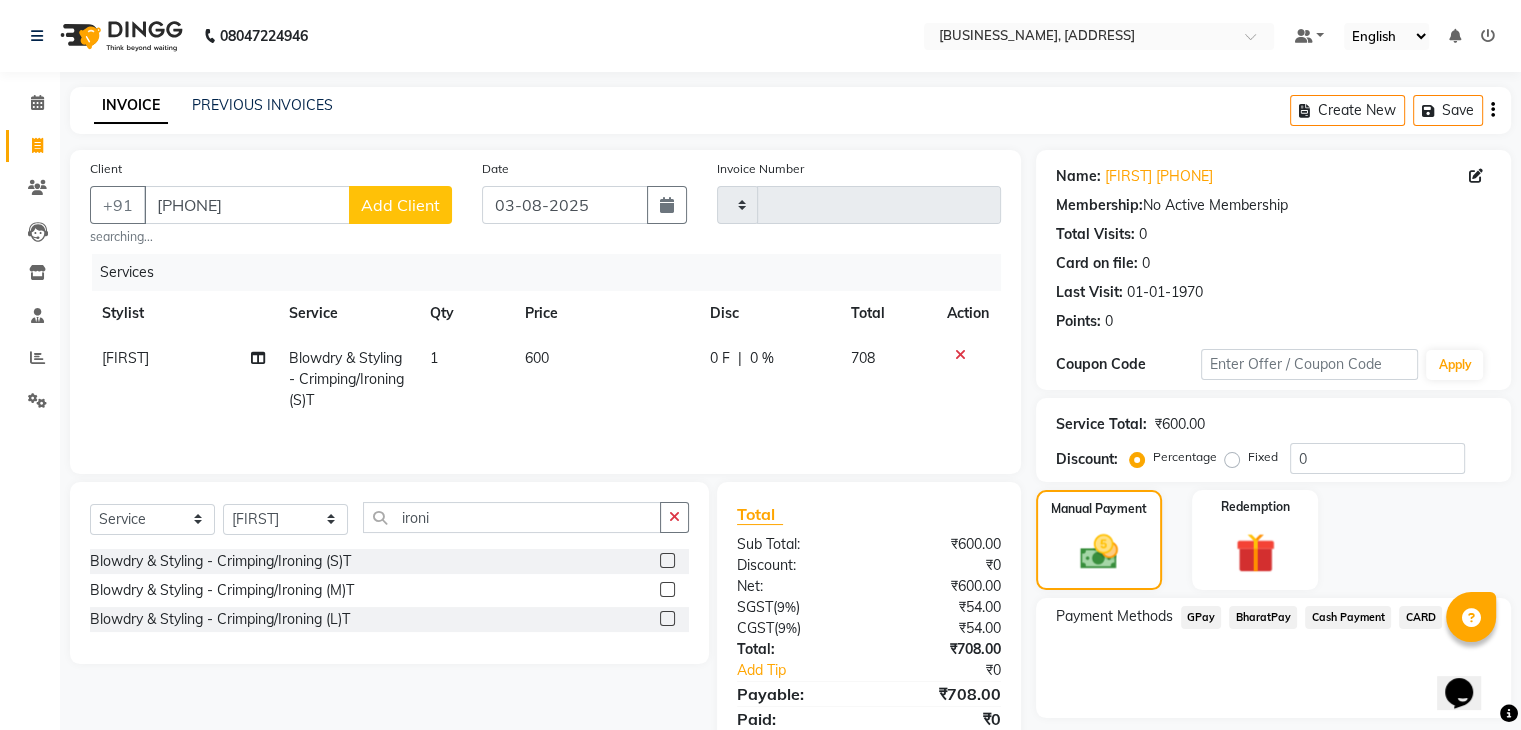 click on "BharatPay" 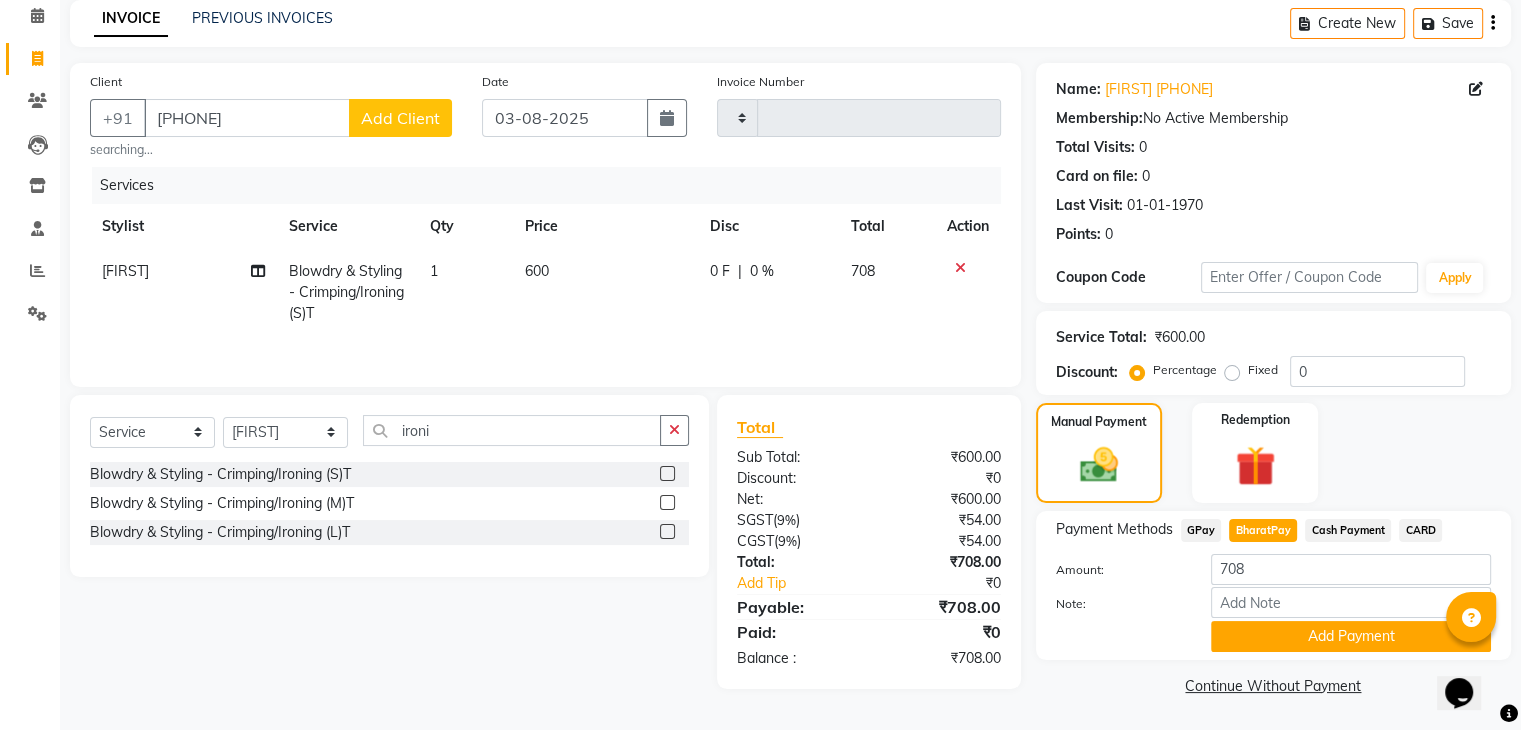 scroll, scrollTop: 89, scrollLeft: 0, axis: vertical 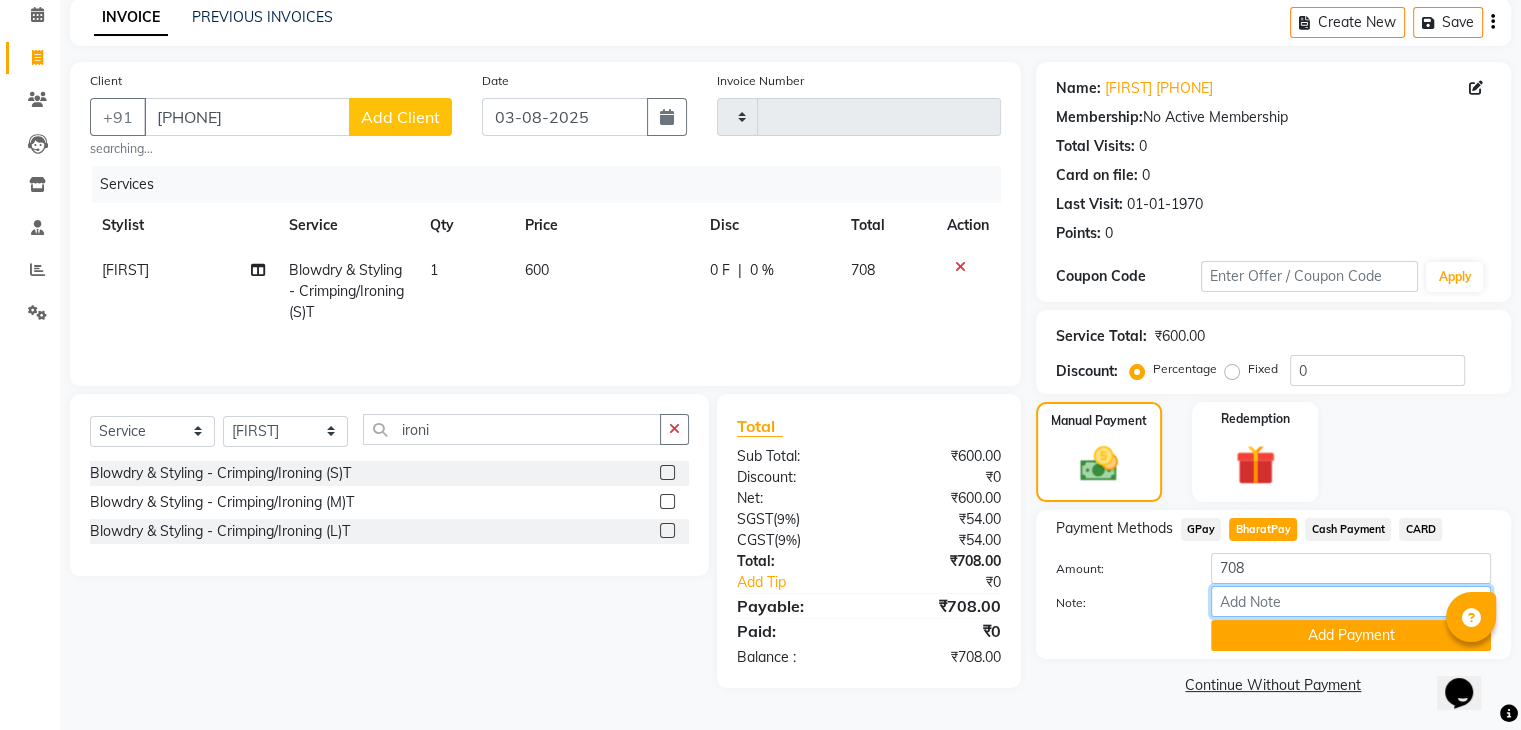 click on "Note:" at bounding box center (1351, 601) 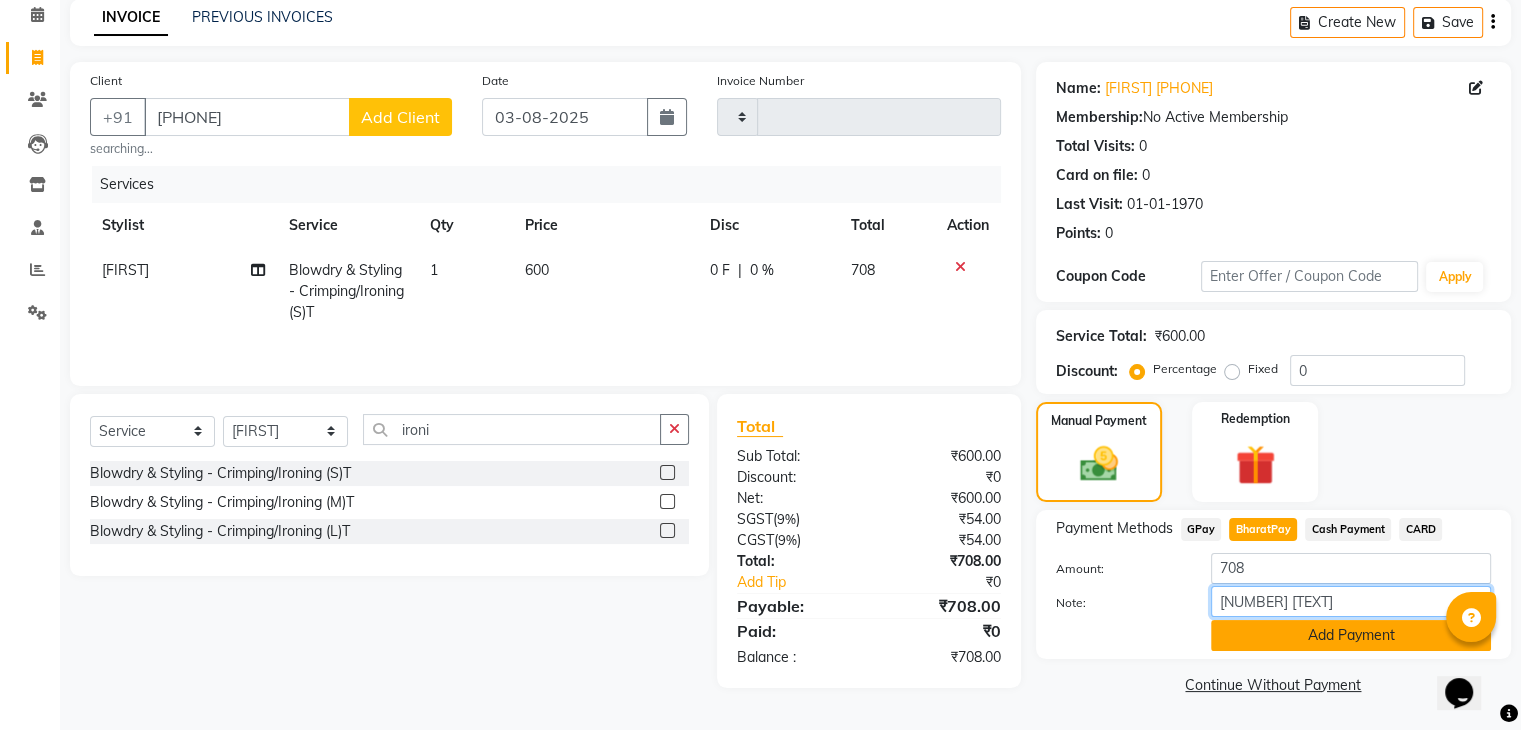 type on "[NUMBER] [TEXT]" 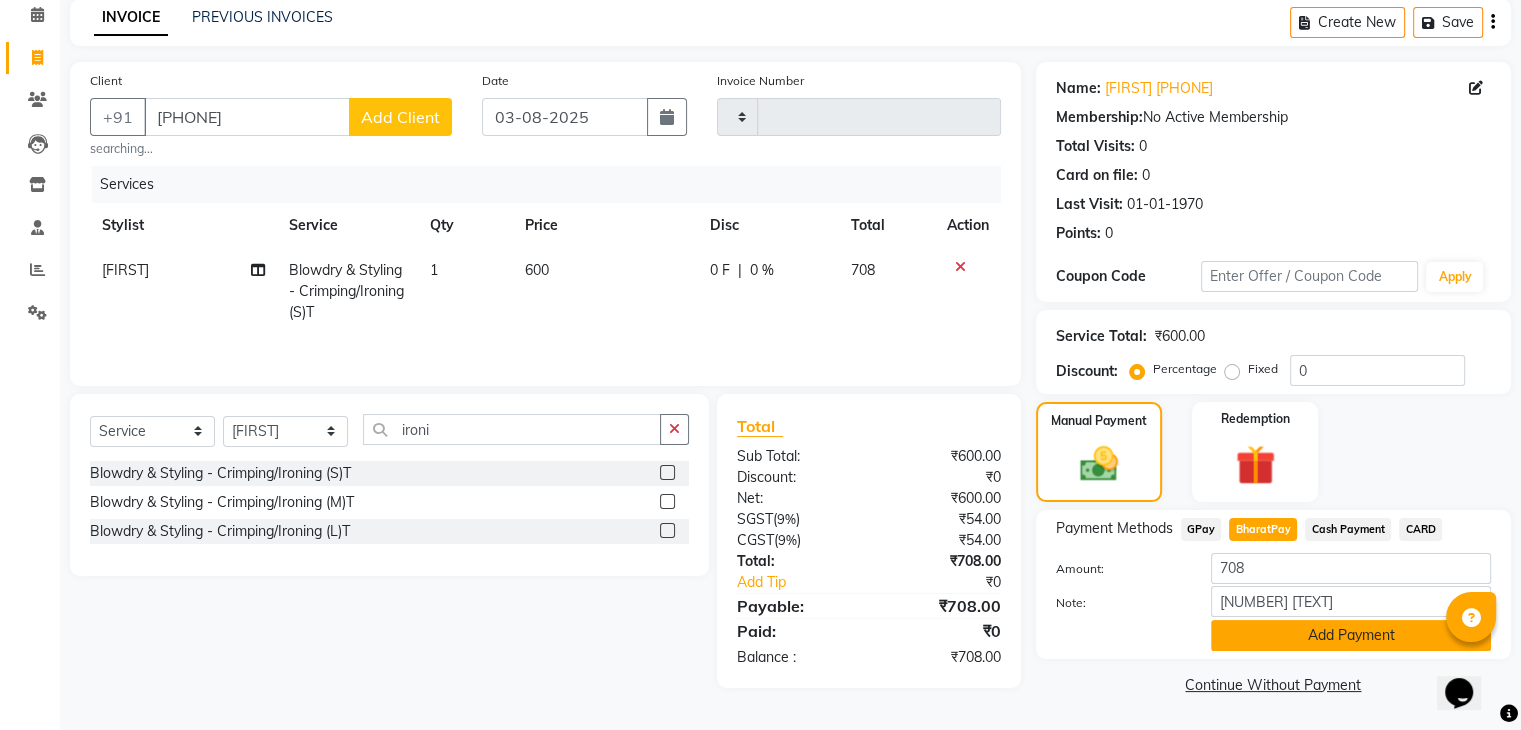 click on "Add Payment" 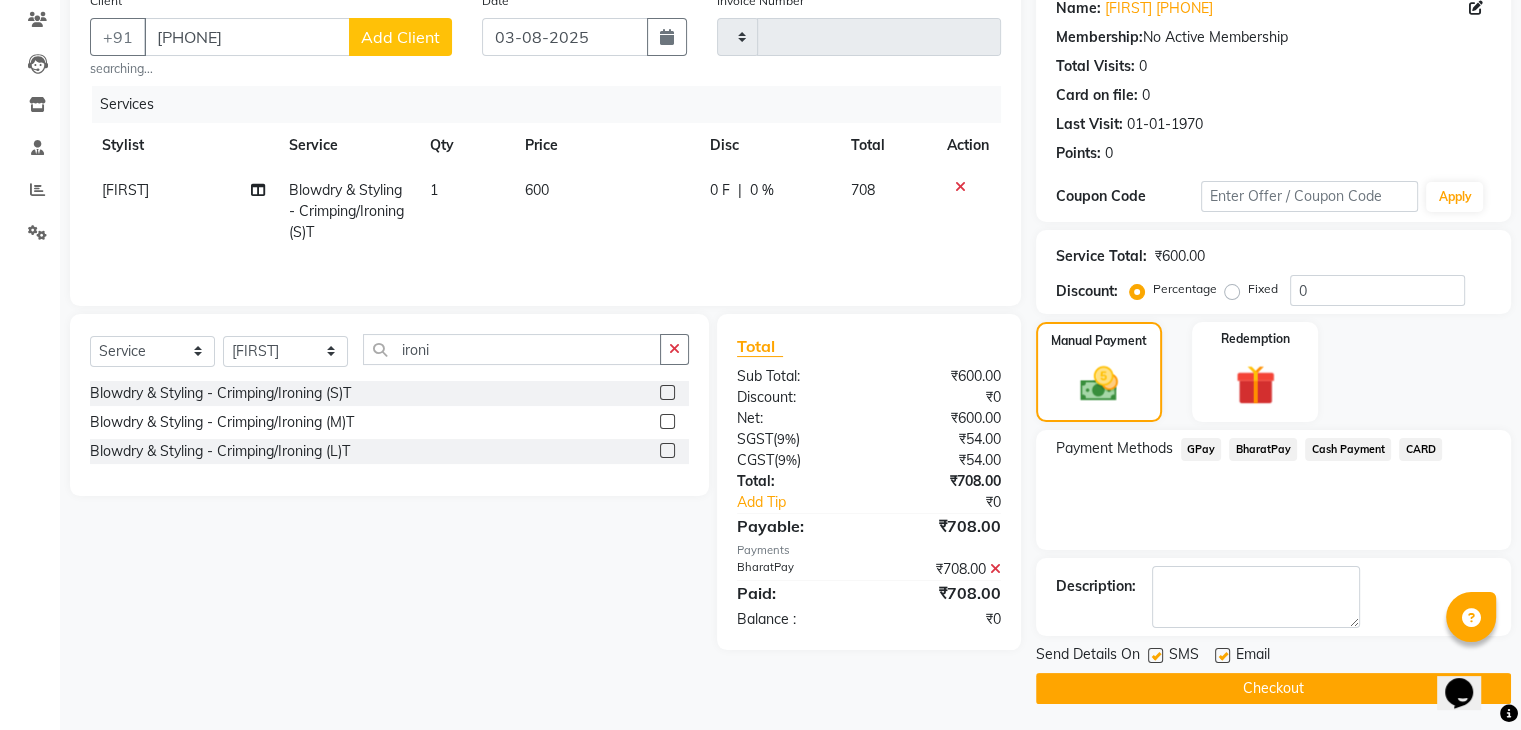 scroll, scrollTop: 171, scrollLeft: 0, axis: vertical 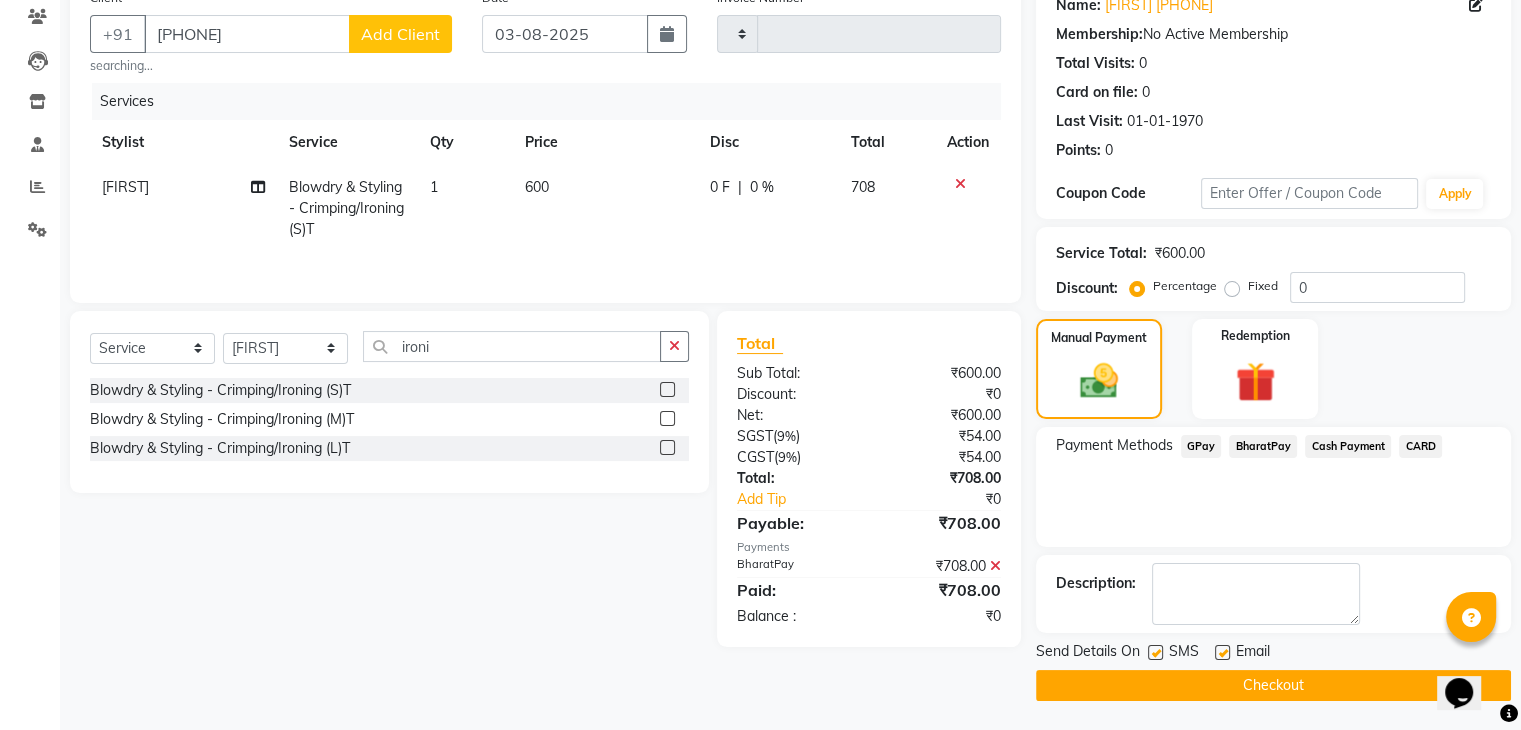 click on "Checkout" 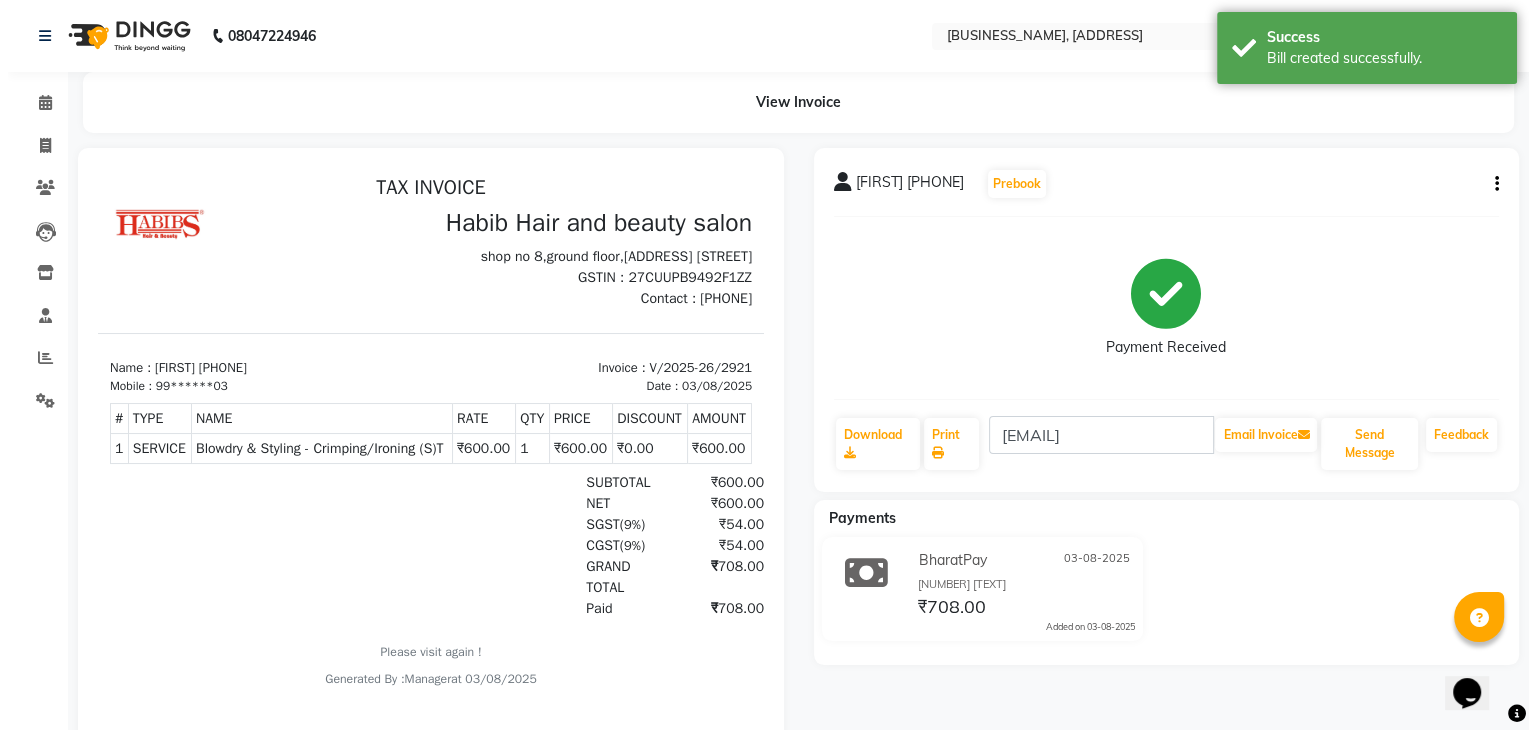 scroll, scrollTop: 0, scrollLeft: 0, axis: both 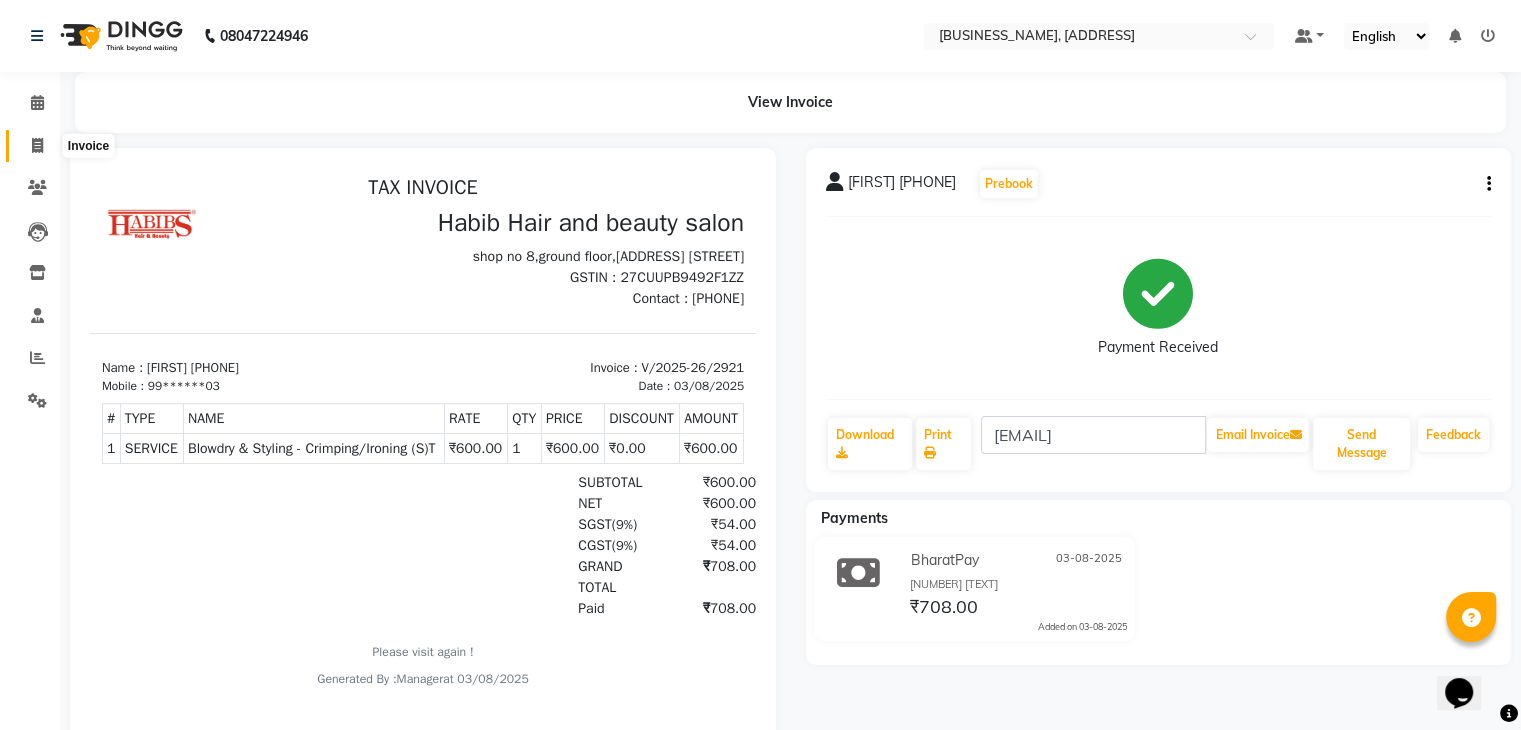 click 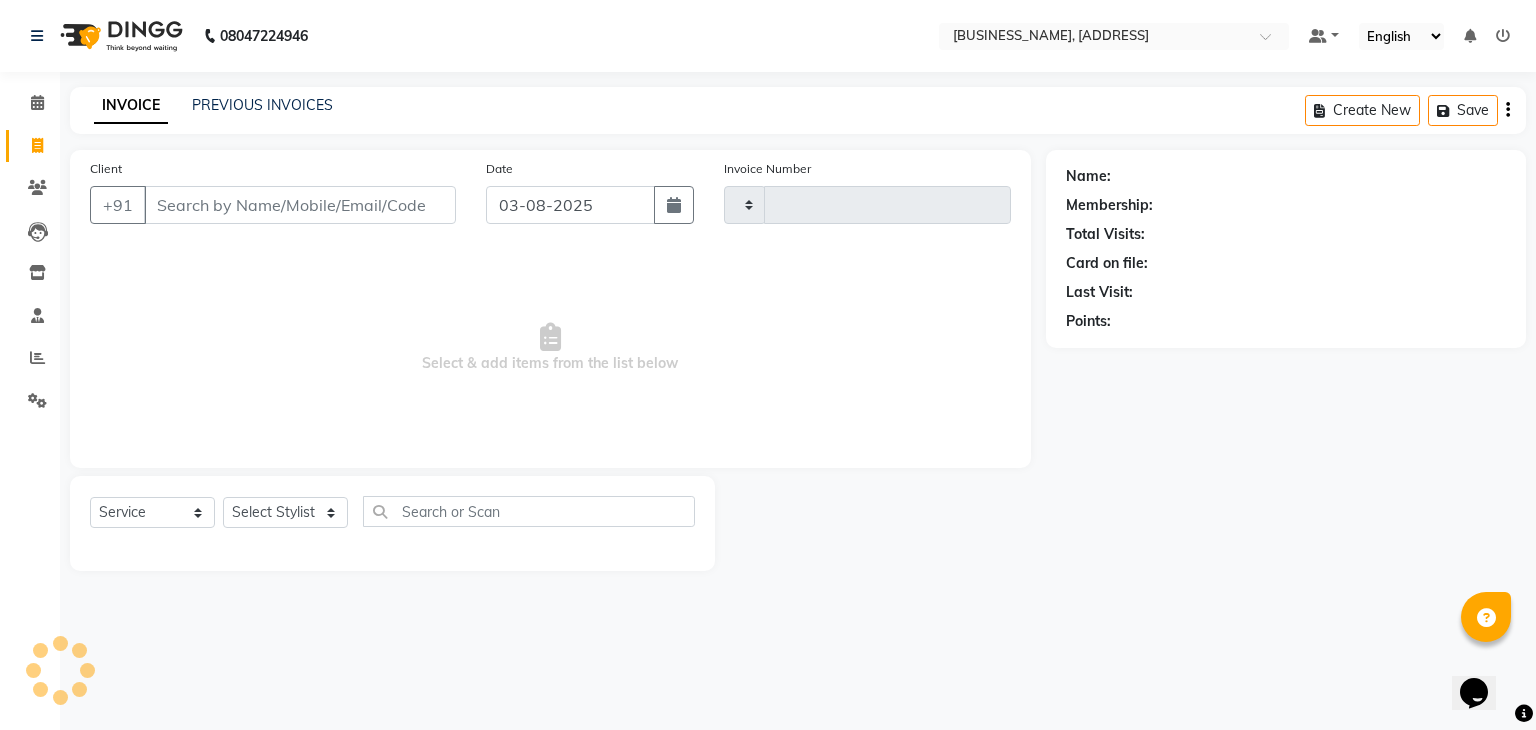 click on "Client" at bounding box center (300, 205) 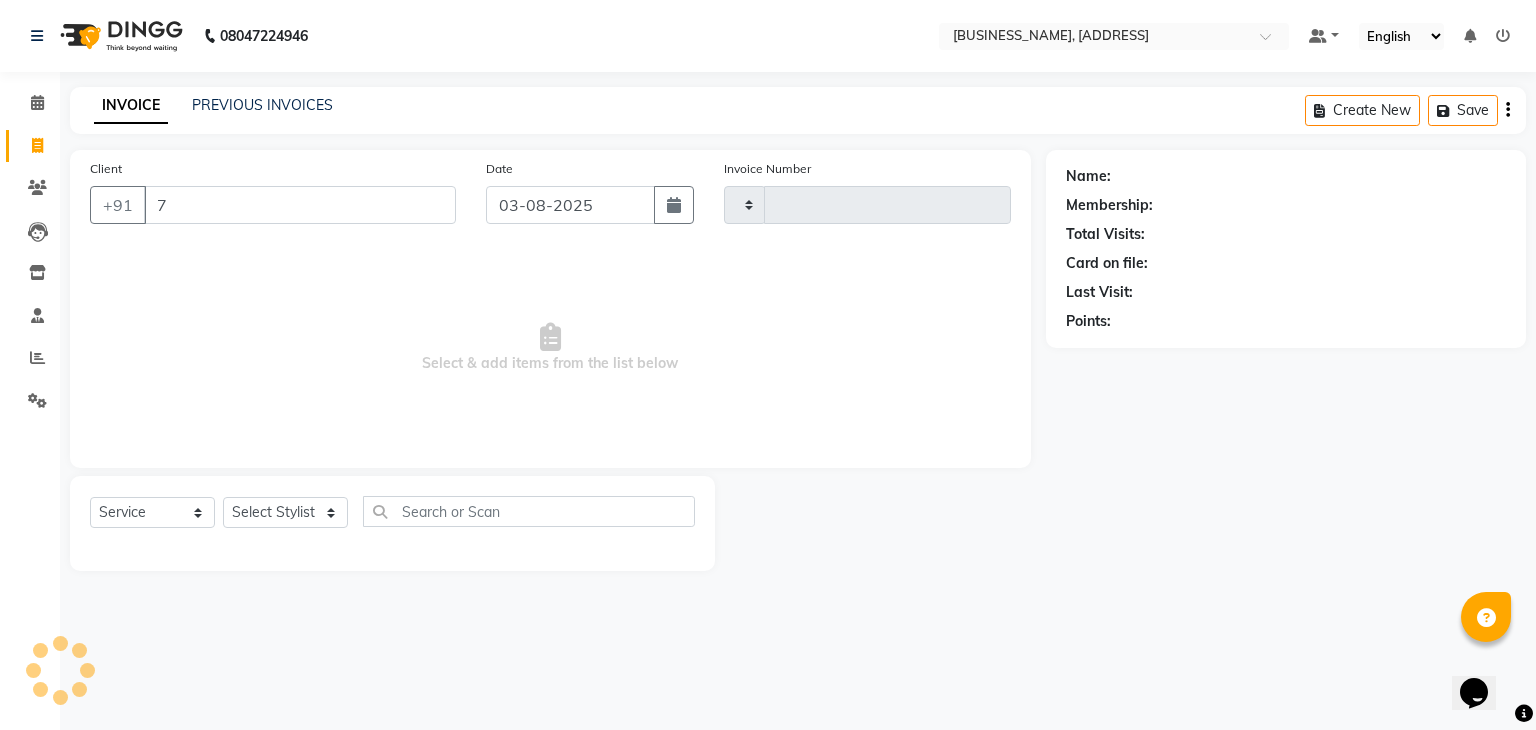 type on "77" 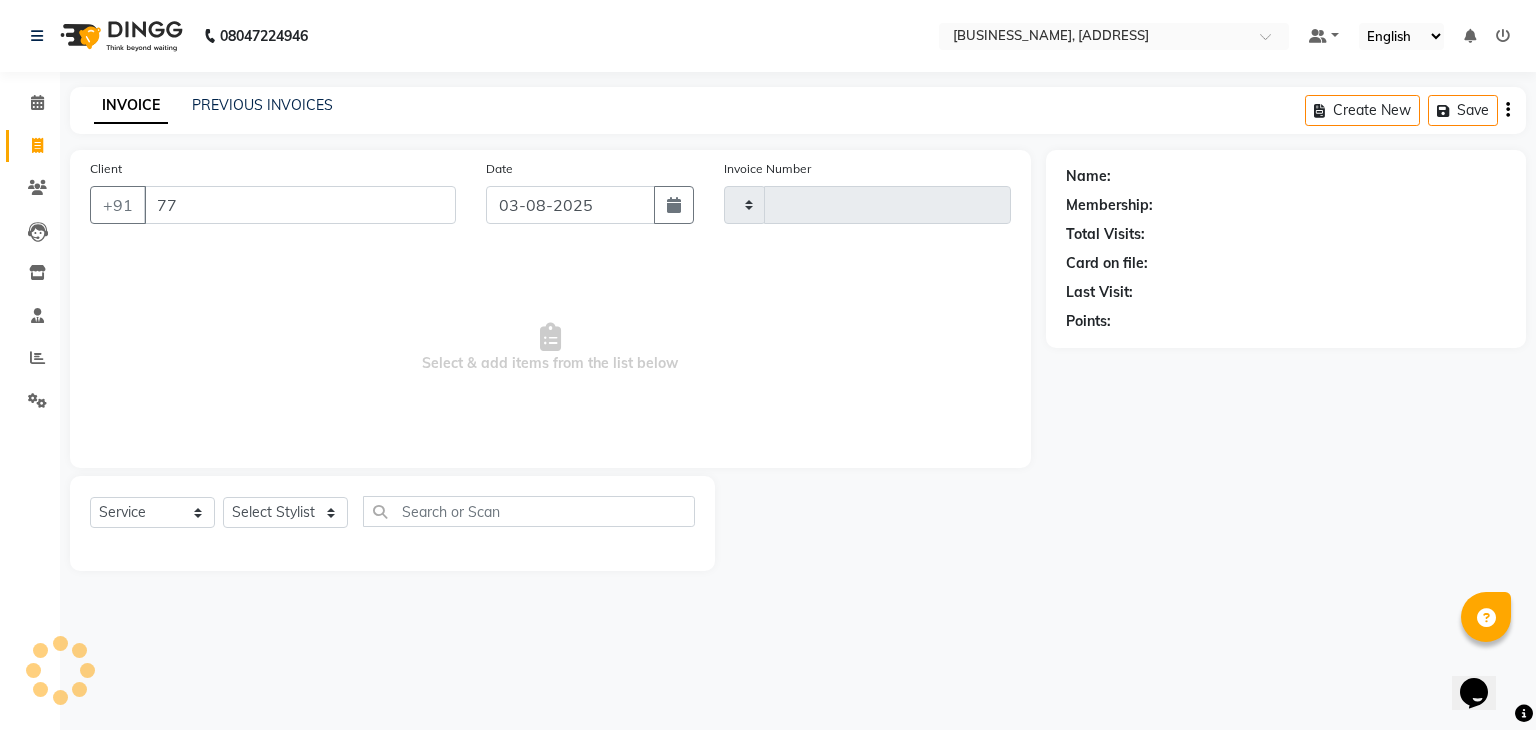 type on "2922" 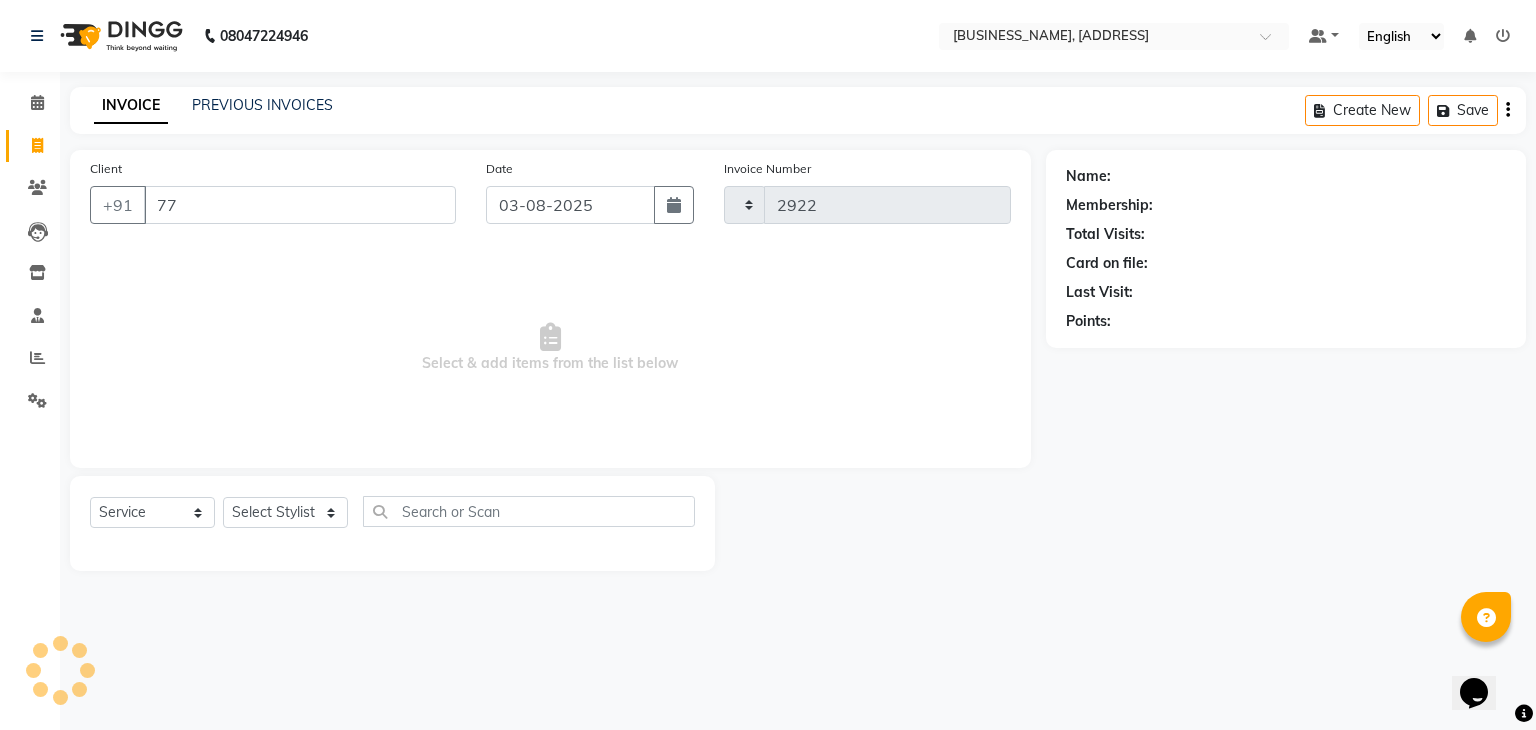 select on "8362" 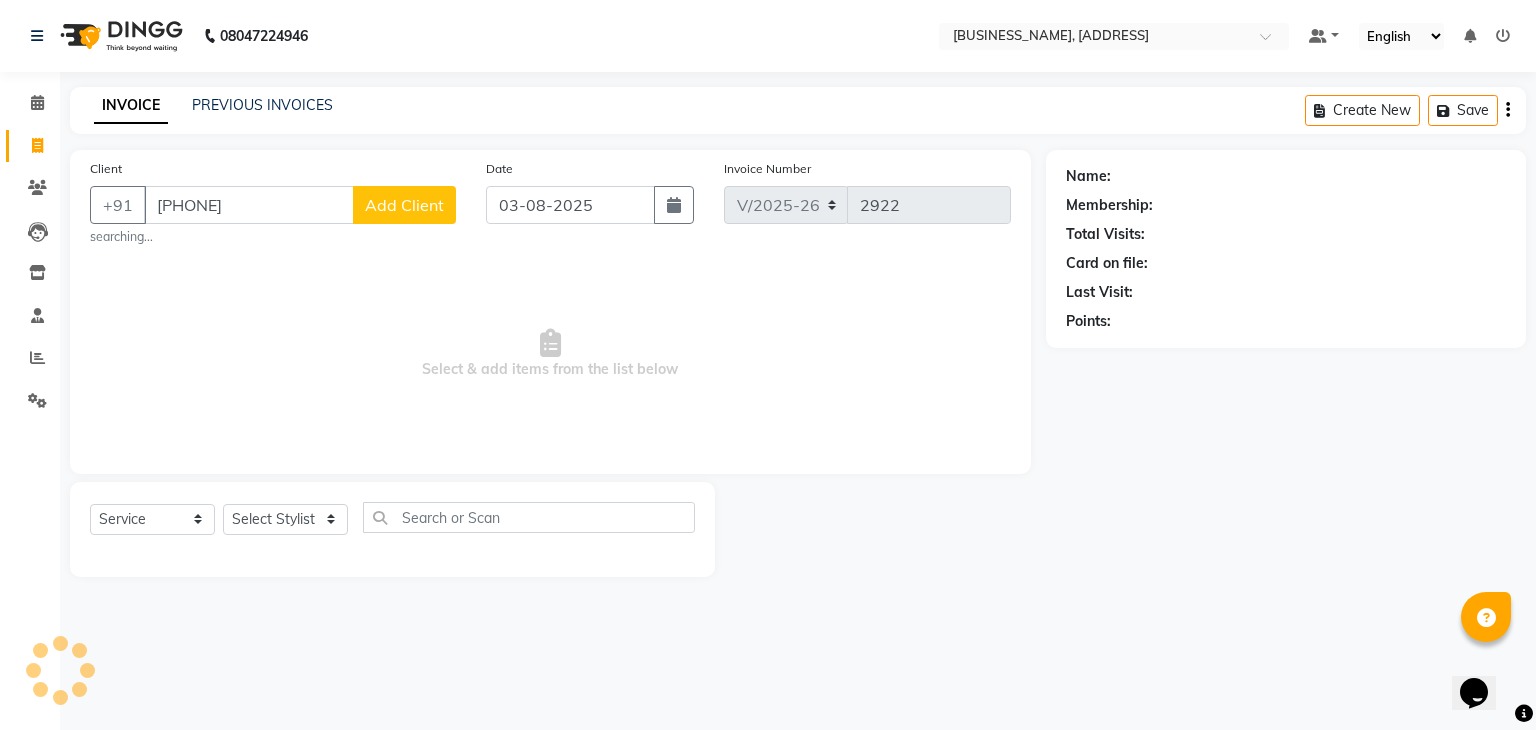 type on "[PHONE]" 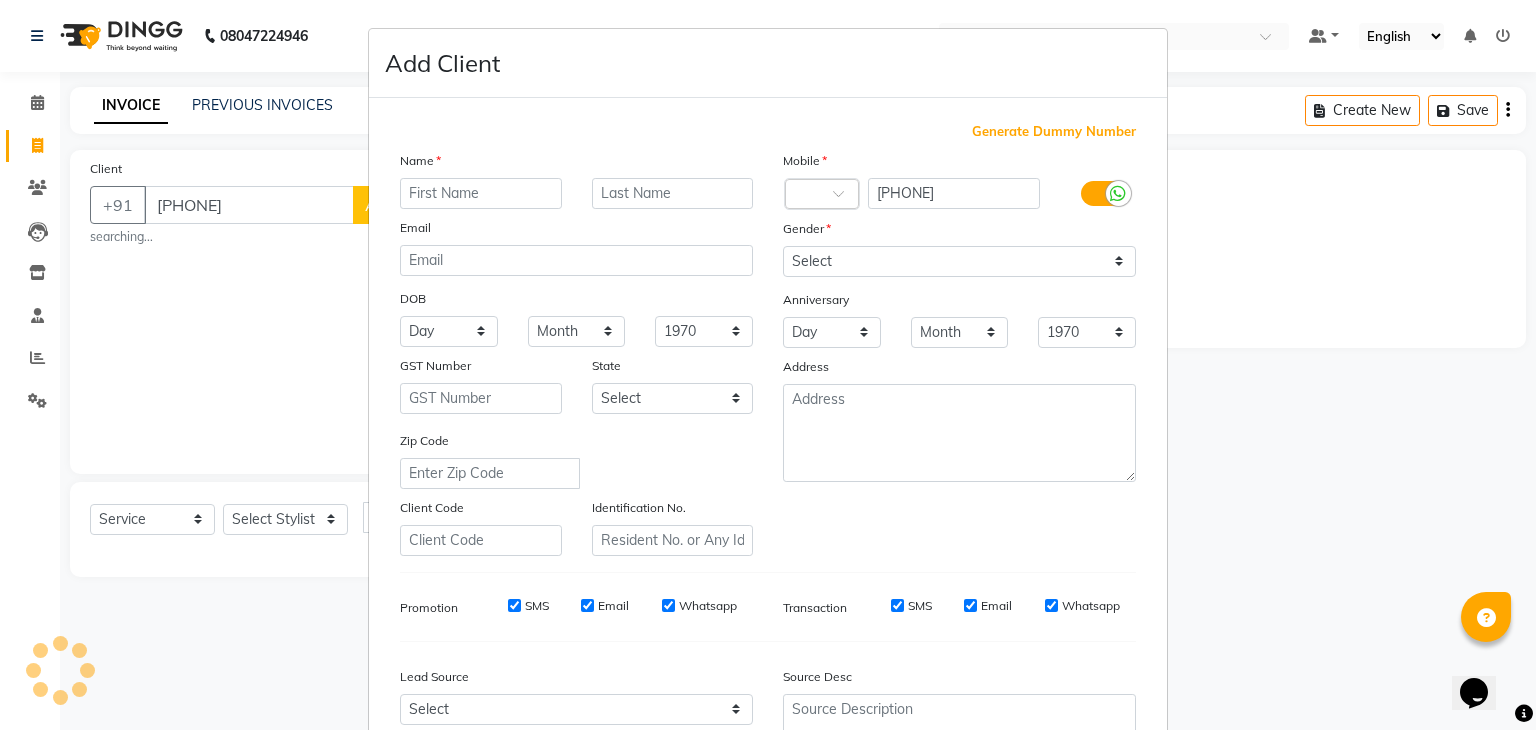 click at bounding box center [481, 193] 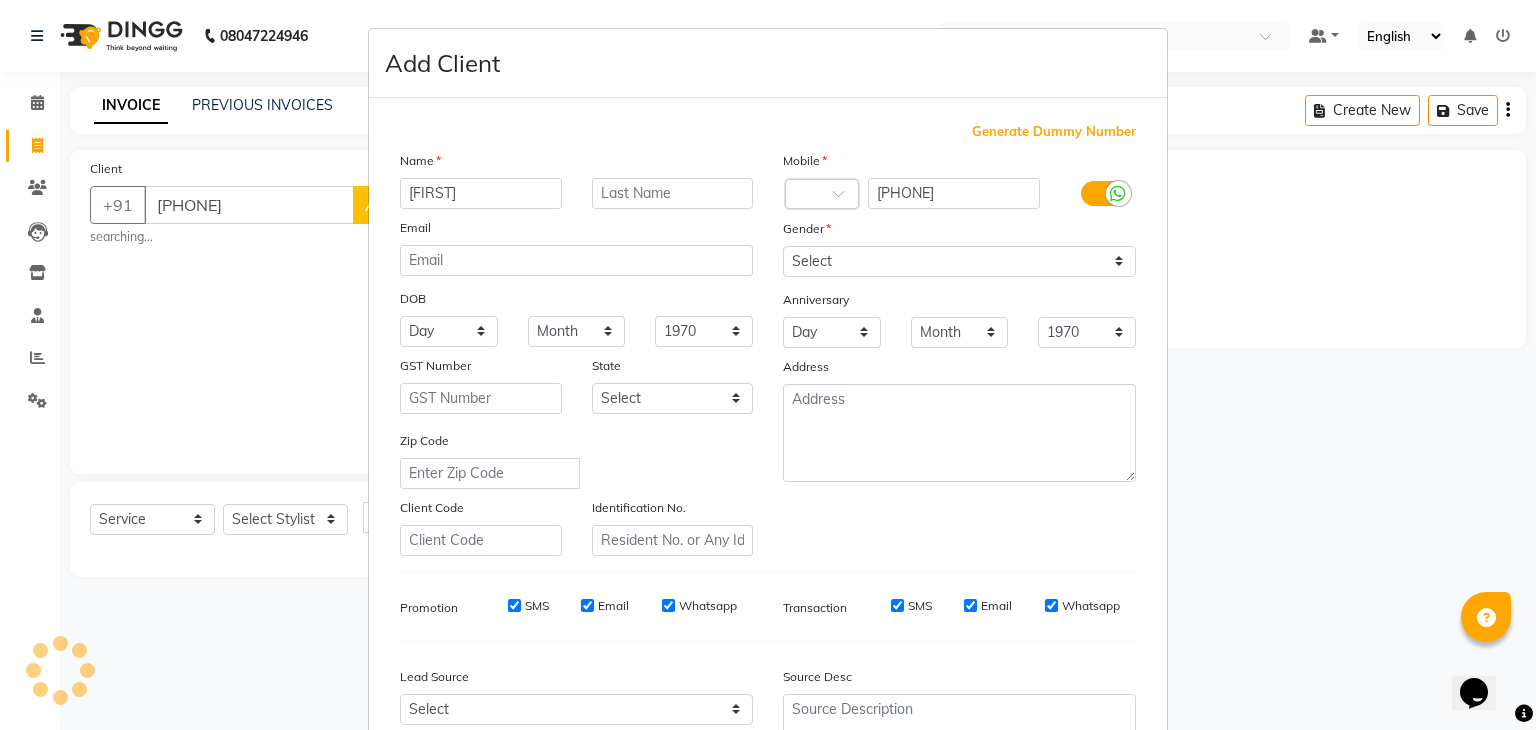 type on "[FIRST]" 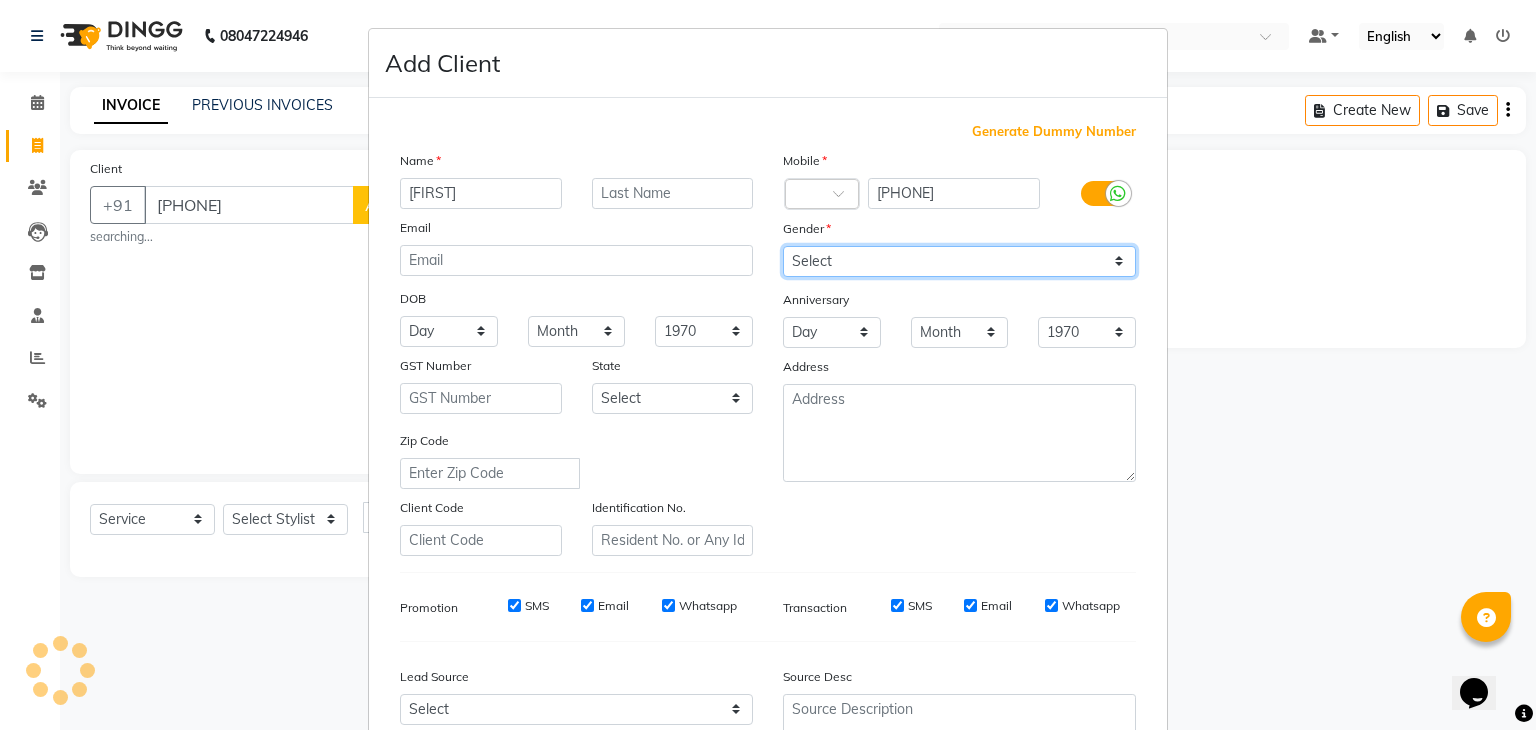 click on "Select Male Female Other Prefer Not To Say" at bounding box center [959, 261] 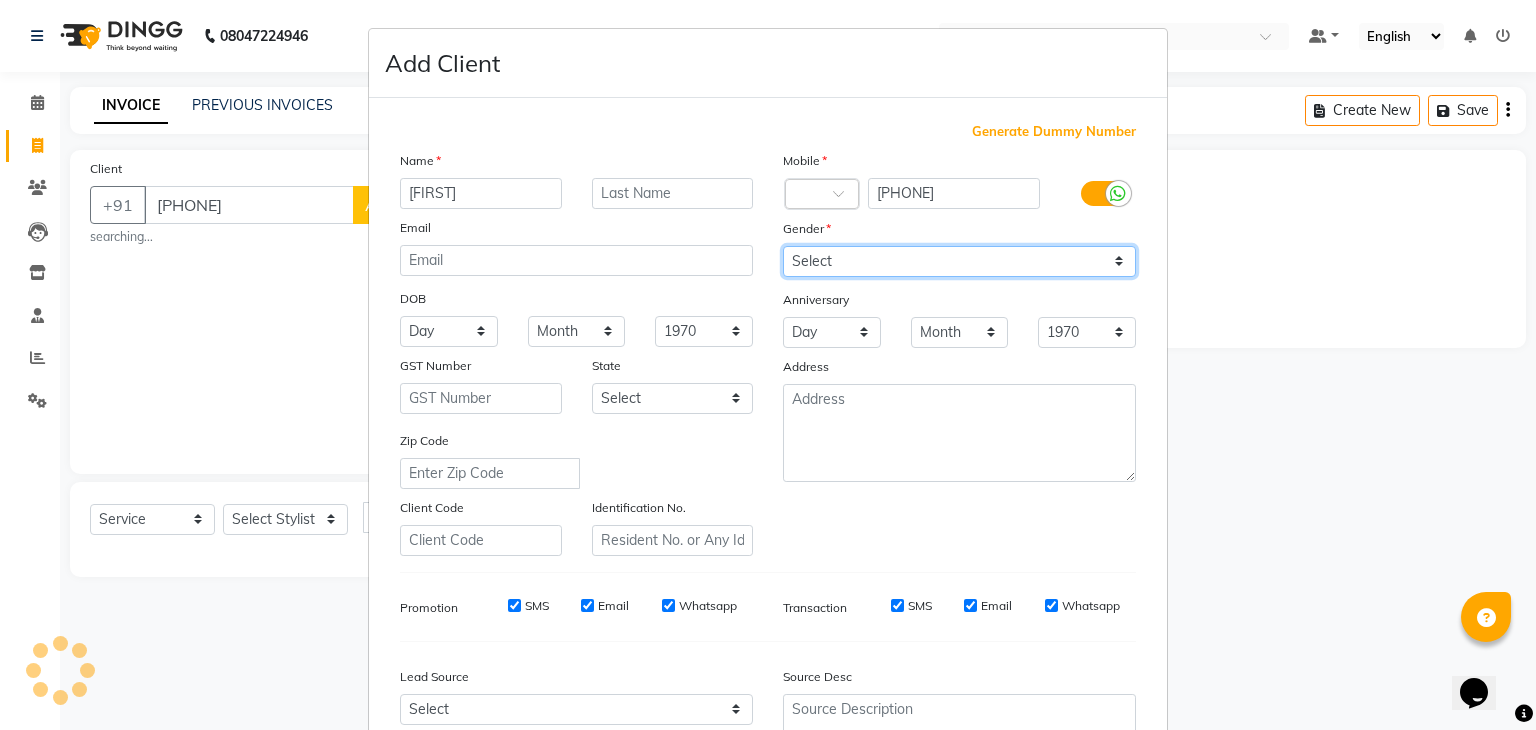 select on "female" 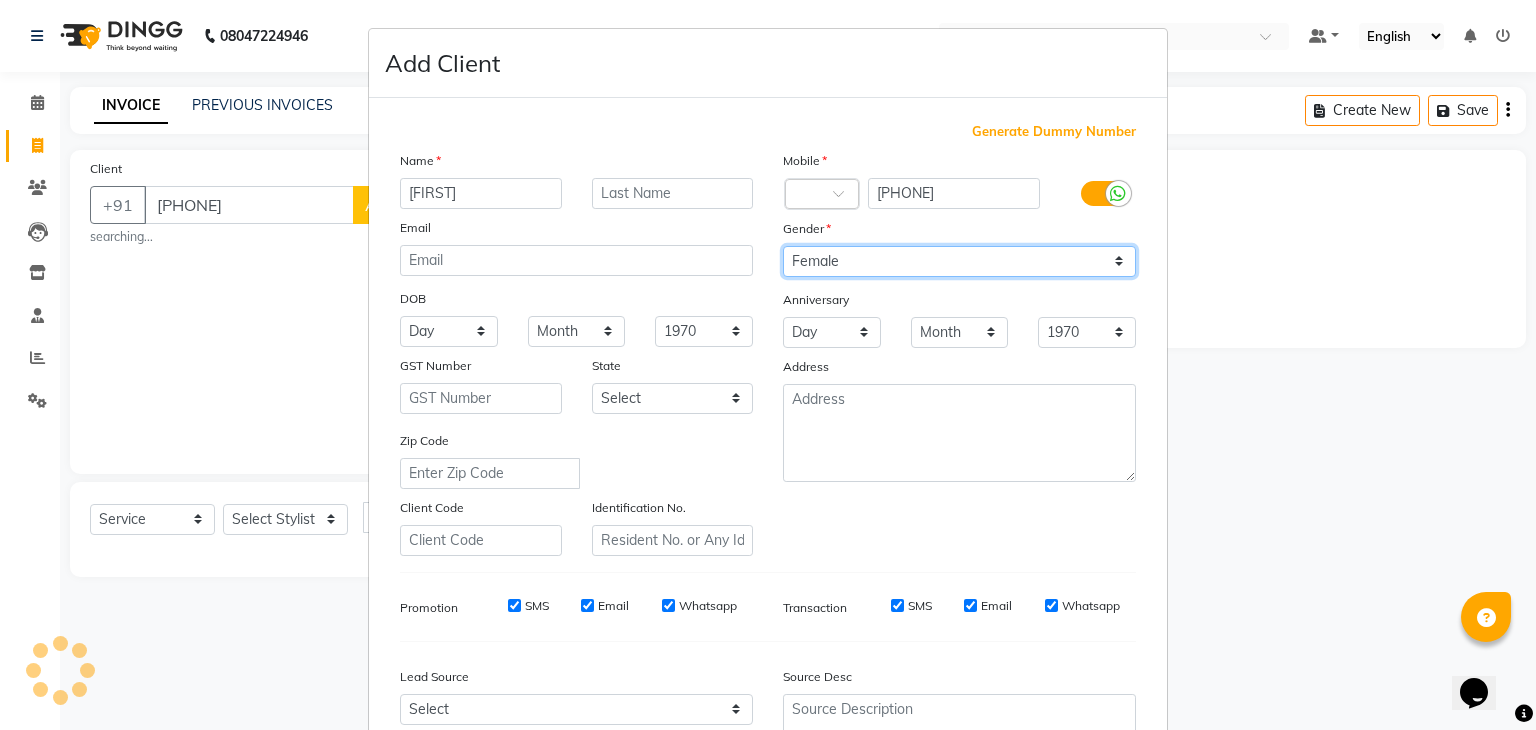 click on "Select Male Female Other Prefer Not To Say" at bounding box center [959, 261] 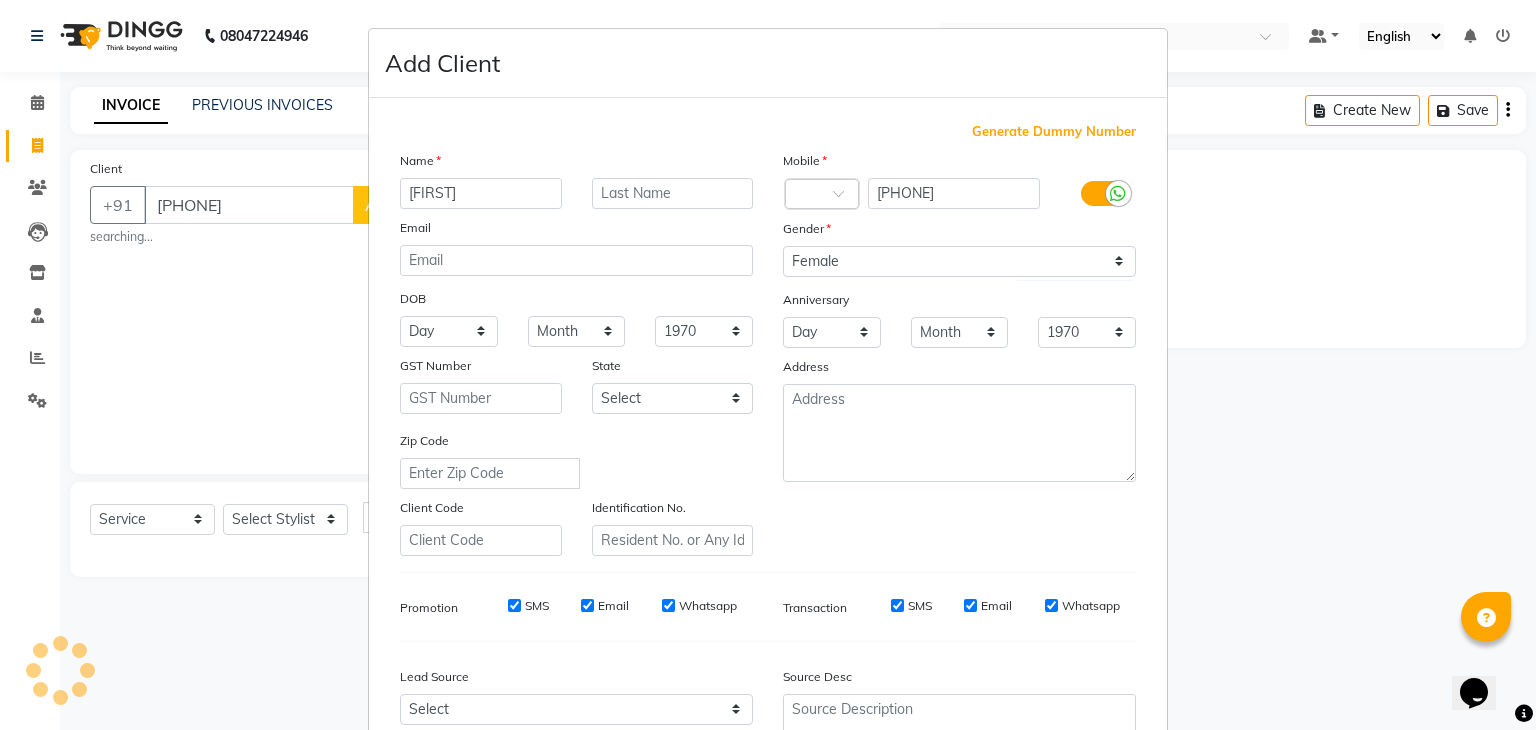 click on "Zip Code" at bounding box center (576, 459) 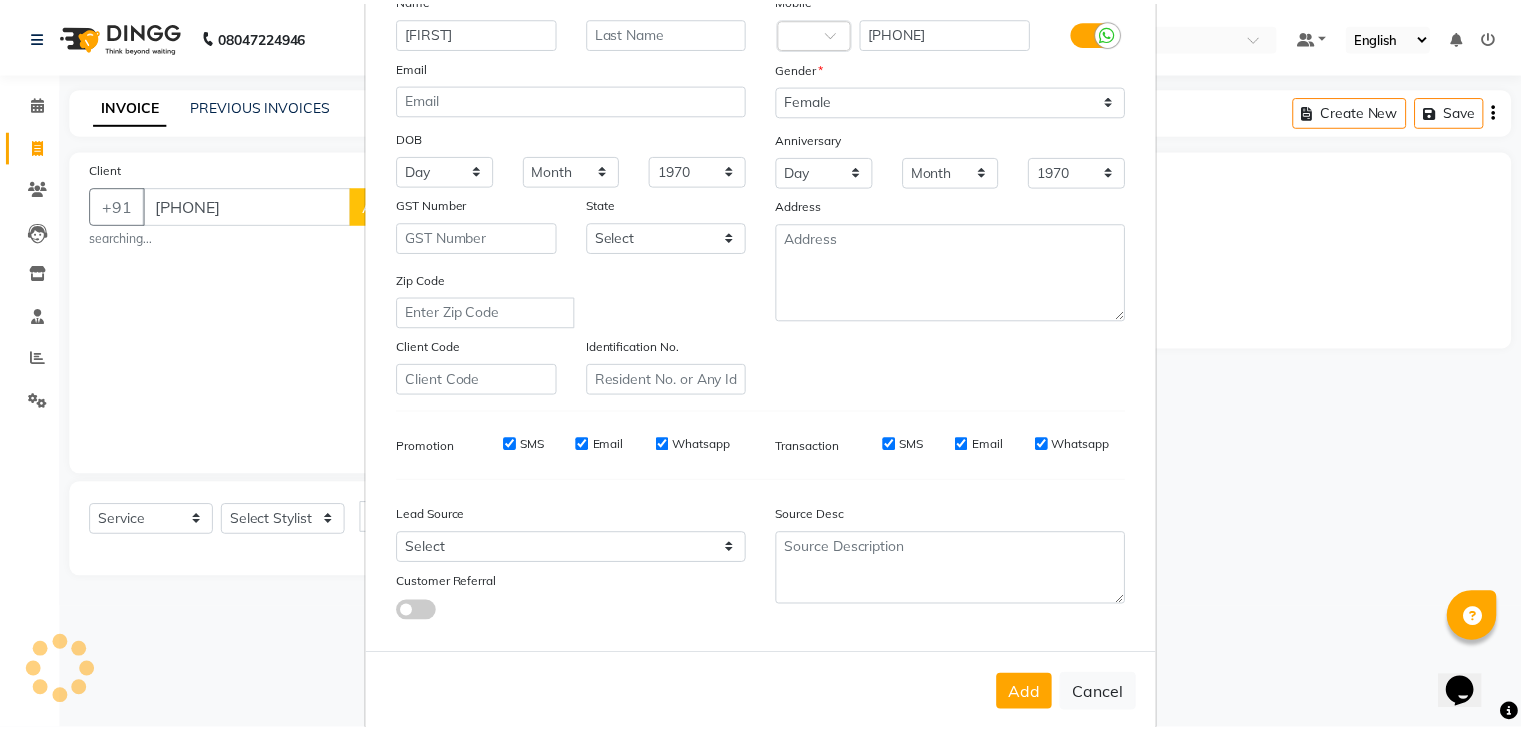 scroll, scrollTop: 200, scrollLeft: 0, axis: vertical 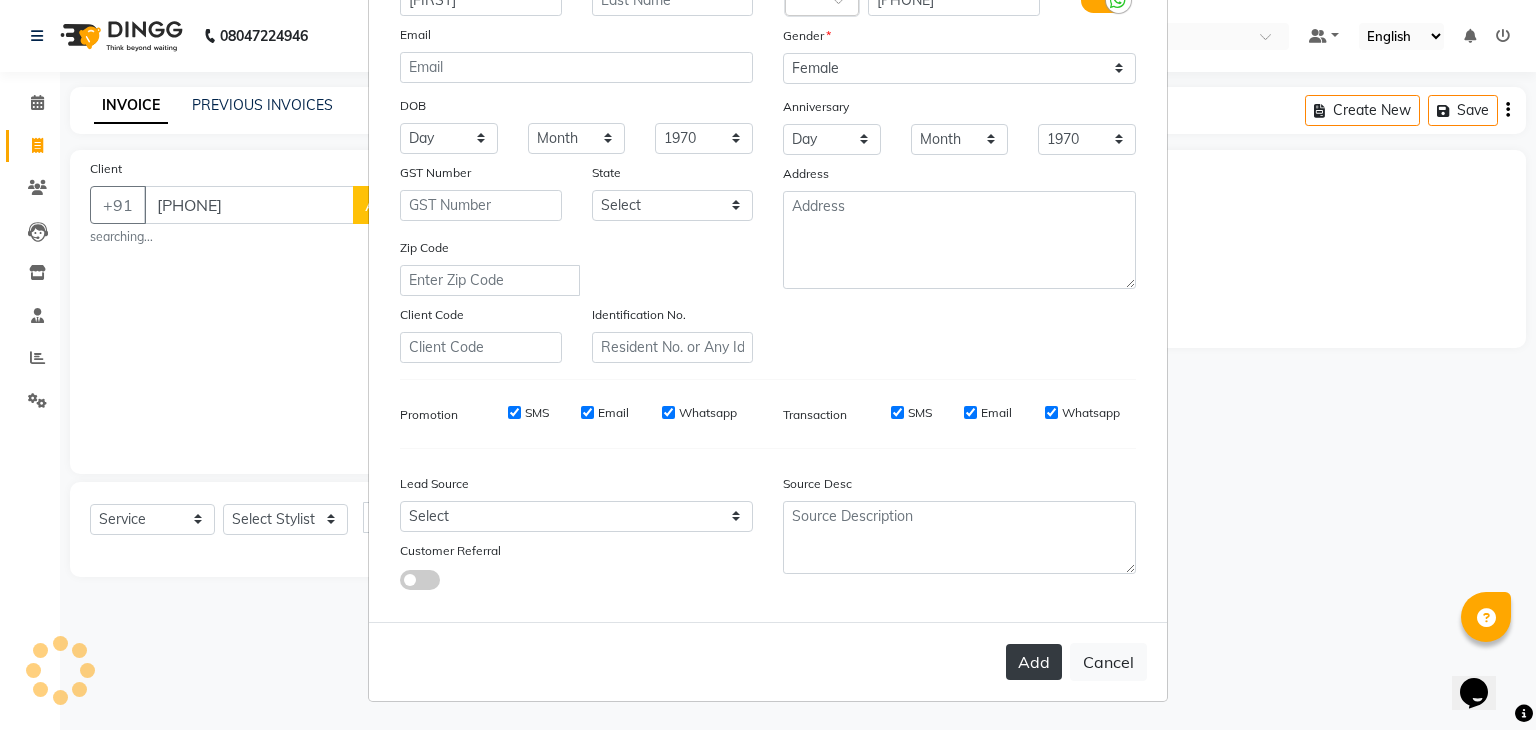 click on "Add" at bounding box center [1034, 662] 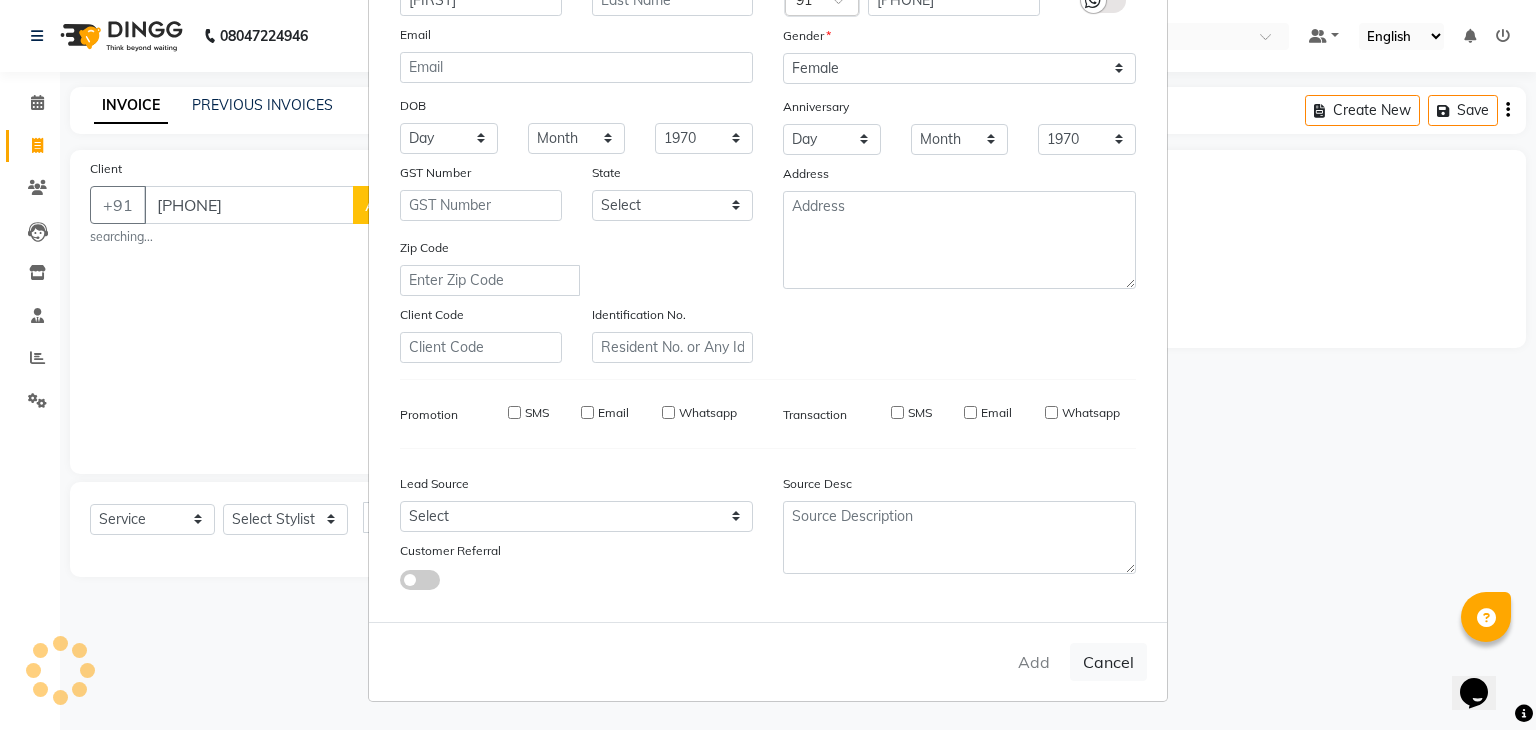 type on "77******76" 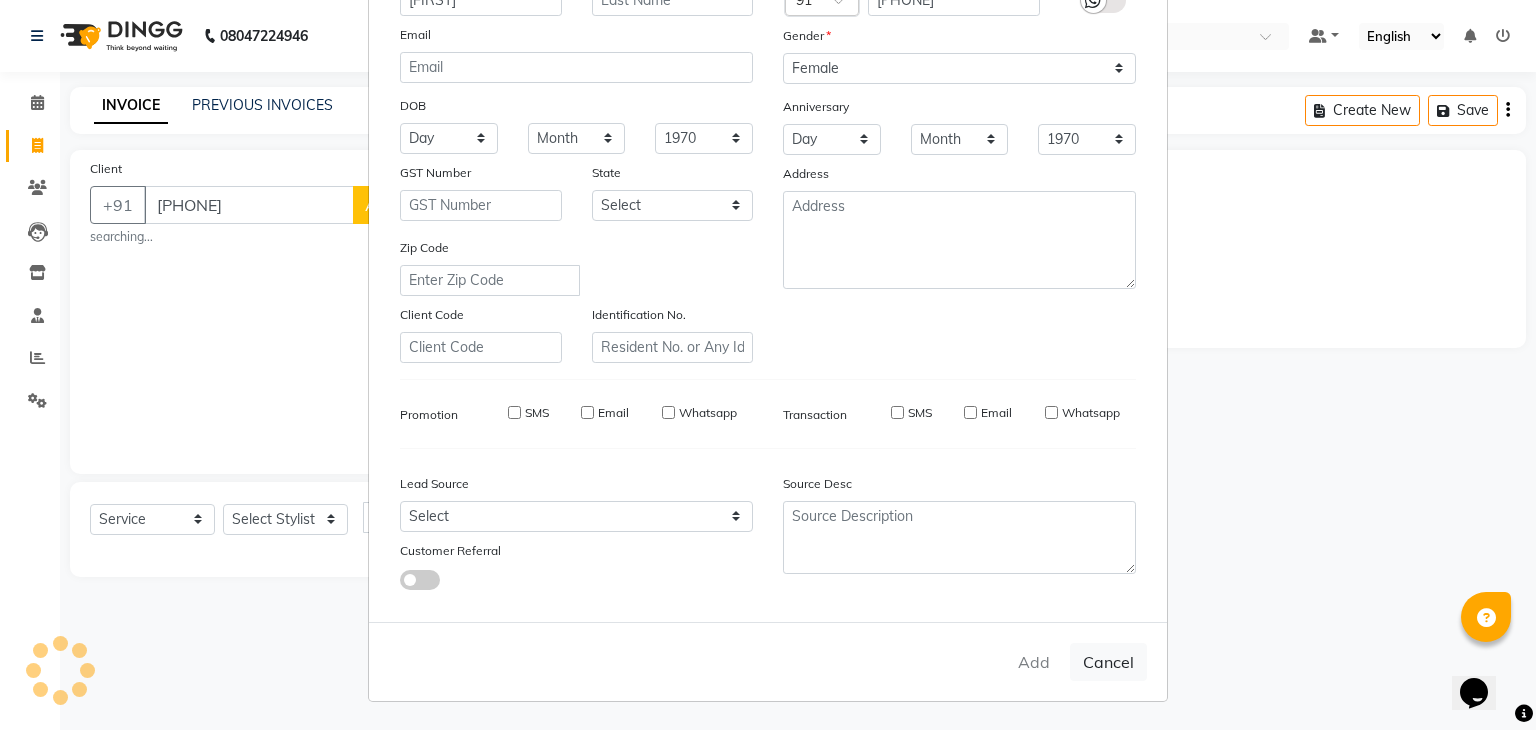 type 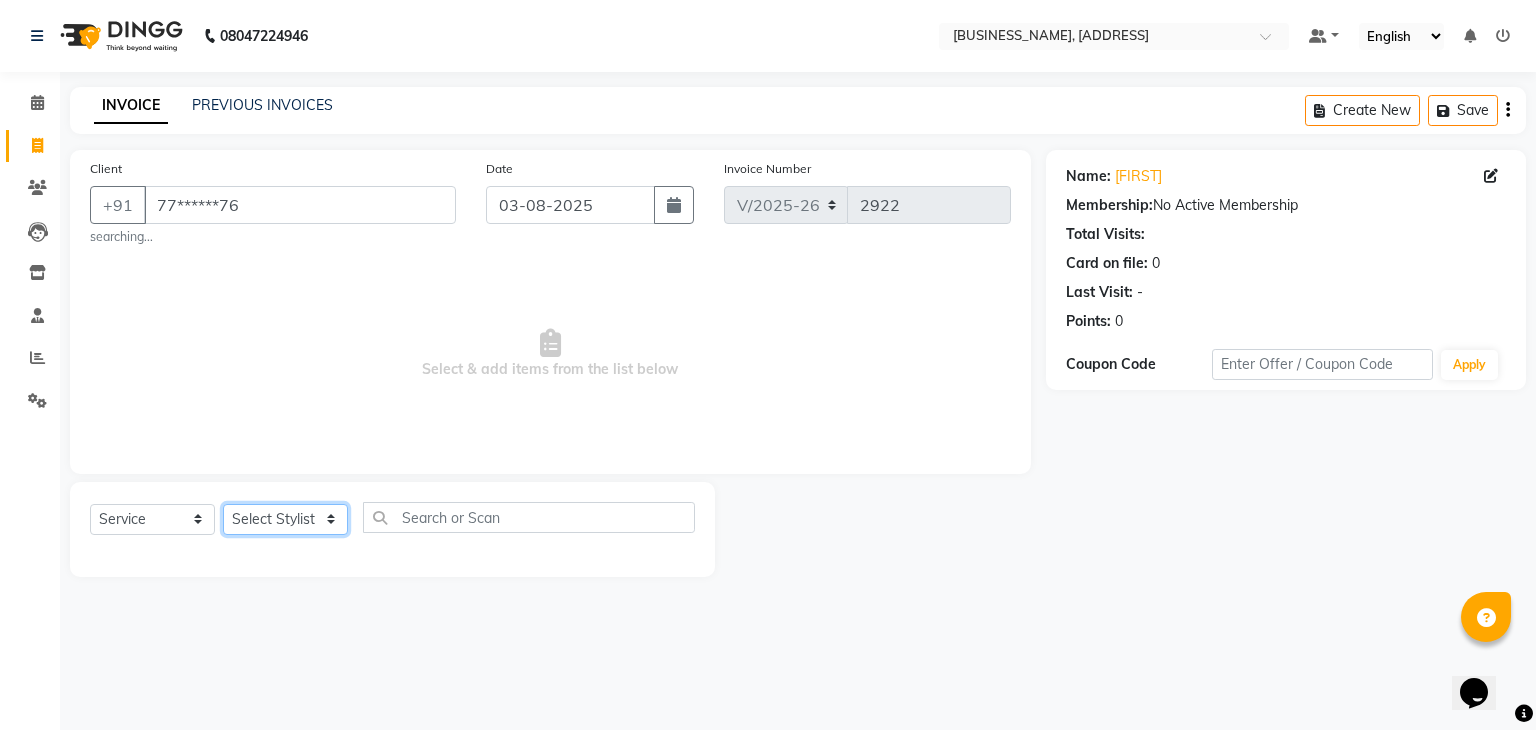 click on "Select Stylist [FIRST] [FIRST]  [FIRST] Manager [FIRST]  [FIRST] [FIRST] [FIRST] [FIRST] [FIRST]" 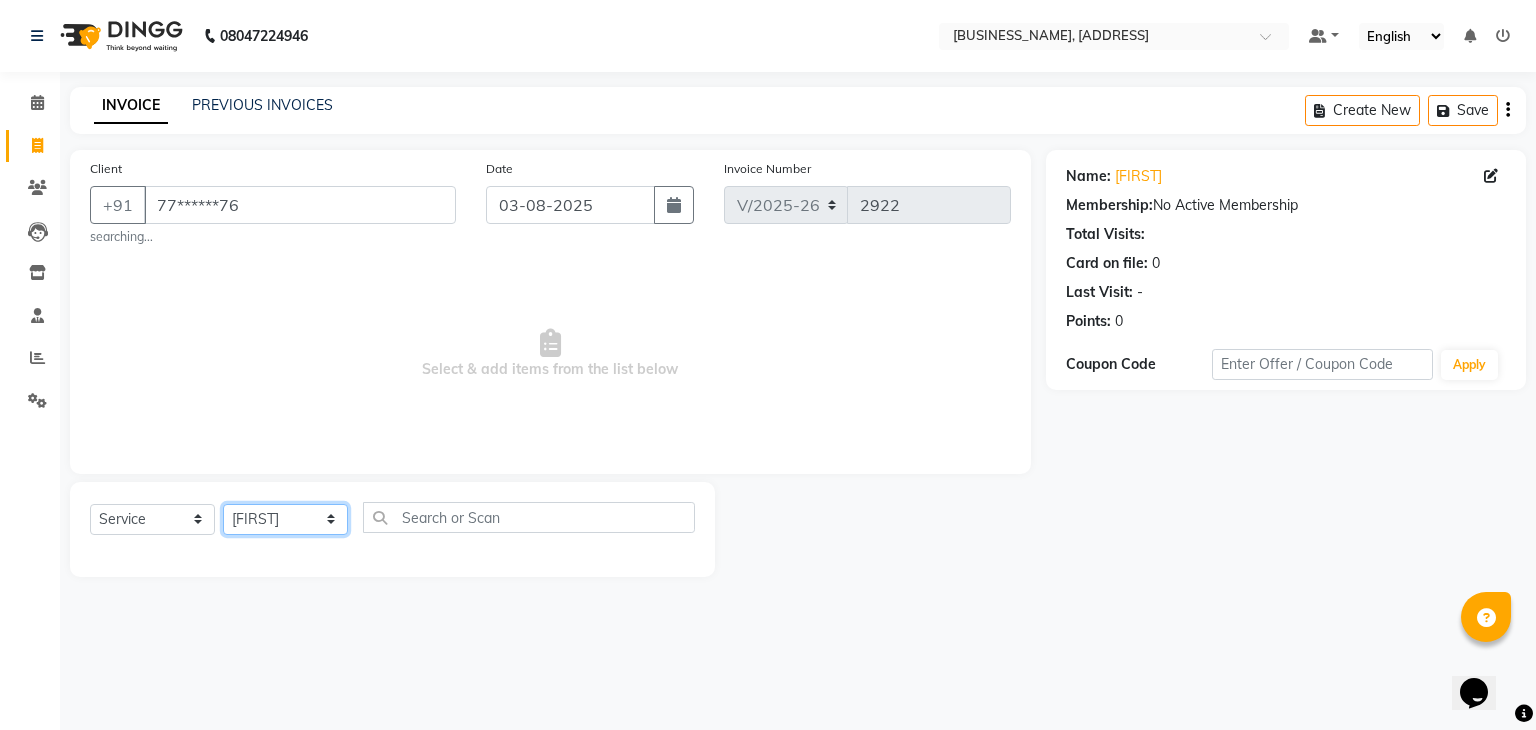 click on "Select Stylist [FIRST] [FIRST]  [FIRST] Manager [FIRST]  [FIRST] [FIRST] [FIRST] [FIRST] [FIRST]" 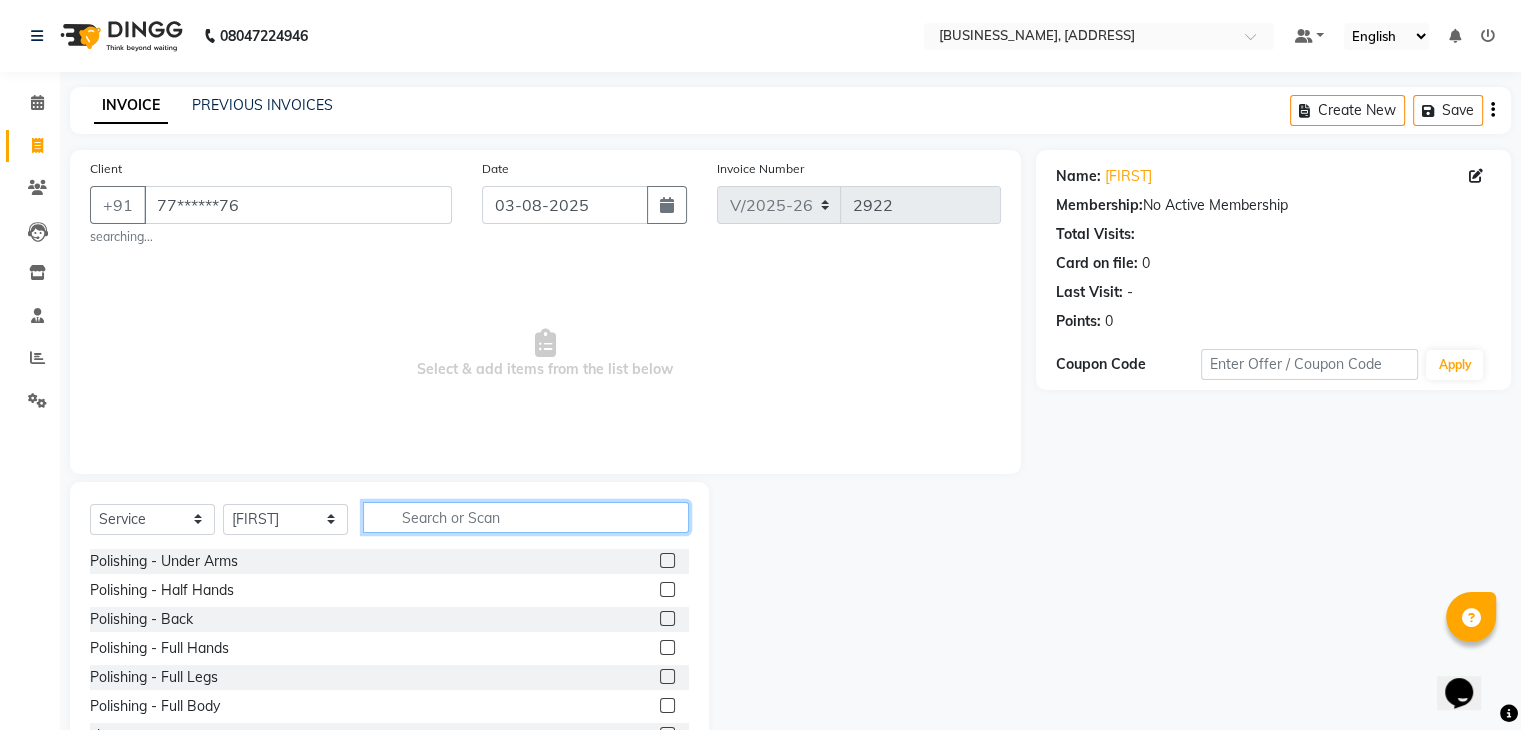 click 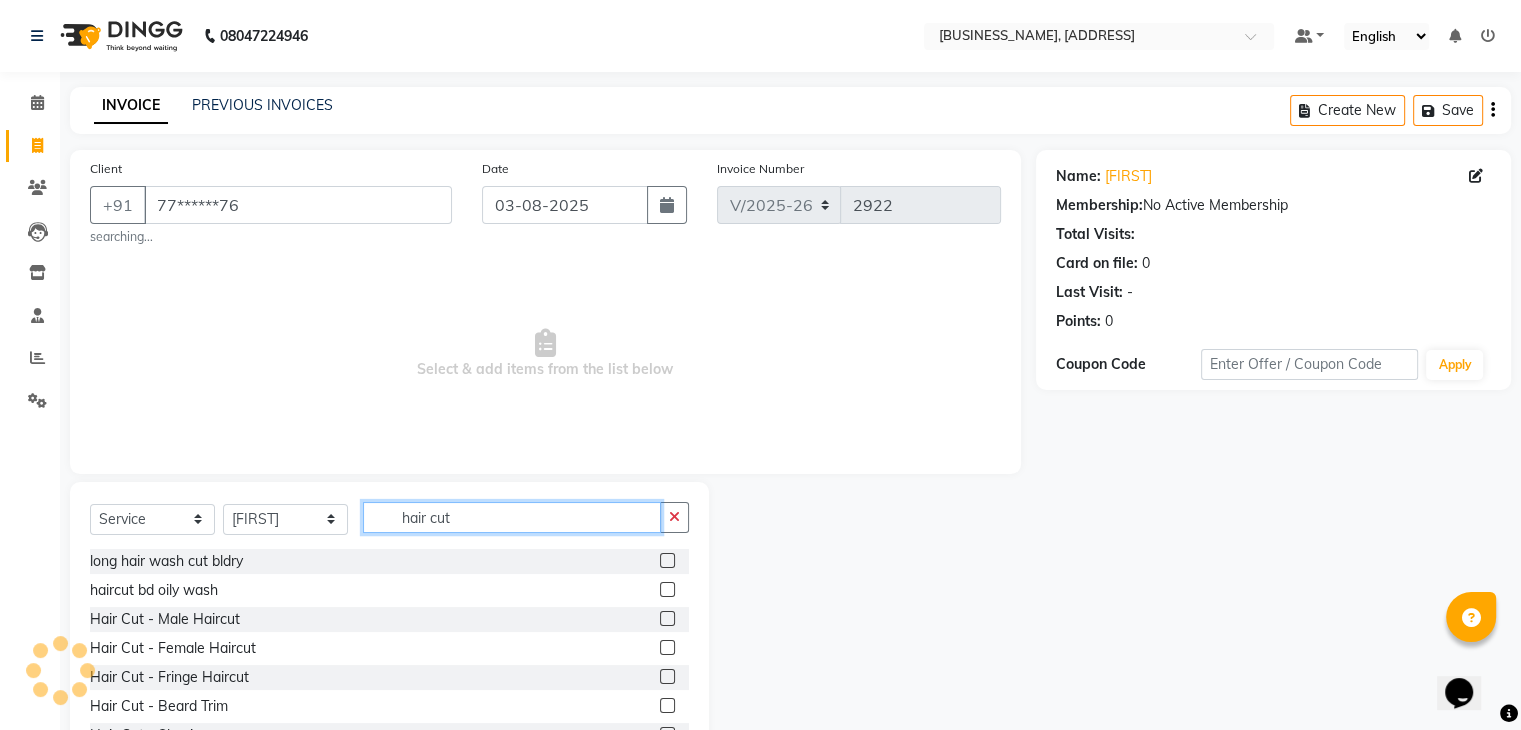 type on "hair cut" 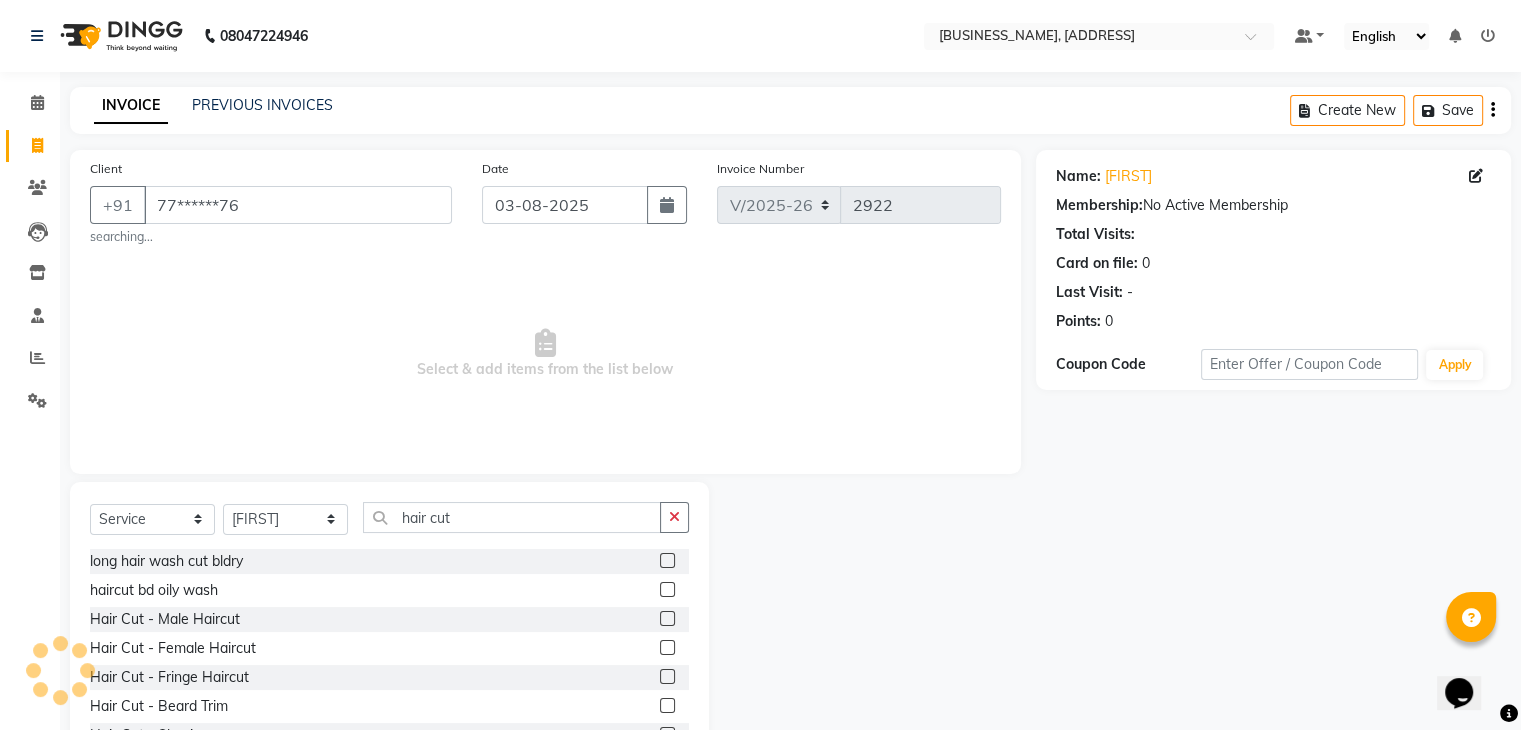 click 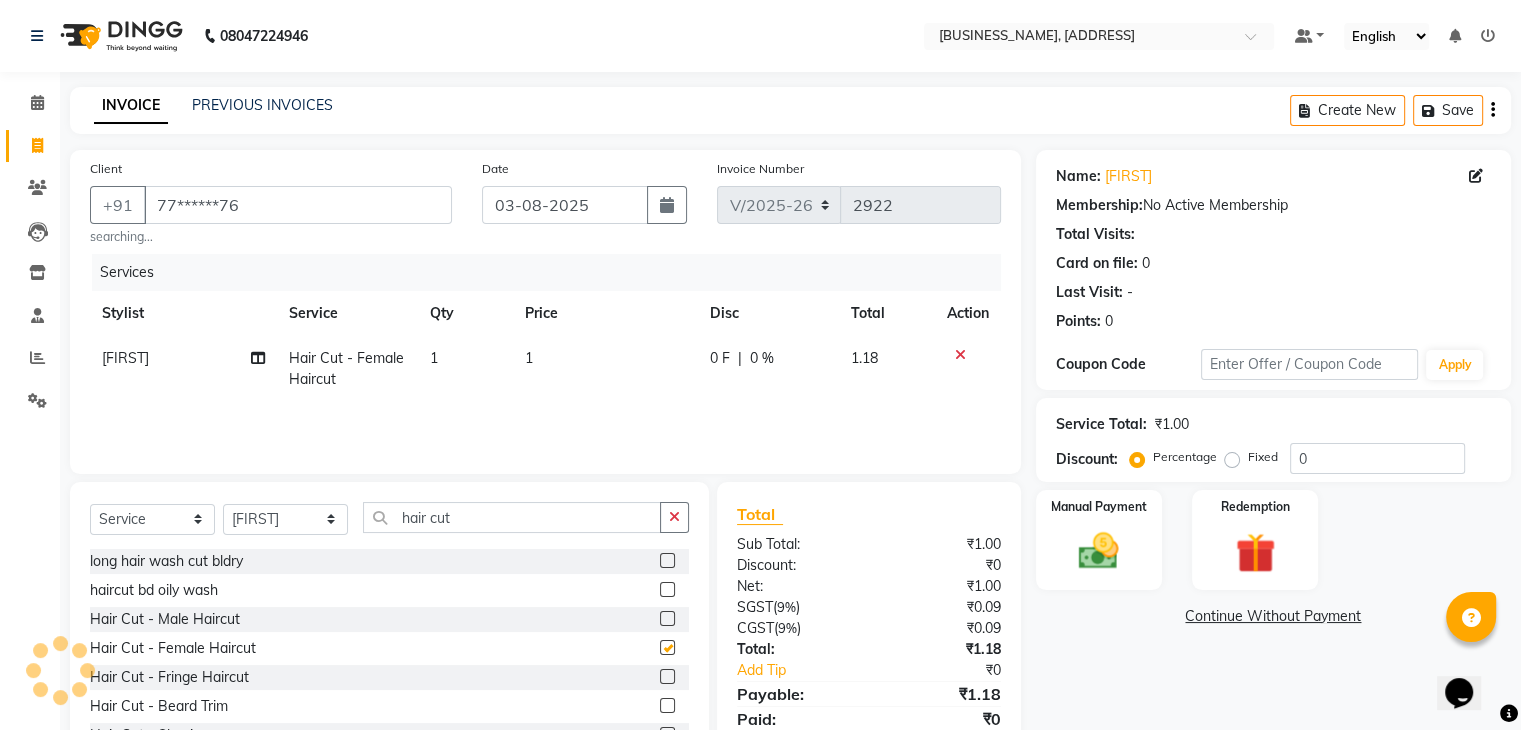 checkbox on "false" 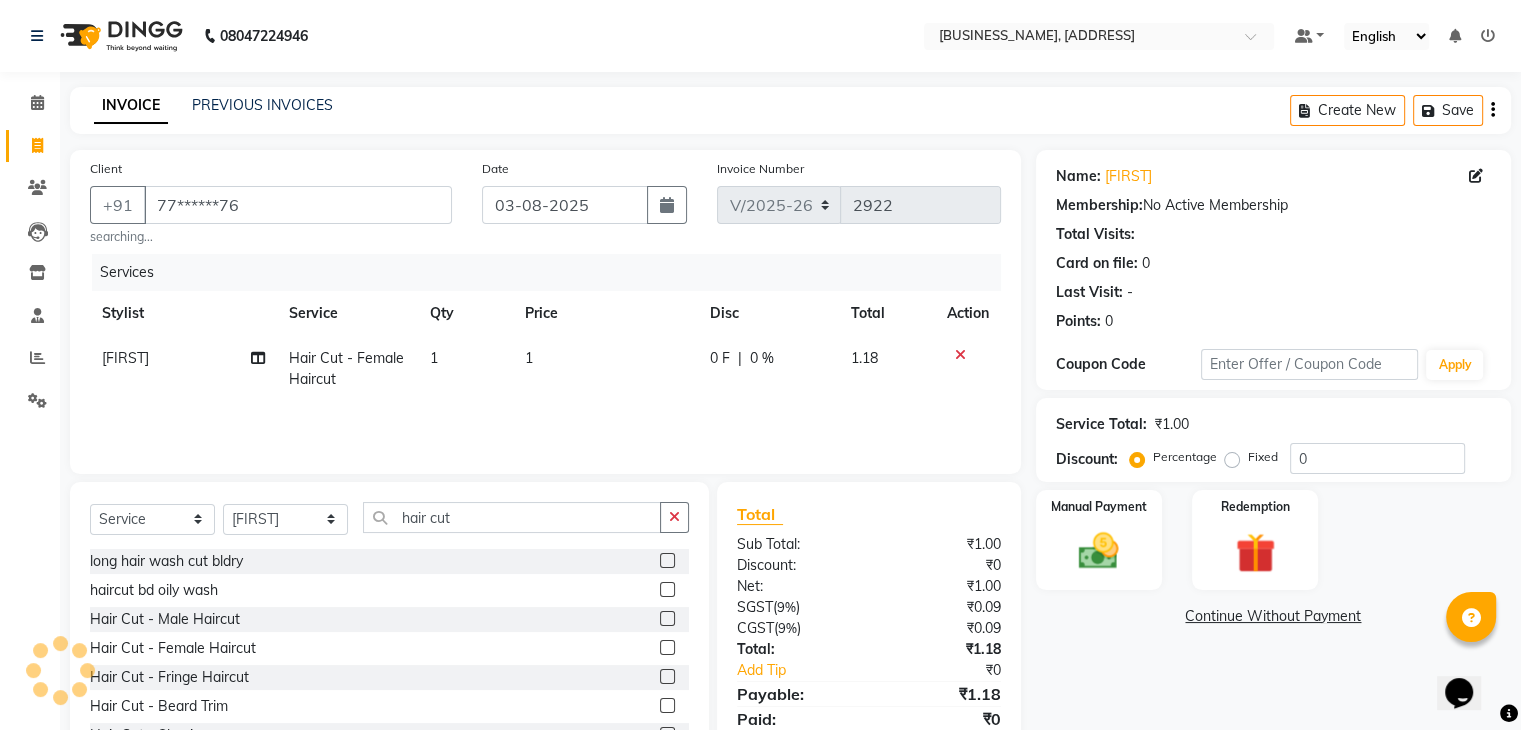 click on "1" 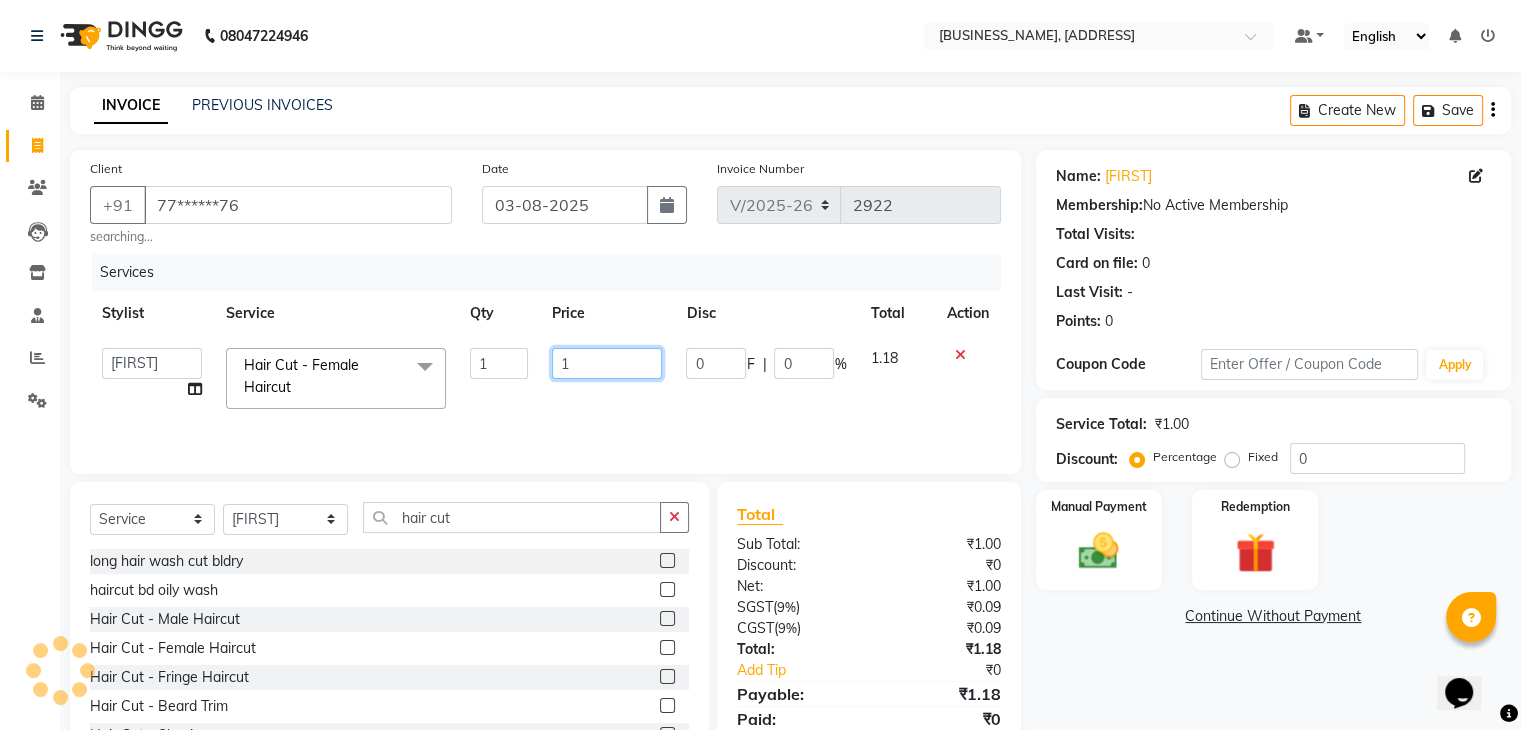 click on "1" 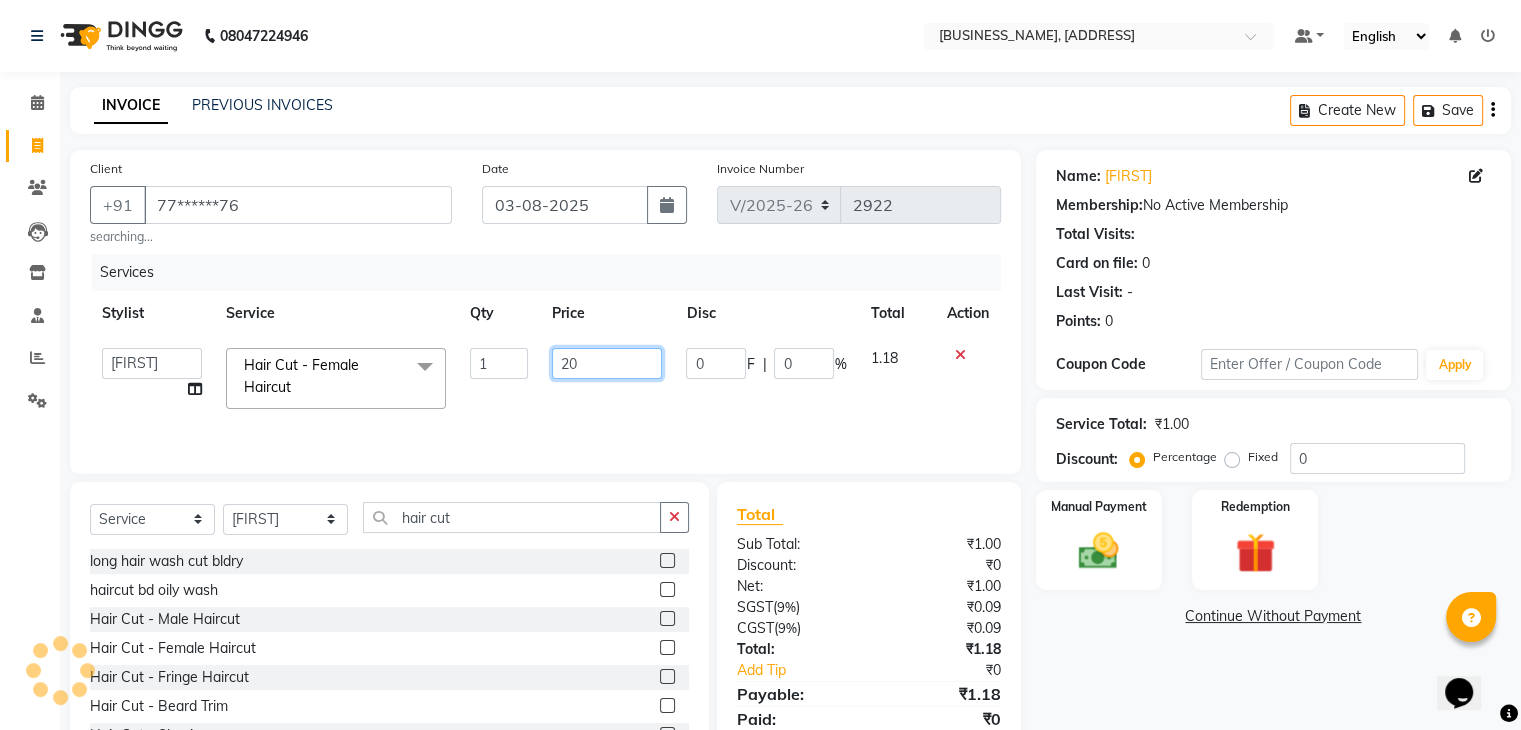 type on "200" 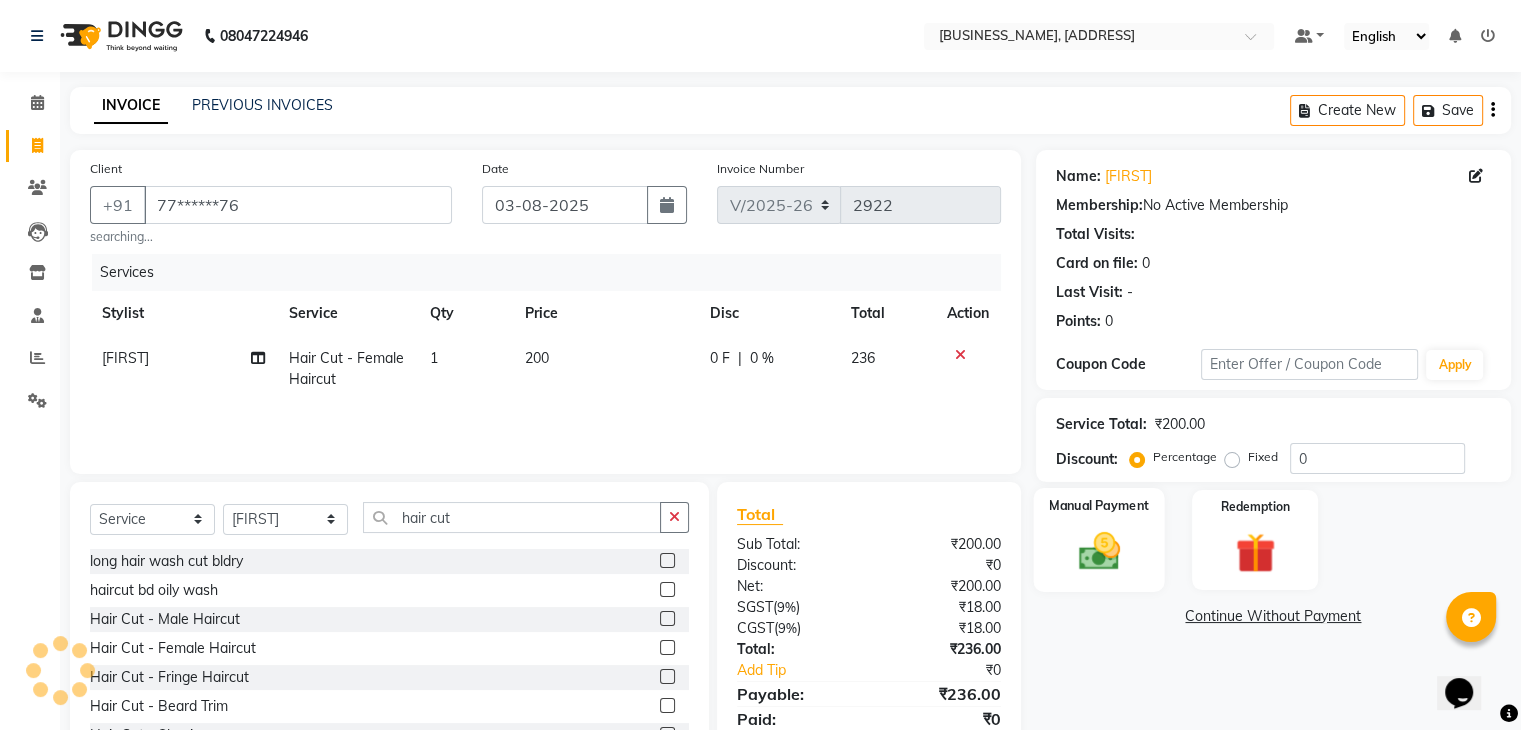 click on "Manual Payment" 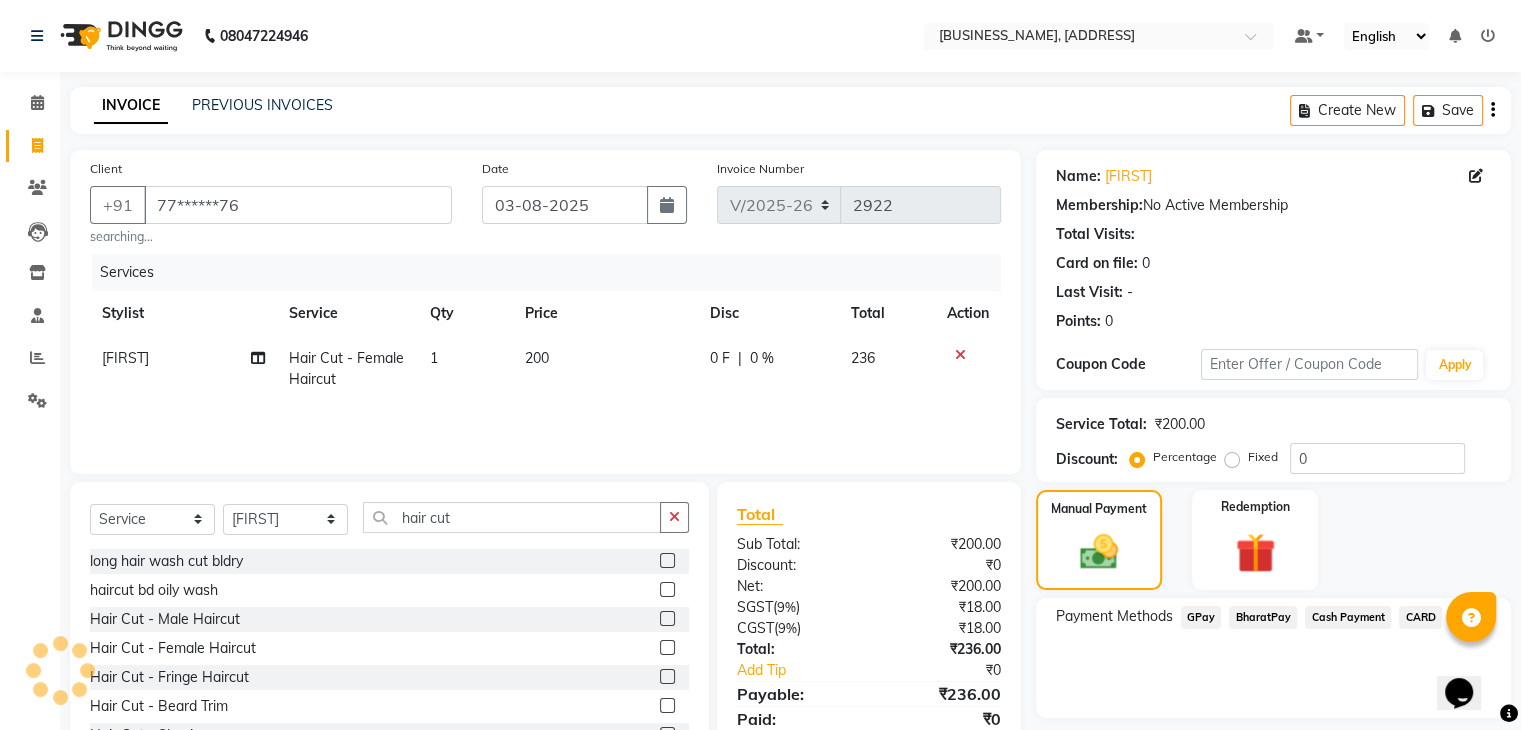 click on "Cash Payment" 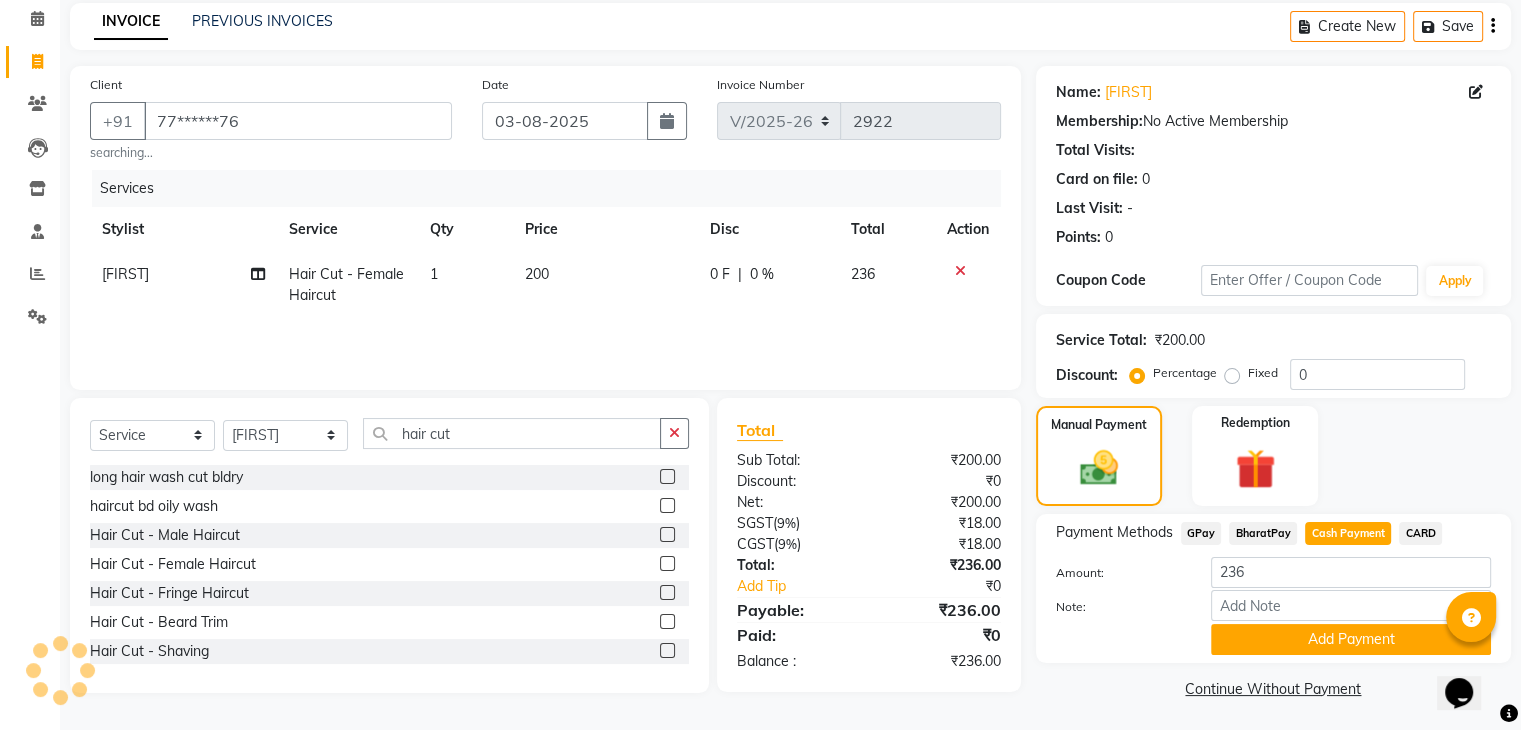 scroll, scrollTop: 89, scrollLeft: 0, axis: vertical 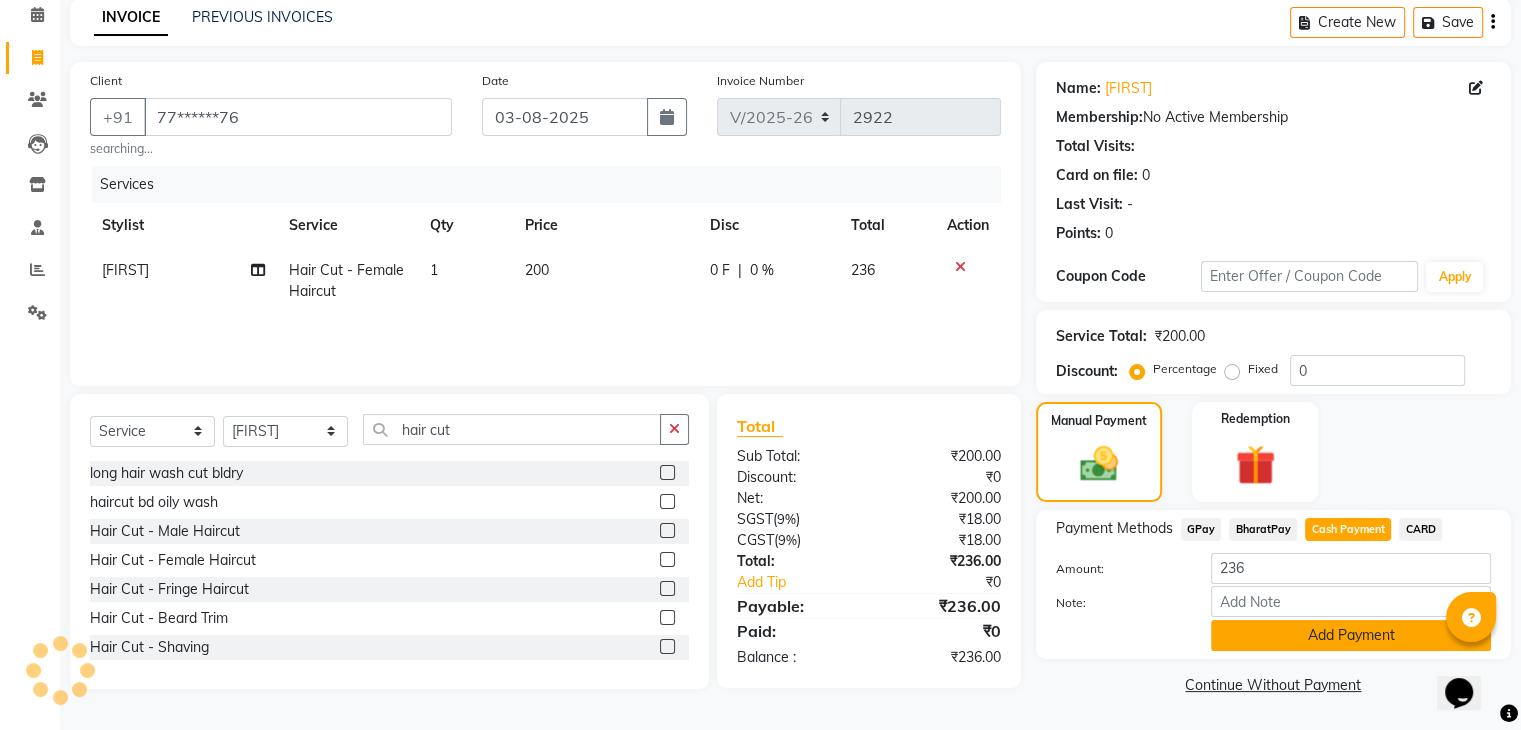 click on "Add Payment" 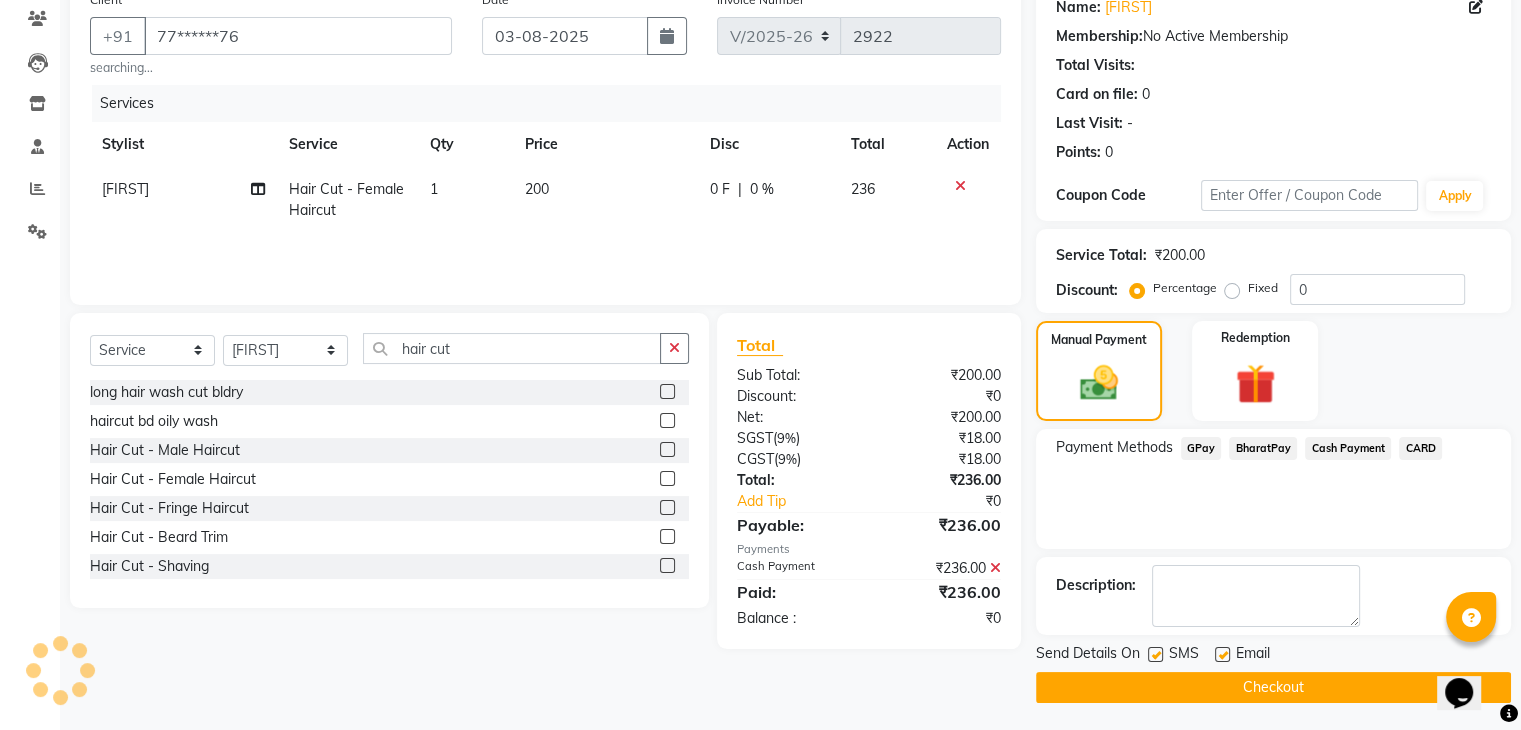 scroll, scrollTop: 171, scrollLeft: 0, axis: vertical 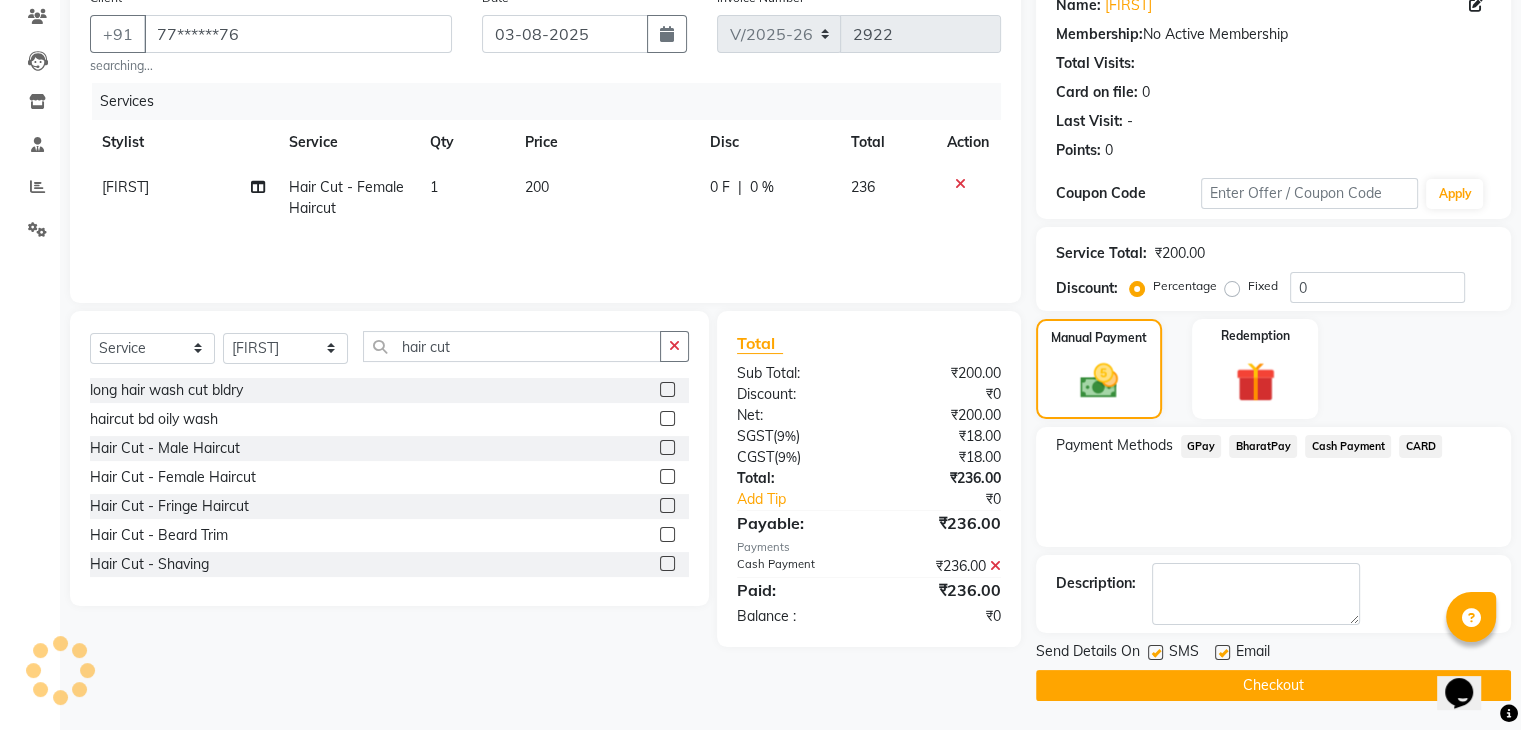 click on "Checkout" 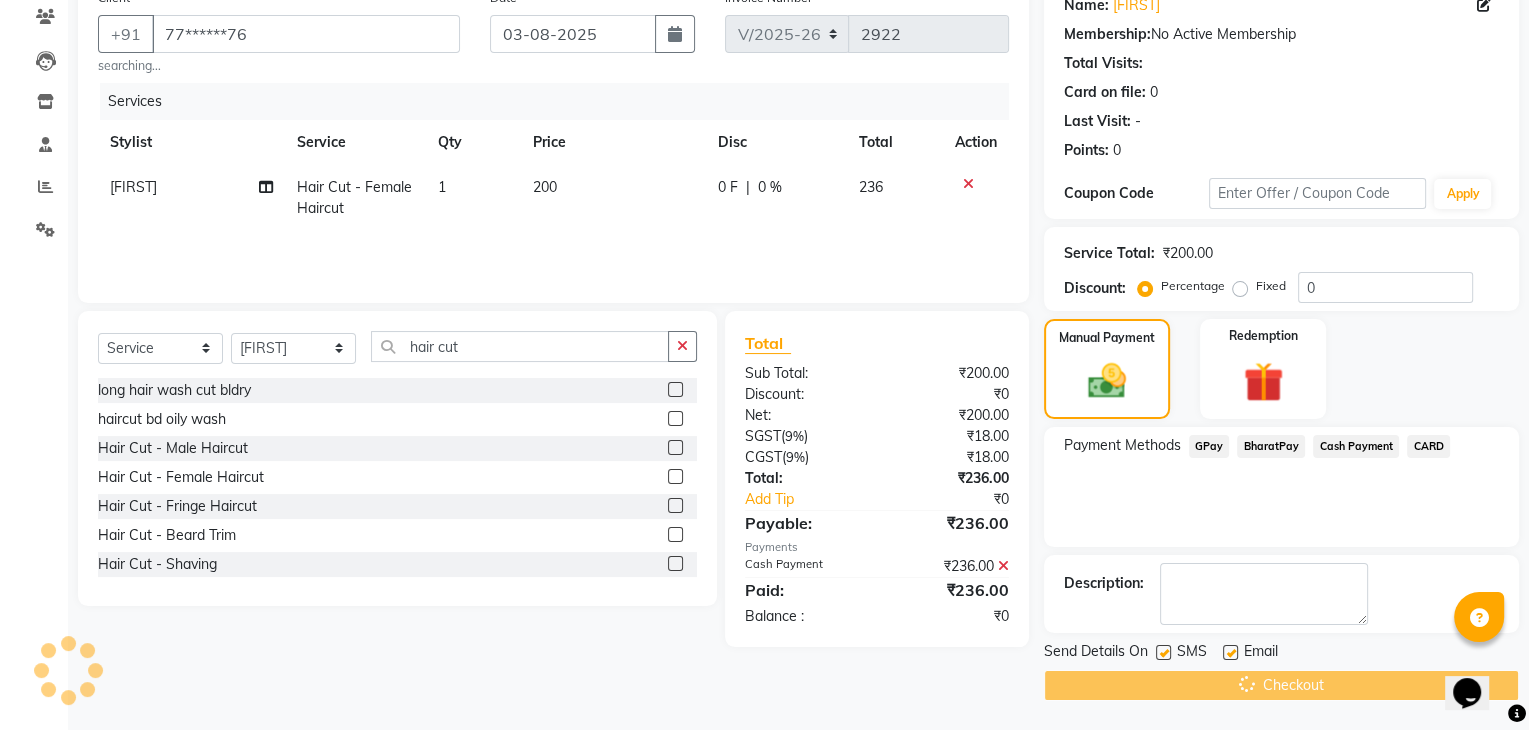 scroll, scrollTop: 0, scrollLeft: 0, axis: both 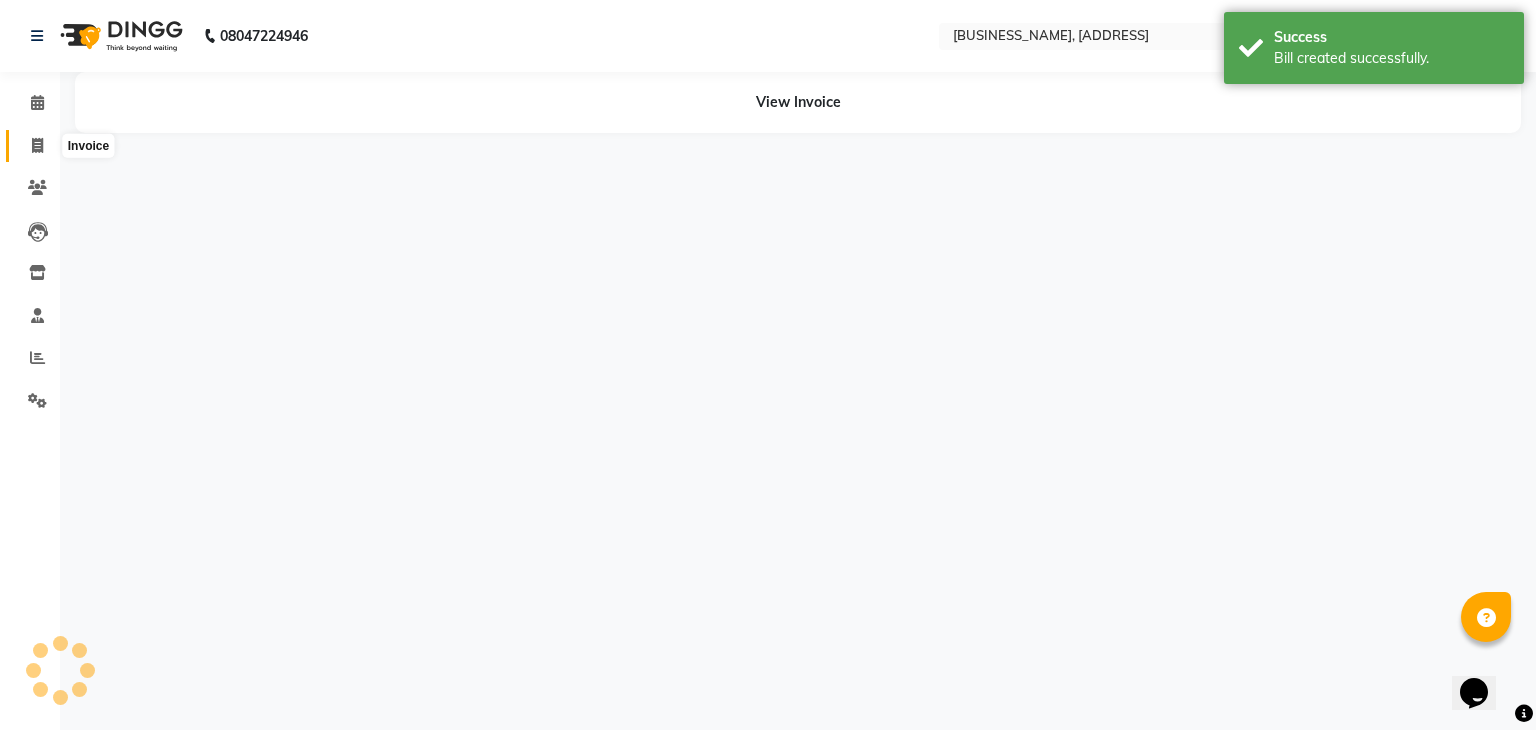 click 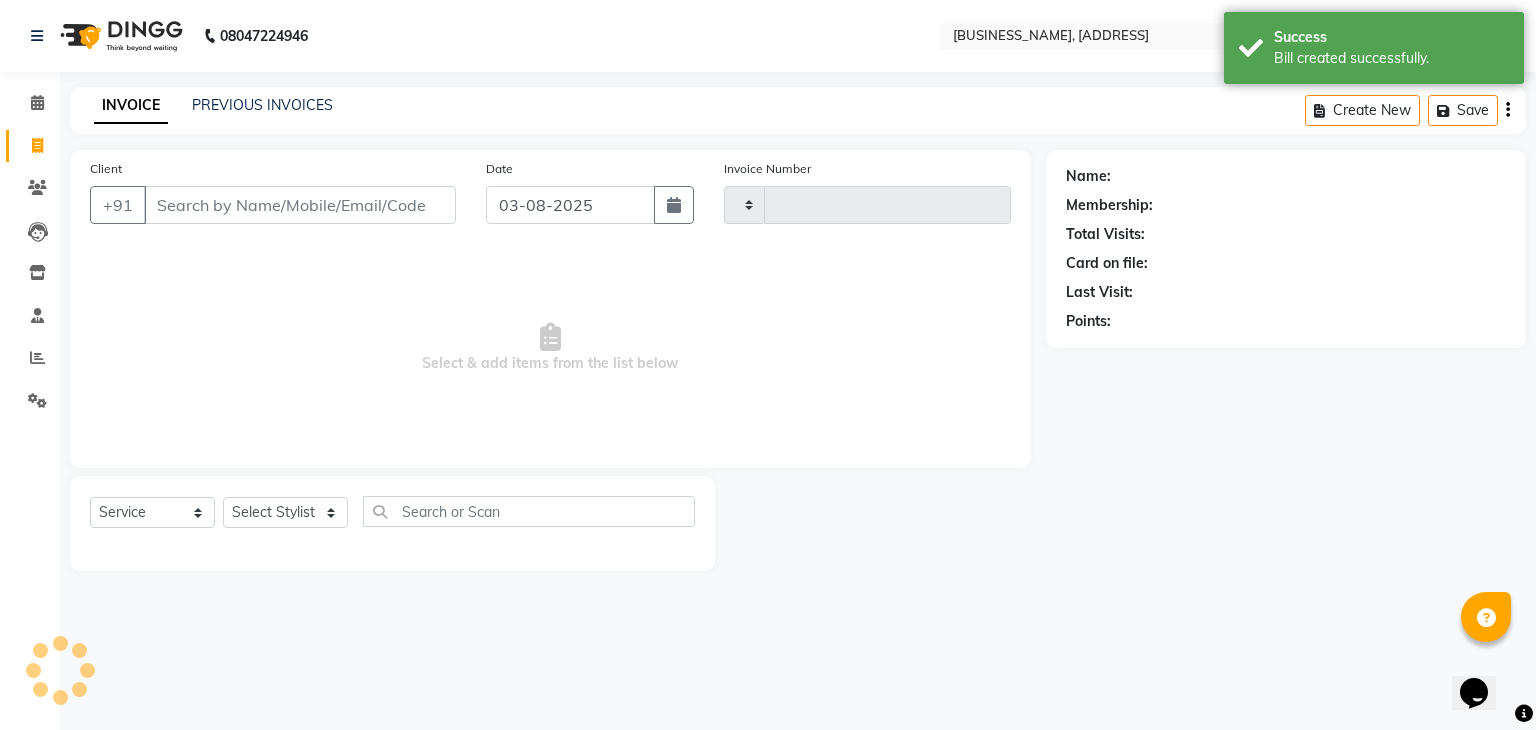 click on "Client" at bounding box center (300, 205) 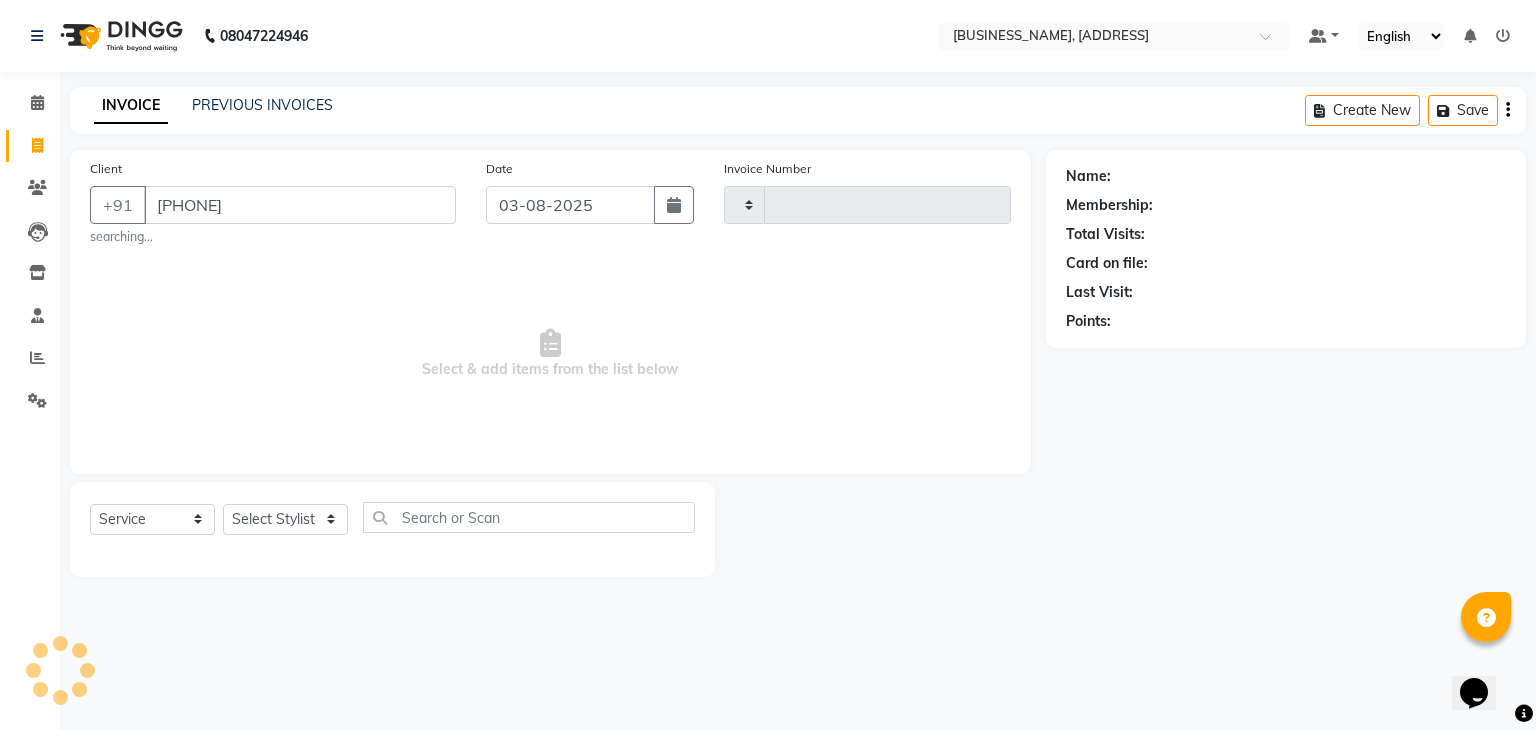 type on "[PHONE]" 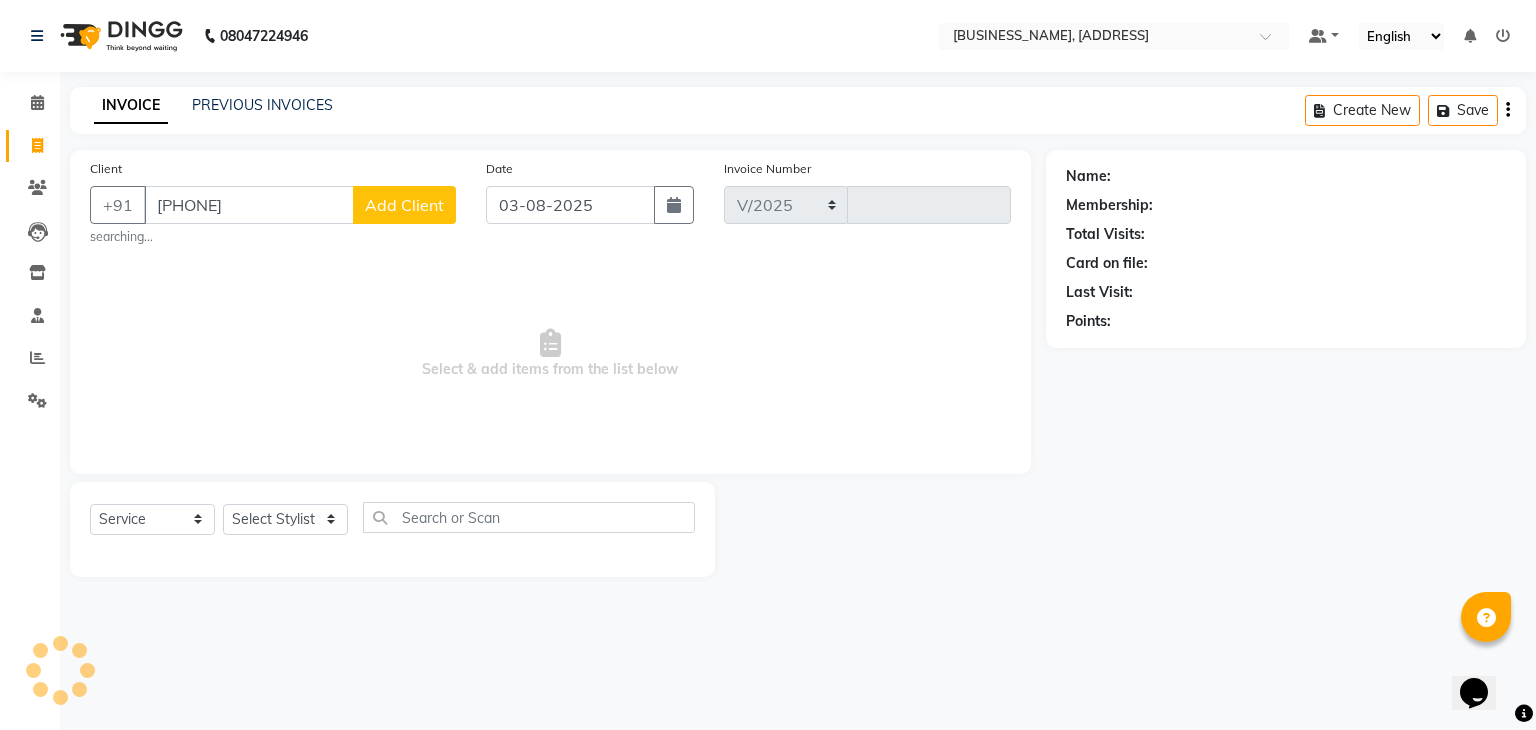 select on "8362" 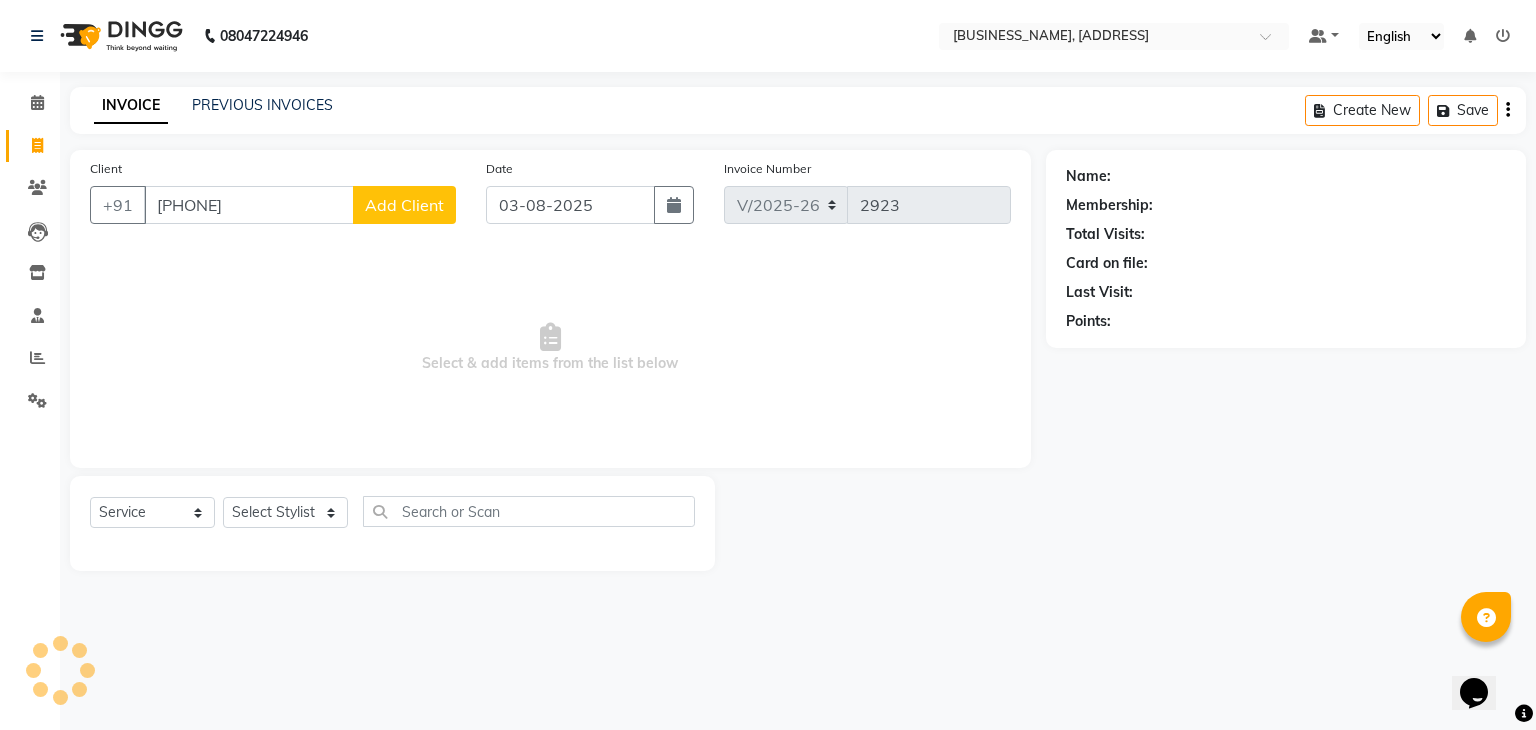 type on "[PHONE]" 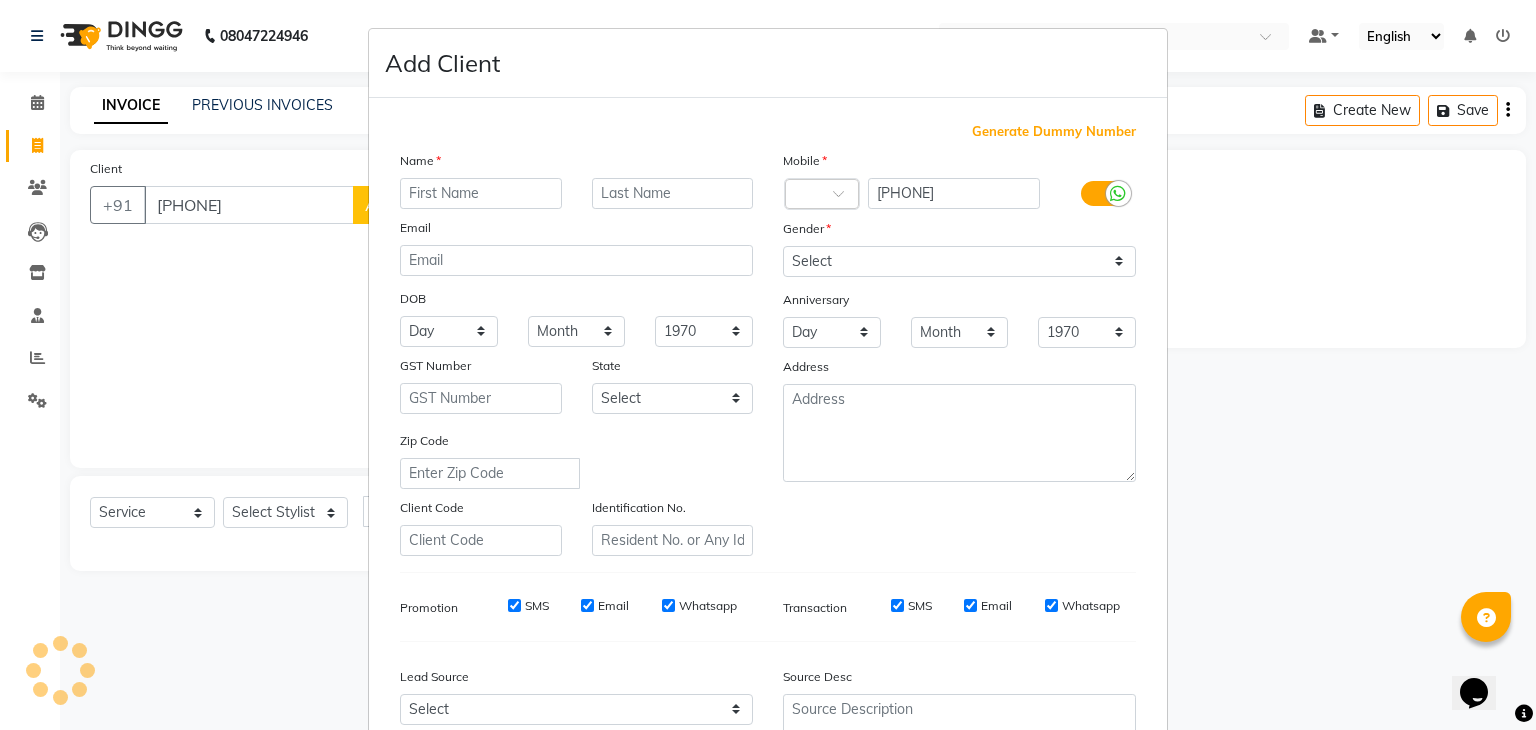 click at bounding box center (481, 193) 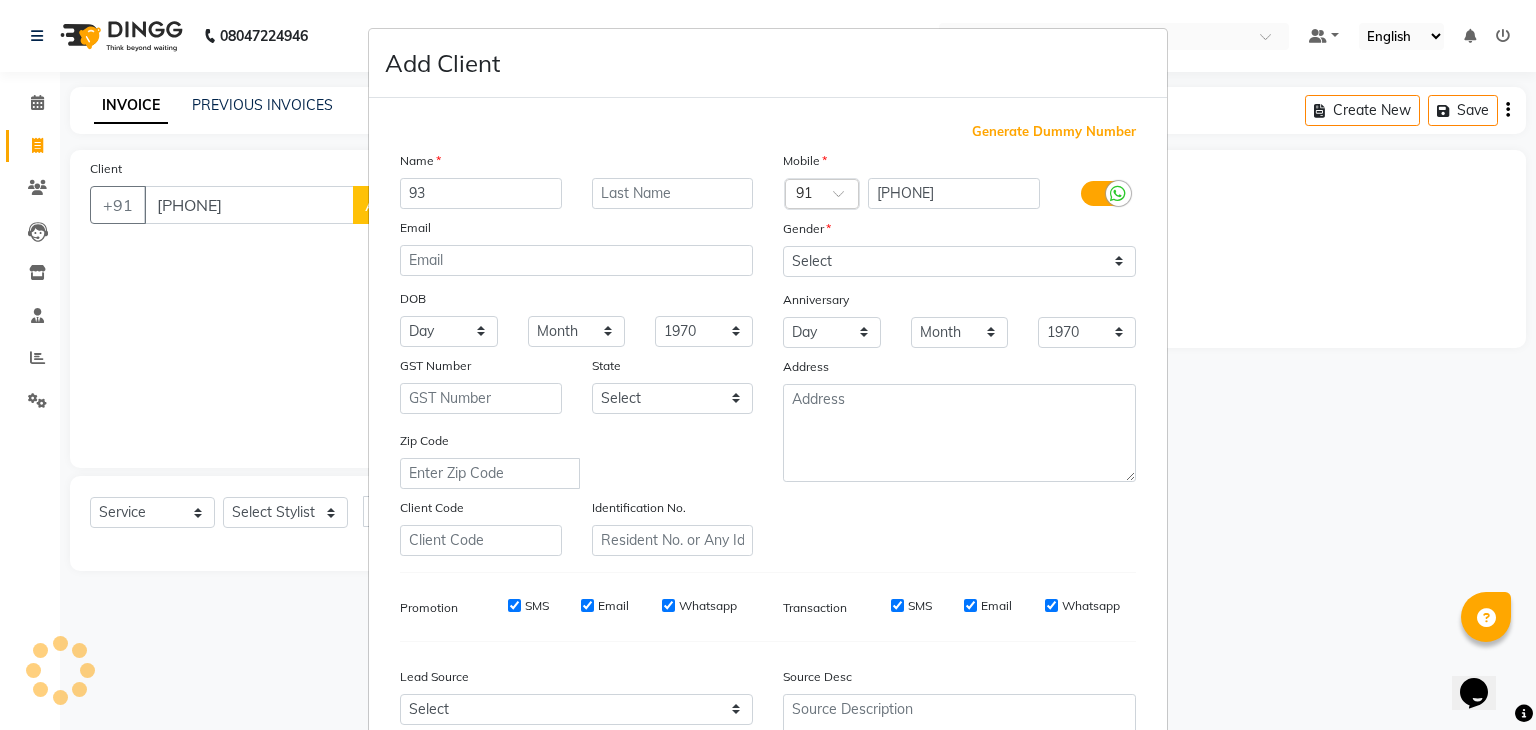 type on "9" 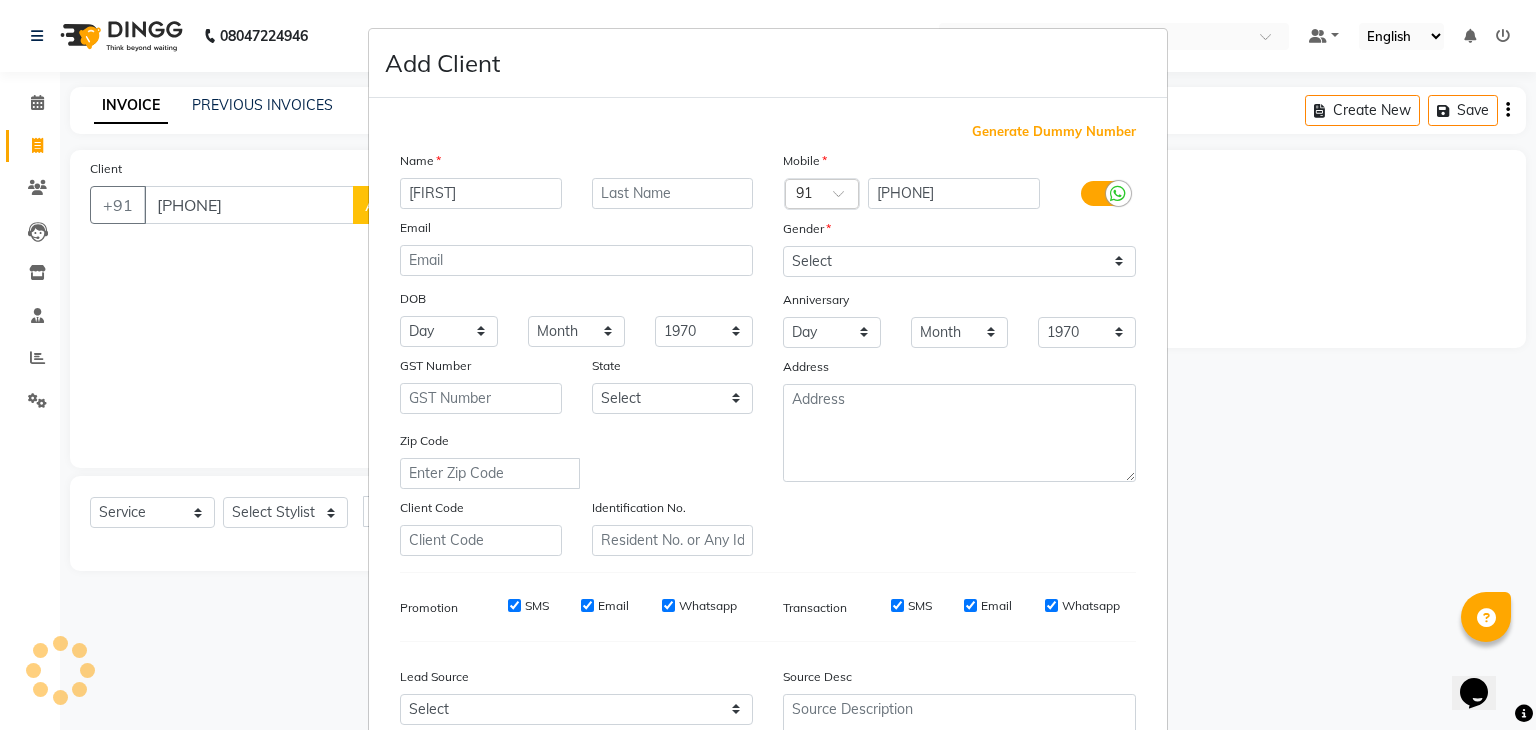 type on "[FIRST]" 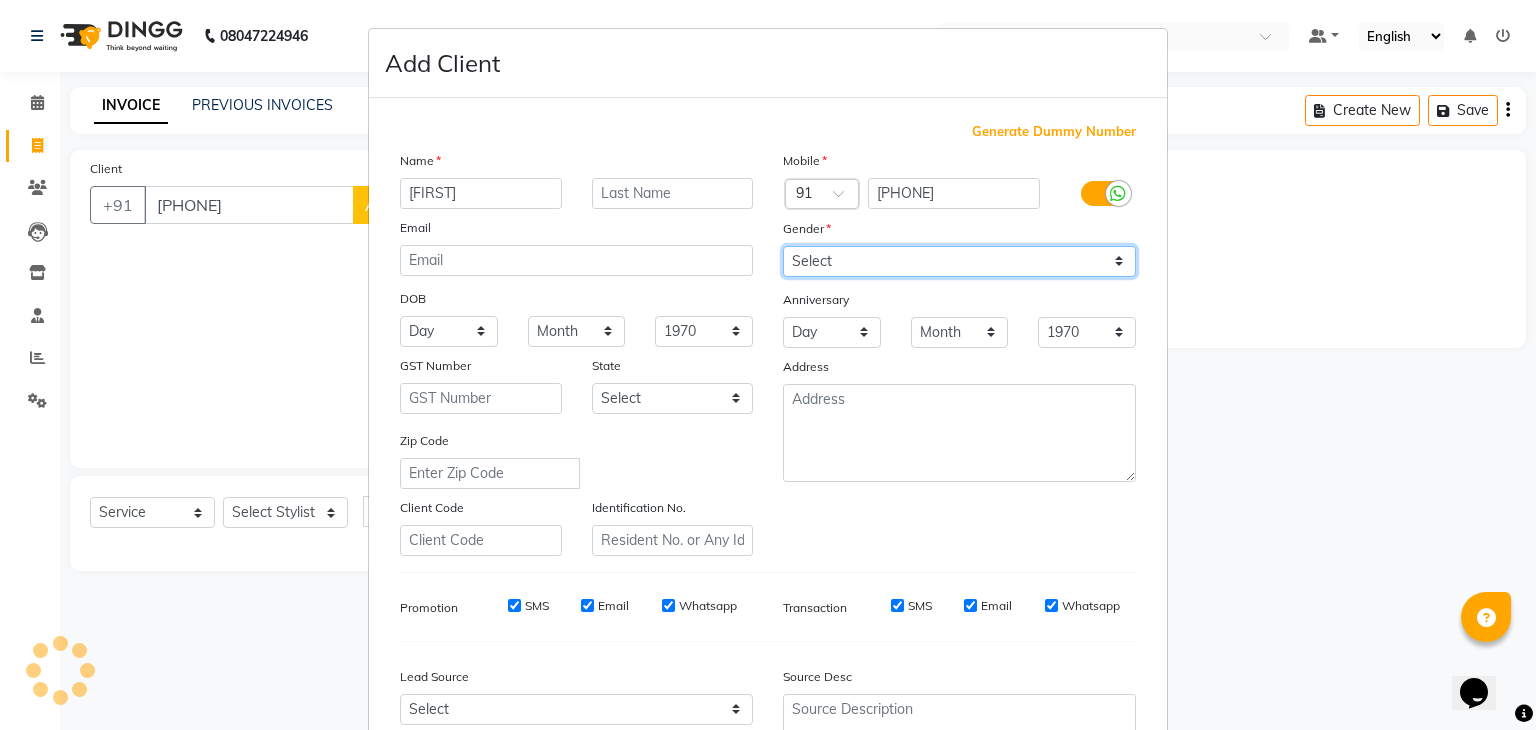 click on "Select Male Female Other Prefer Not To Say" at bounding box center [959, 261] 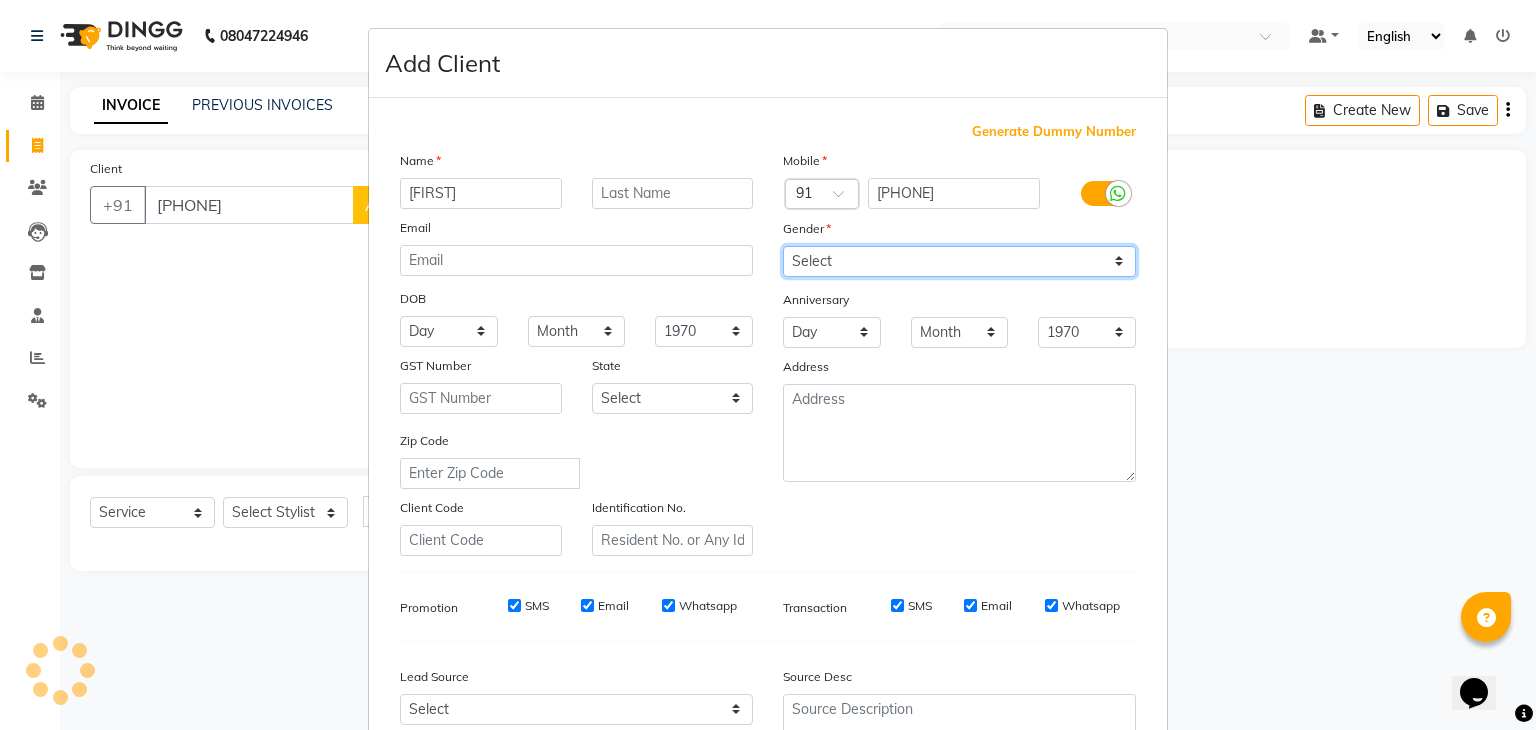 select on "male" 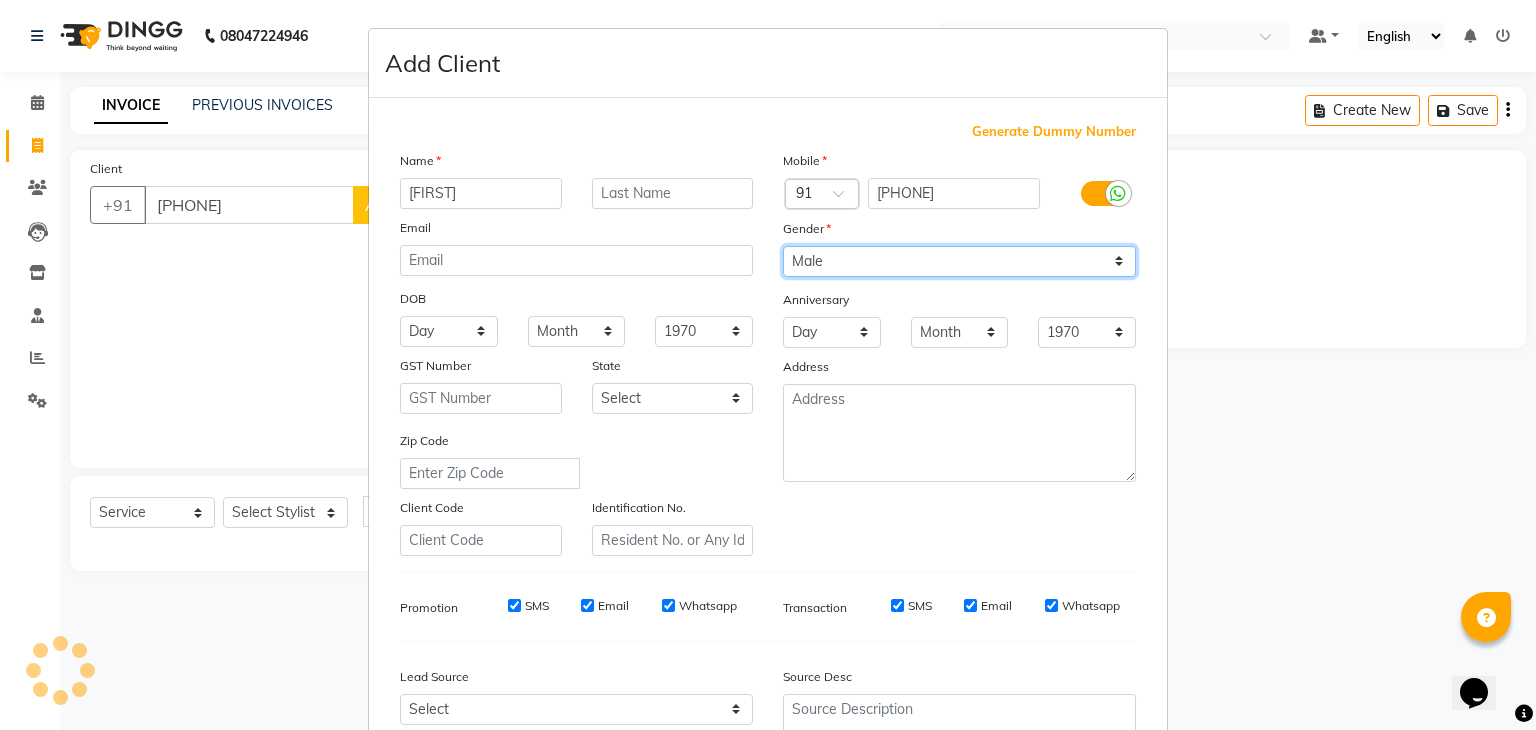 click on "Select Male Female Other Prefer Not To Say" at bounding box center [959, 261] 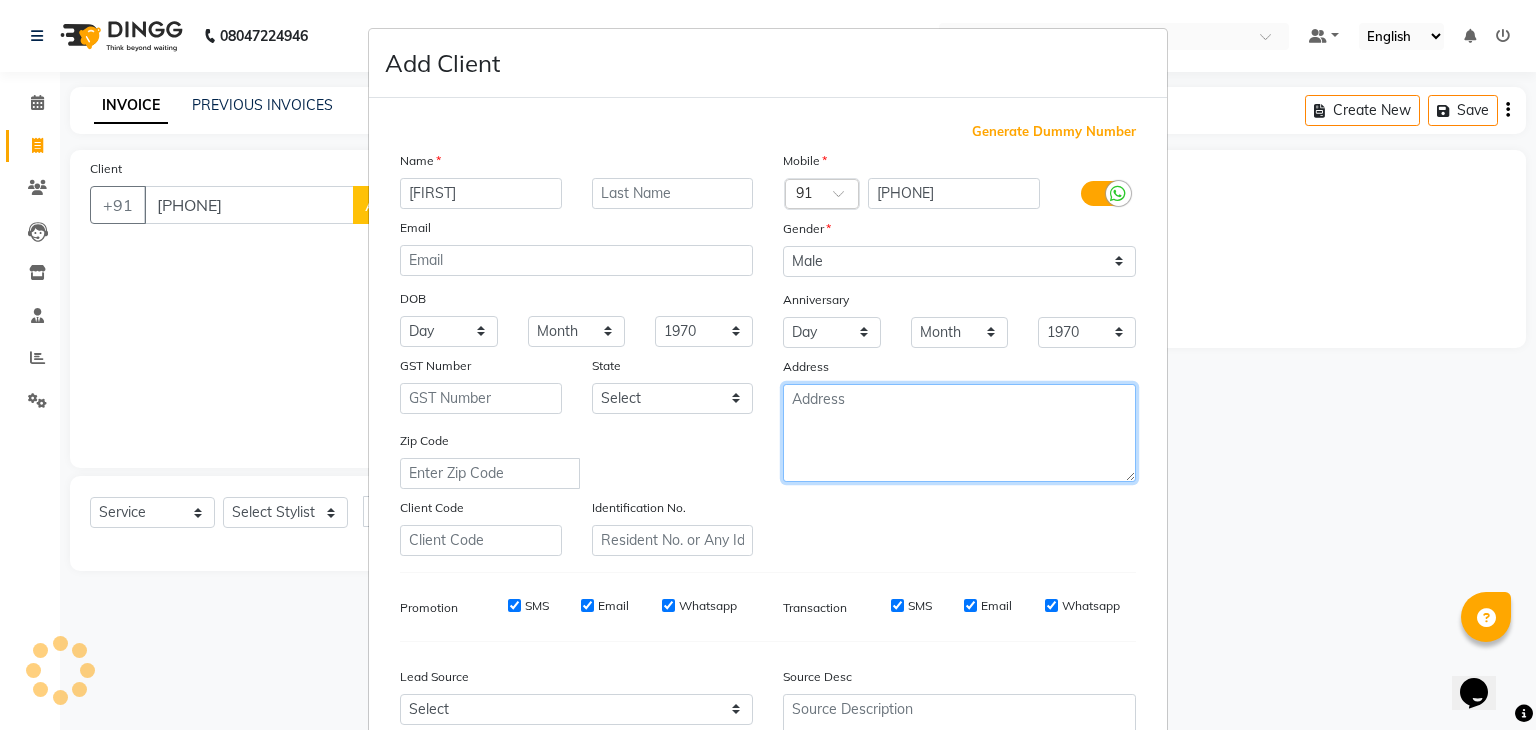 click at bounding box center [959, 433] 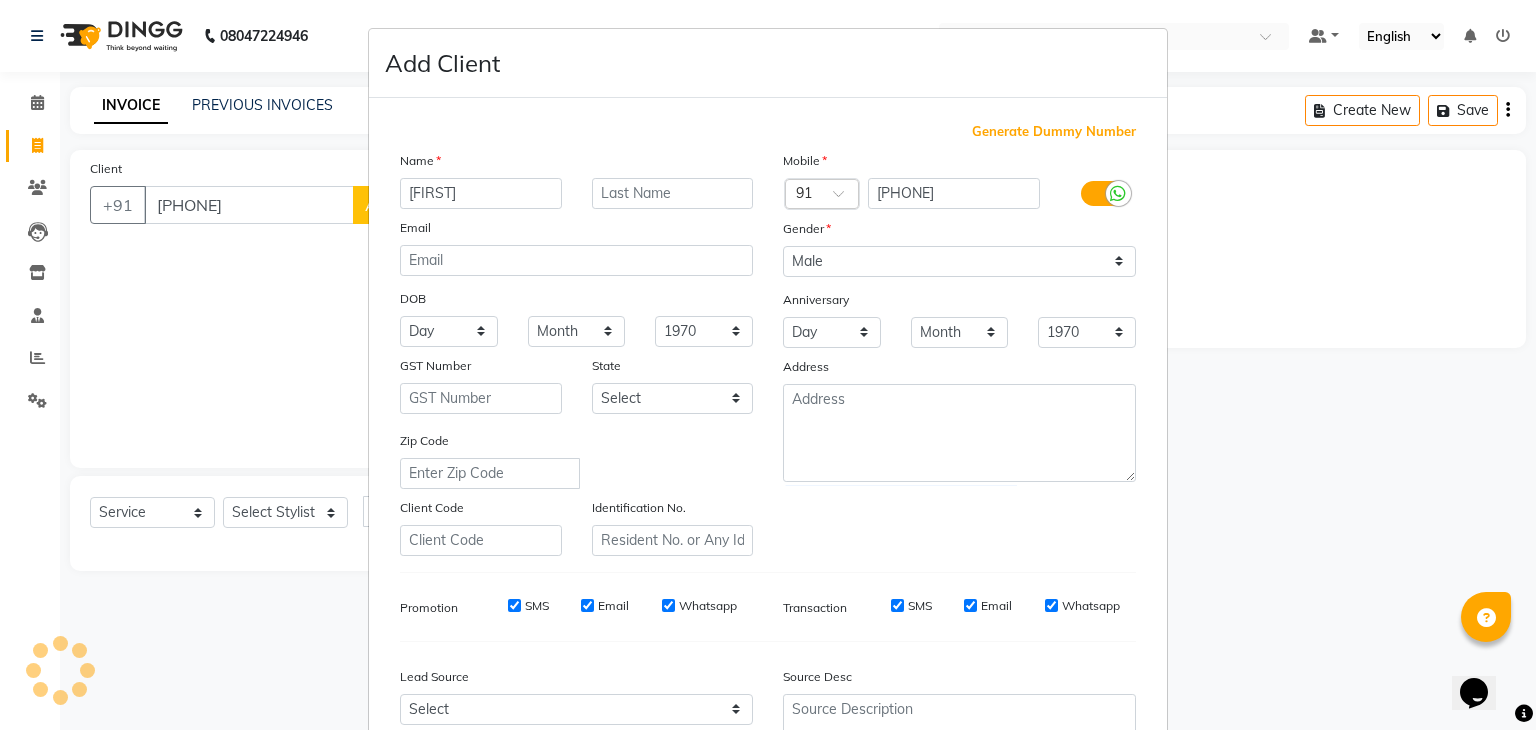 click on "Mobile Country Code × 91 [PHONE] Gender Select Male Female Other Prefer Not To Say Anniversary Day 01 02 03 04 05 06 07 08 09 10 11 12 13 14 15 16 17 18 19 20 21 22 23 24 25 26 27 28 29 30 31 Month January February March April May June July August September October November December 1970 1971 1972 1973 1974 1975 1976 1977 1978 1979 1980 1981 1982 1983 1984 1985 1986 1987 1988 1989 1990 1991 1992 1993 1994 1995 1996 1997 1998 1999 2000 2001 2002 2003 2004 2005 2006 2007 2008 2009 2010 2011 2012 2013 2014 2015 2016 2017 2018 2019 2020 2021 2022 2023 2024 [ADDRESS]" at bounding box center (959, 353) 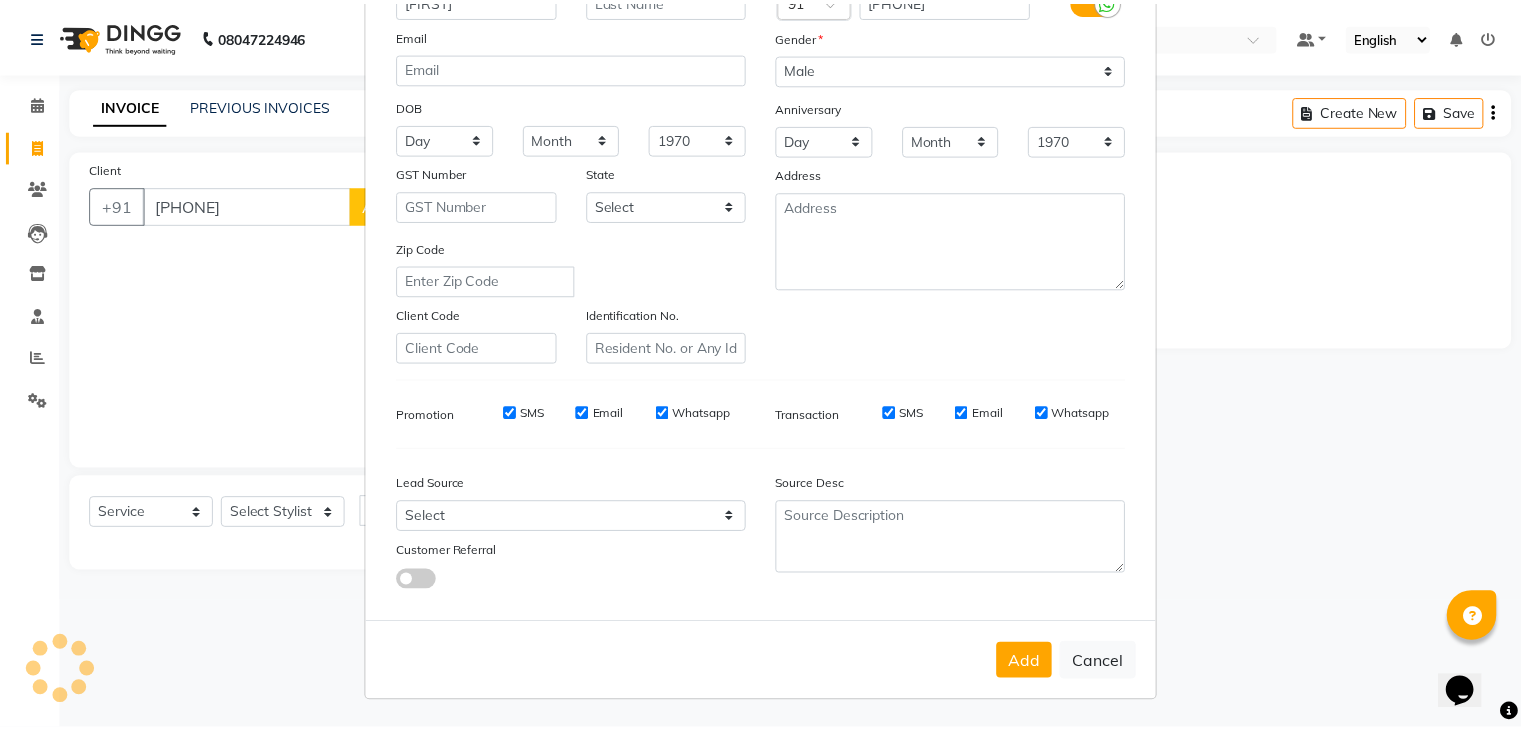 scroll, scrollTop: 203, scrollLeft: 0, axis: vertical 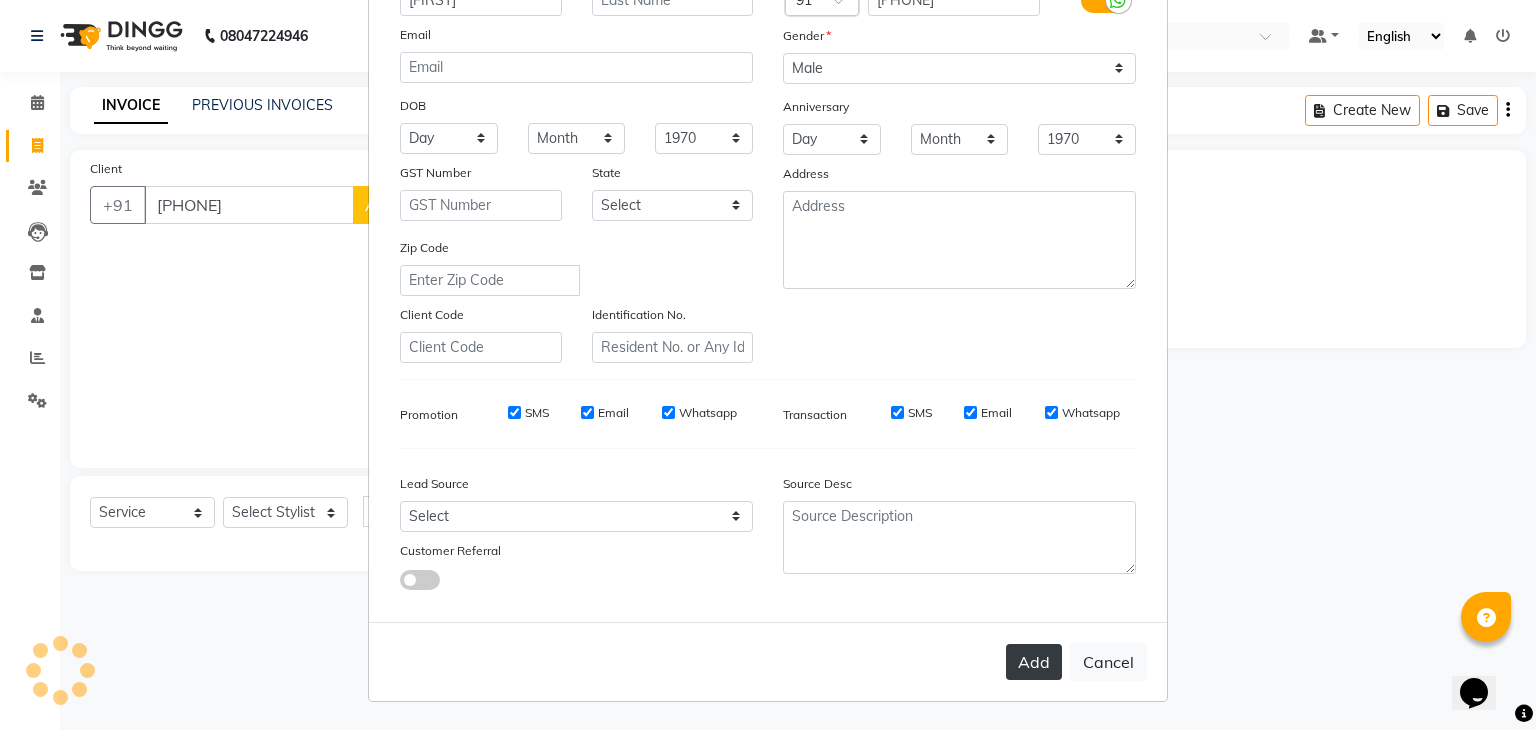 click on "Add" at bounding box center (1034, 662) 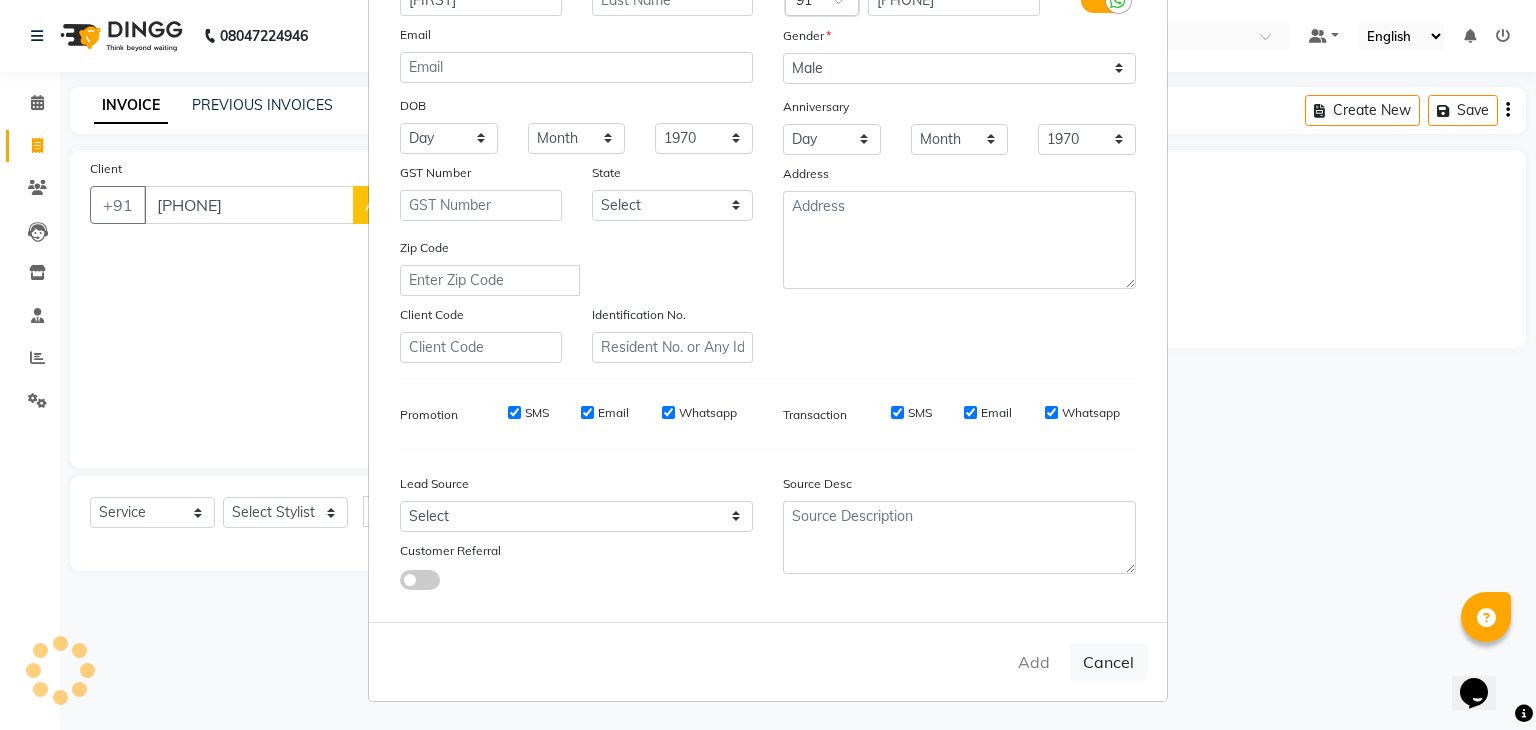 click on "Add   Cancel" at bounding box center (768, 661) 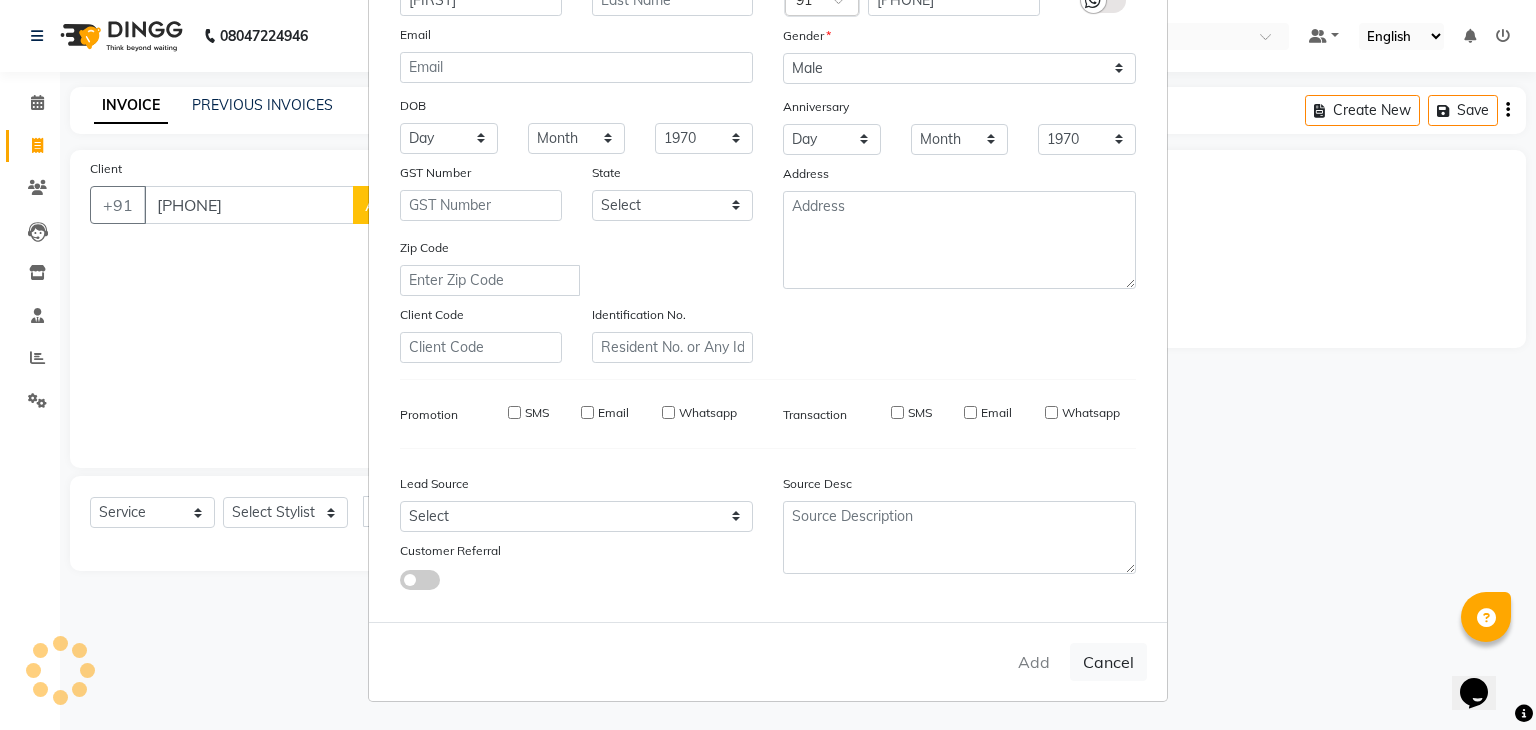 type on "93******09" 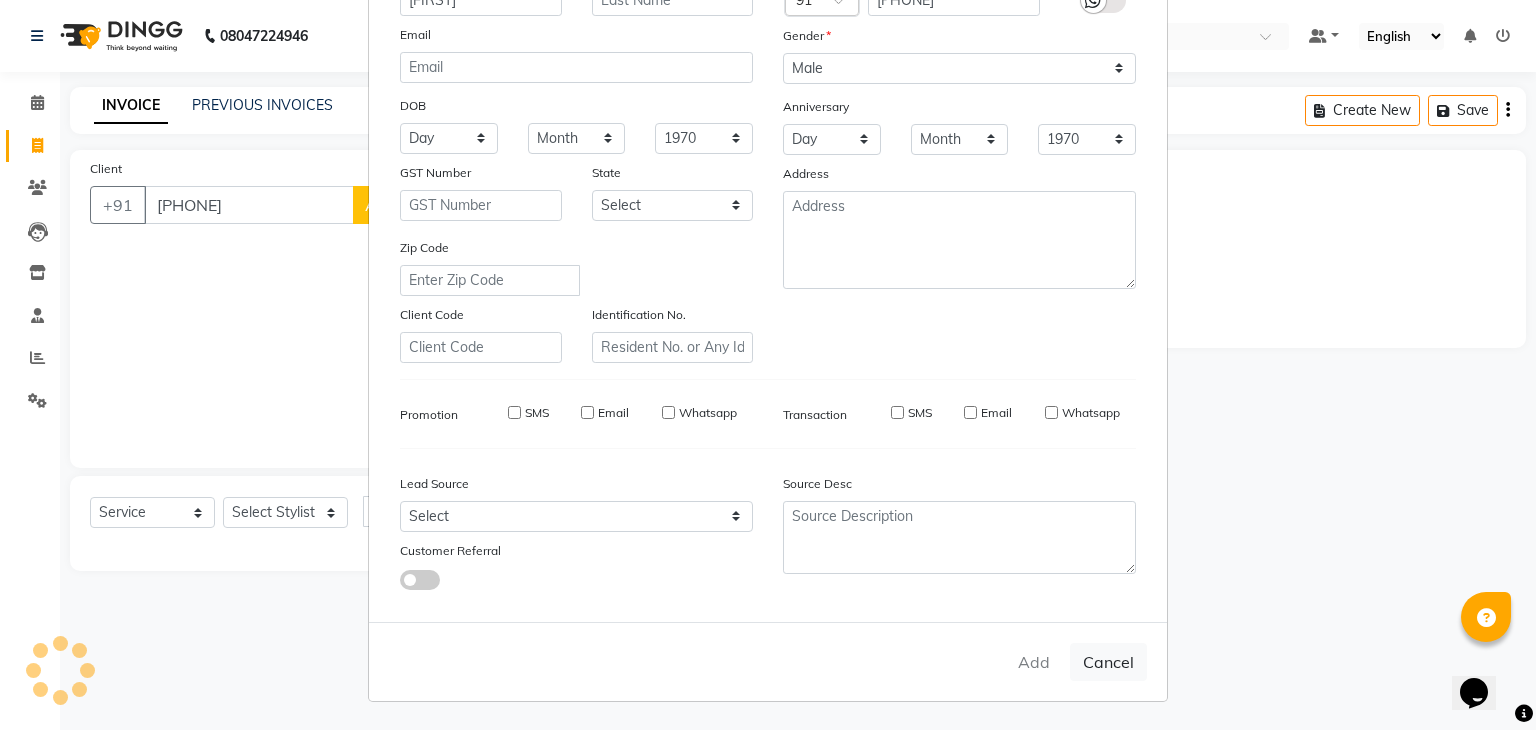 type 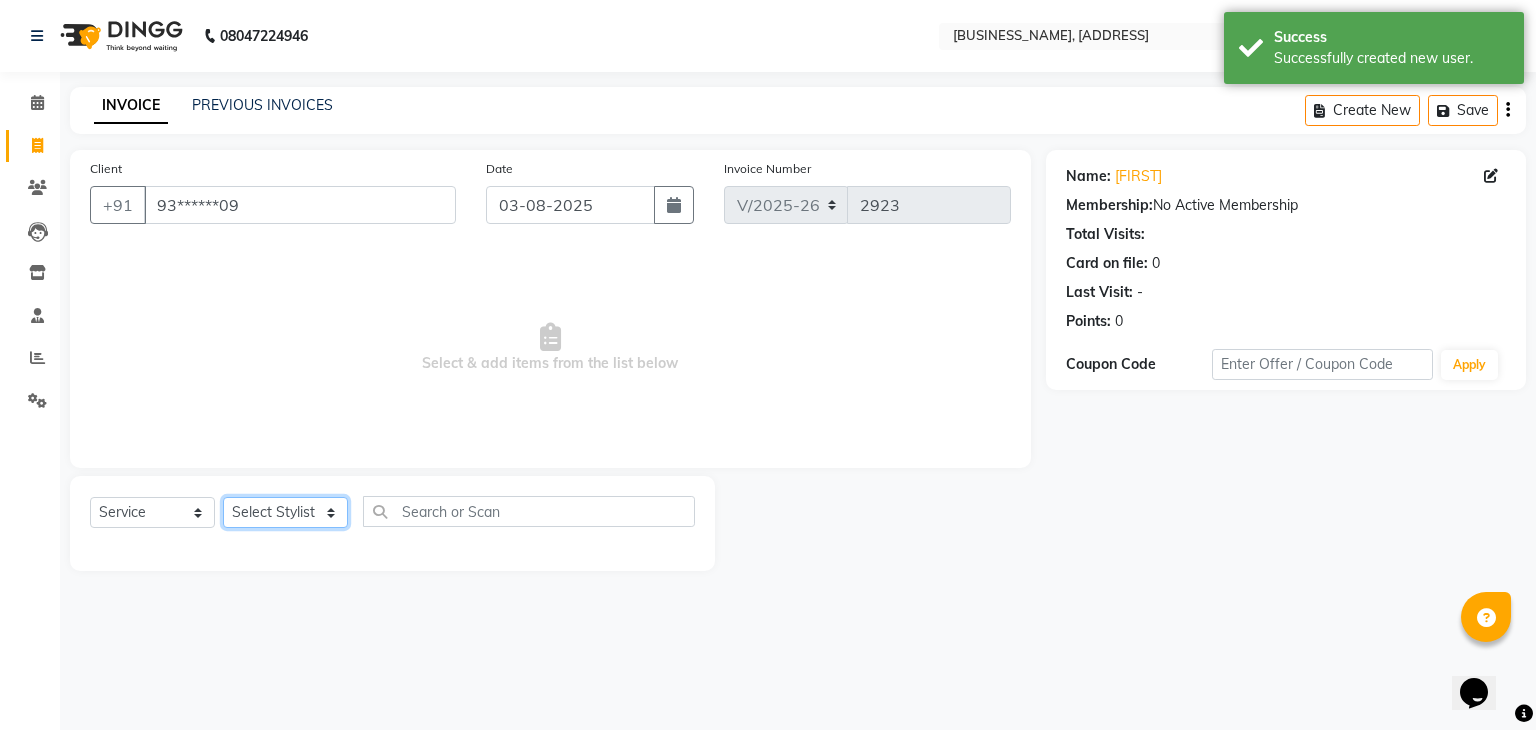 click on "Select Stylist [FIRST] [FIRST]  [FIRST] Manager [FIRST]  [FIRST] [FIRST] [FIRST] [FIRST] [FIRST]" 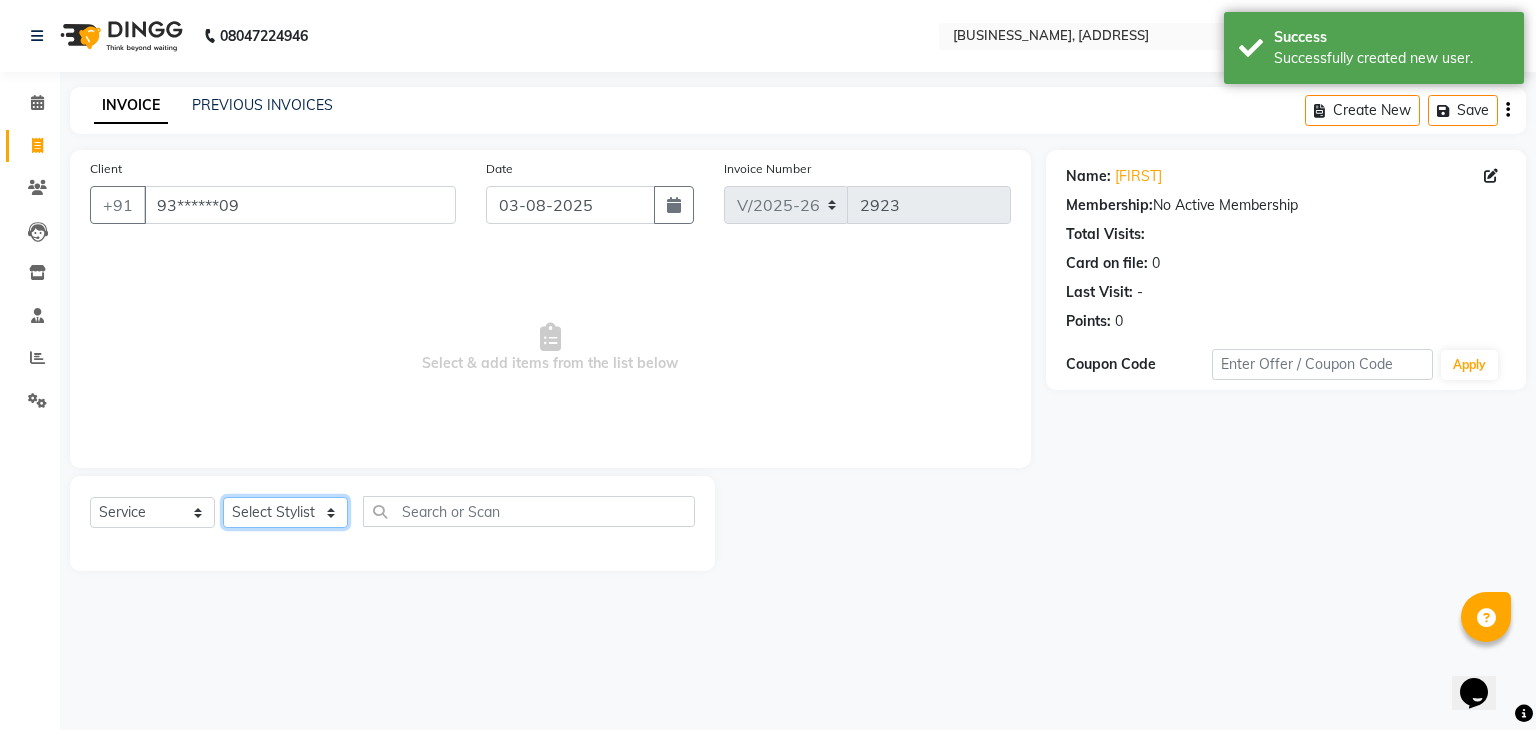 select on "81153" 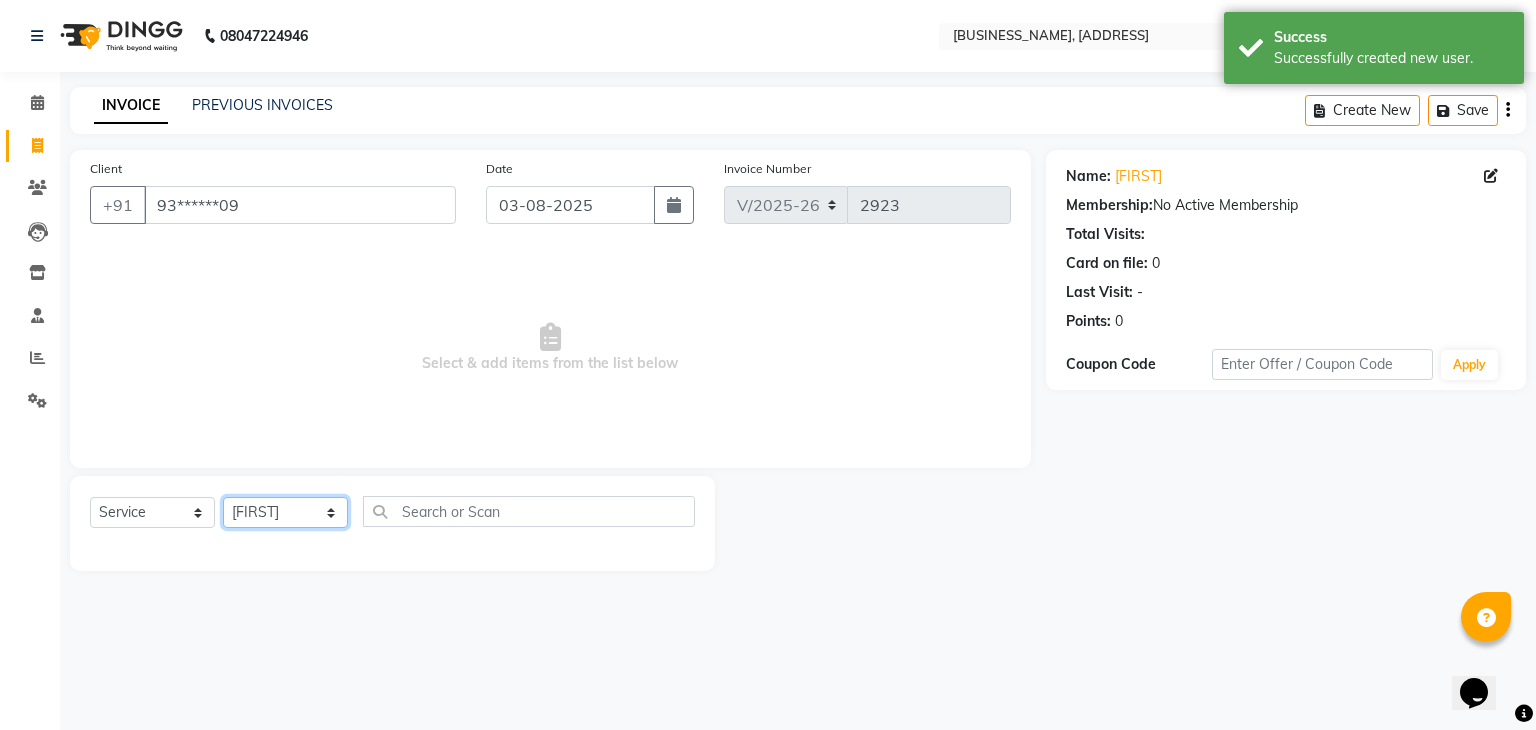 click on "Select Stylist [FIRST] [FIRST]  [FIRST] Manager [FIRST]  [FIRST] [FIRST] [FIRST] [FIRST] [FIRST]" 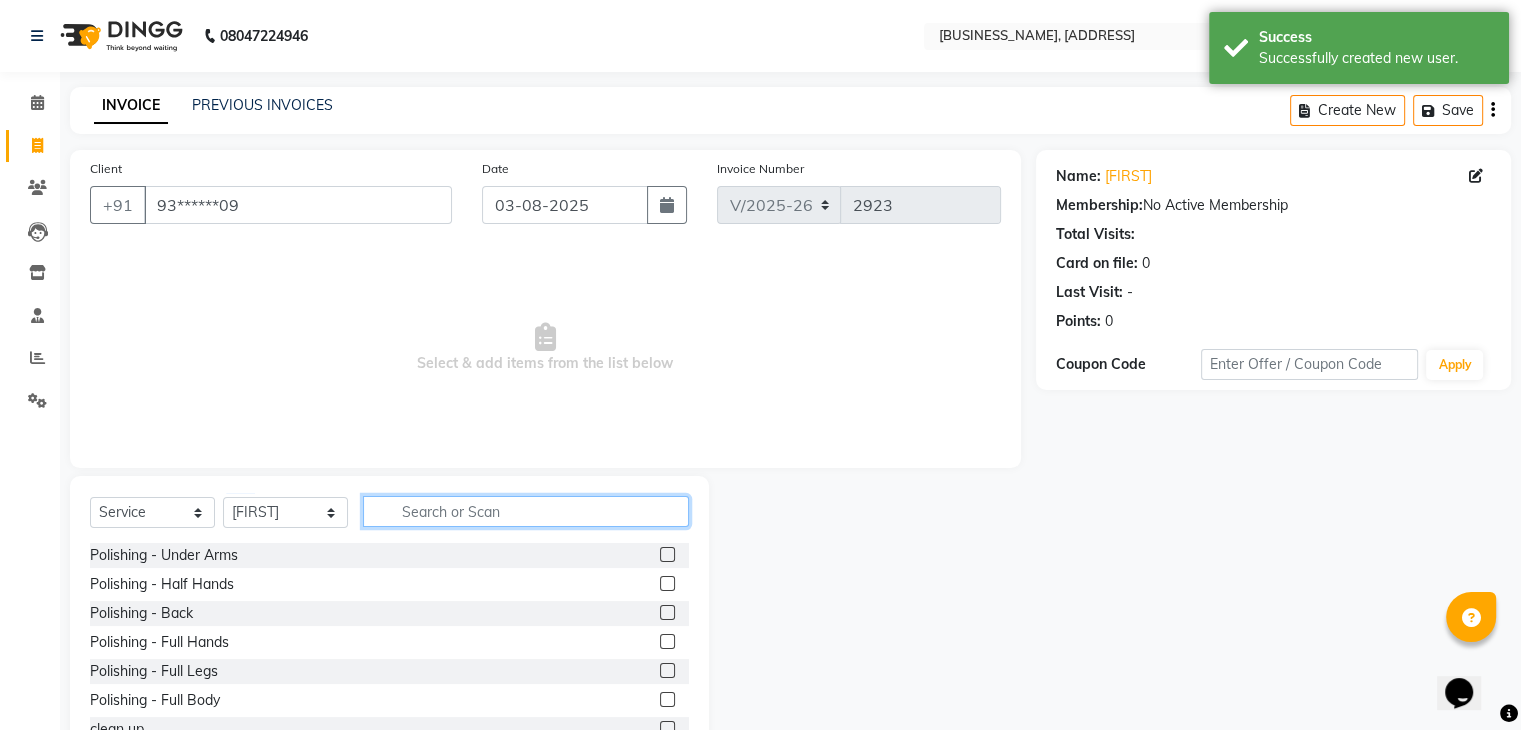 click 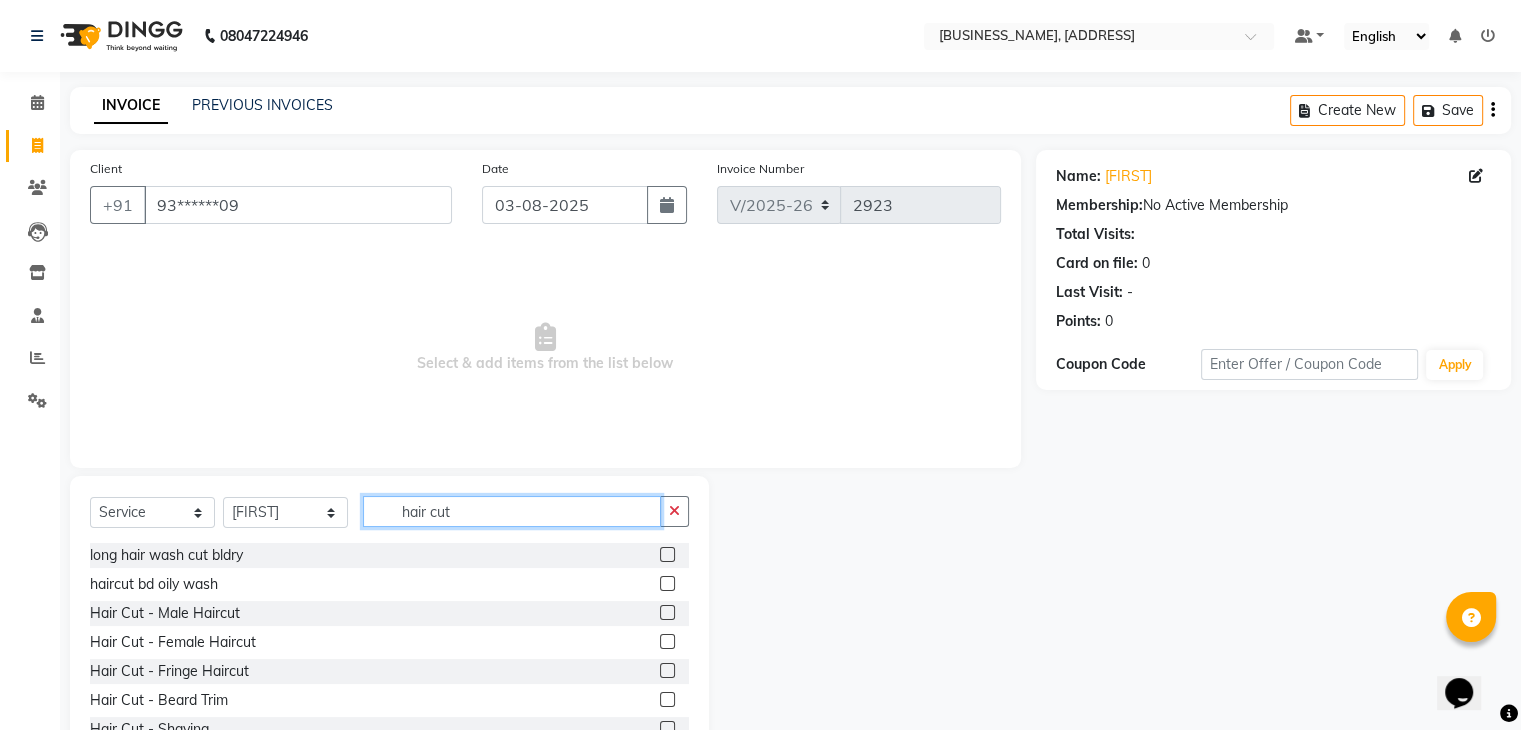 type on "hair cut" 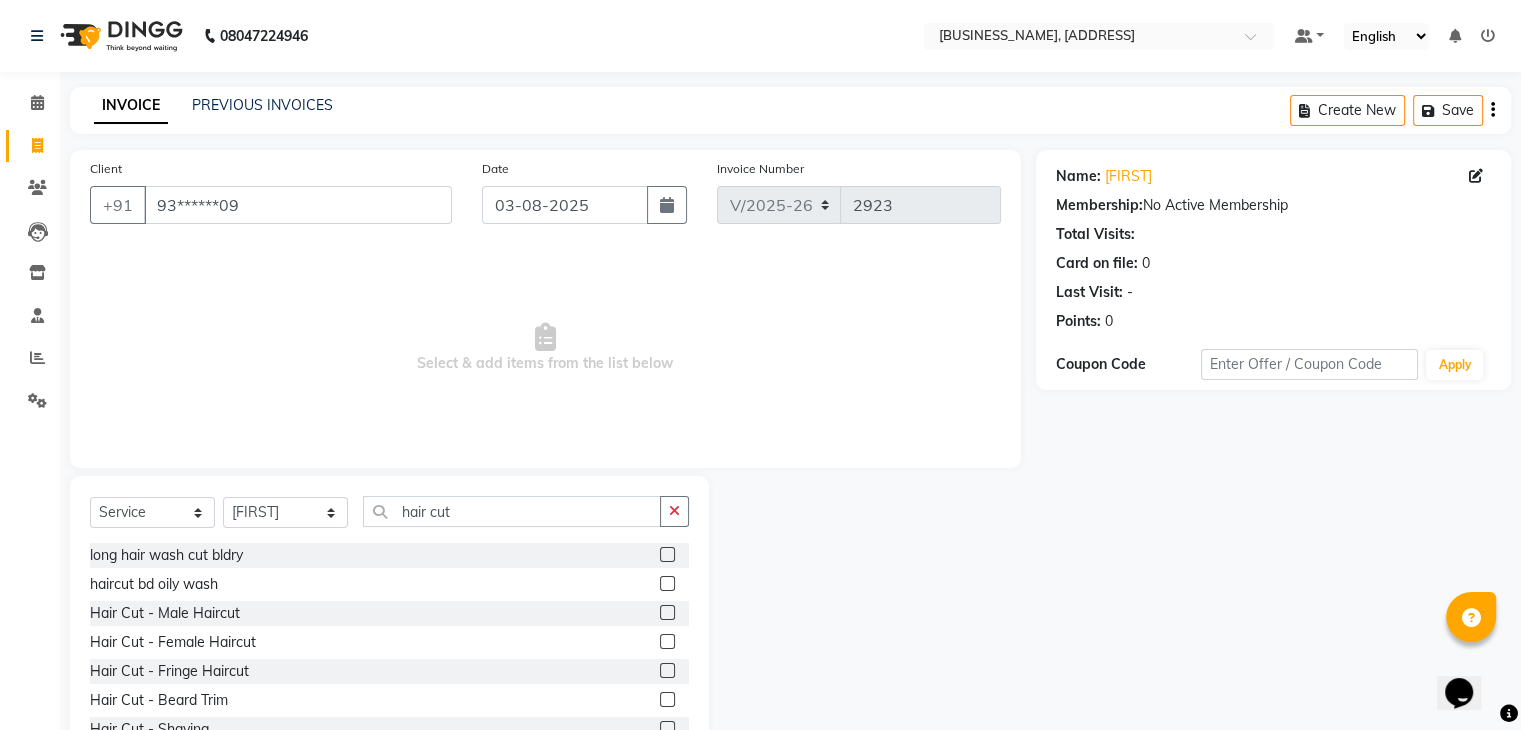 click 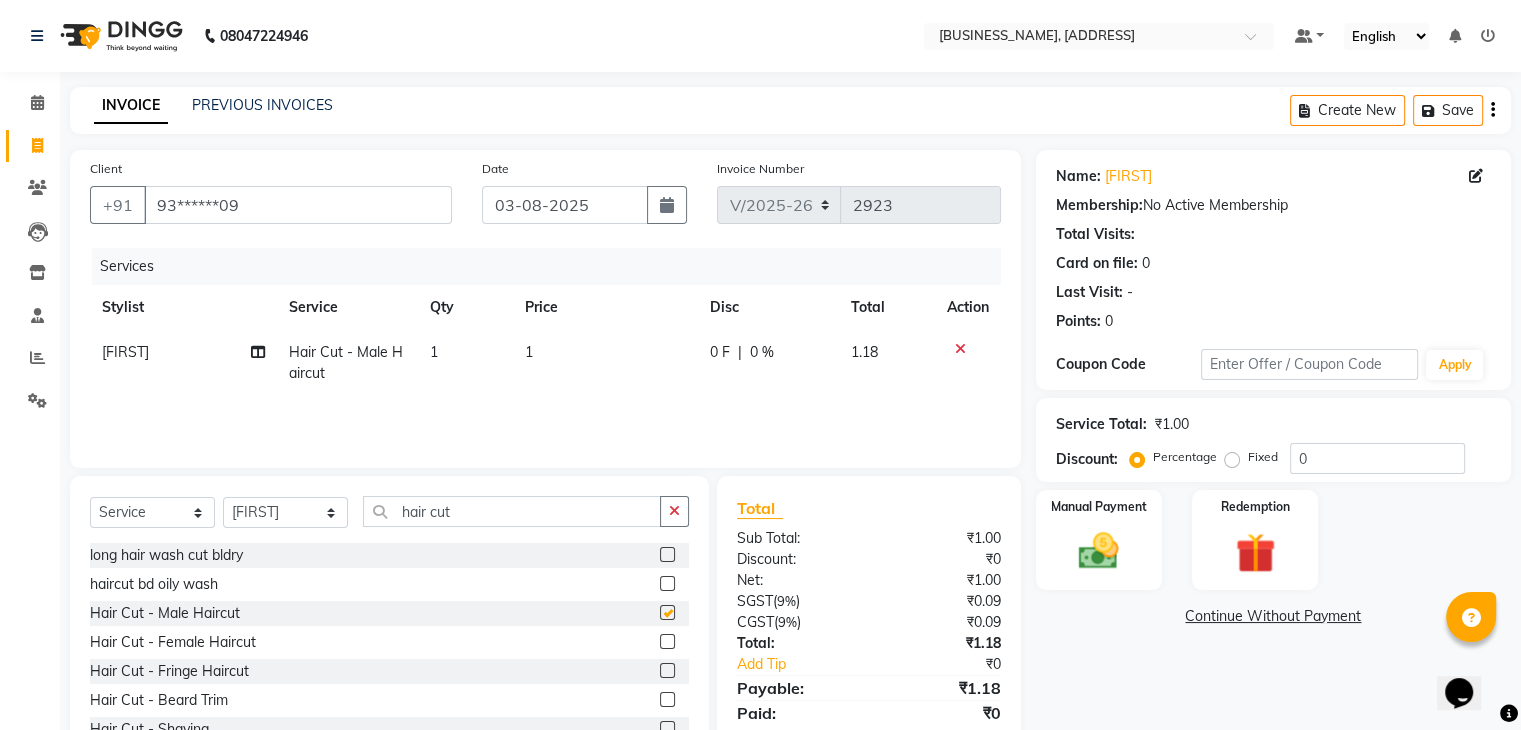 checkbox on "false" 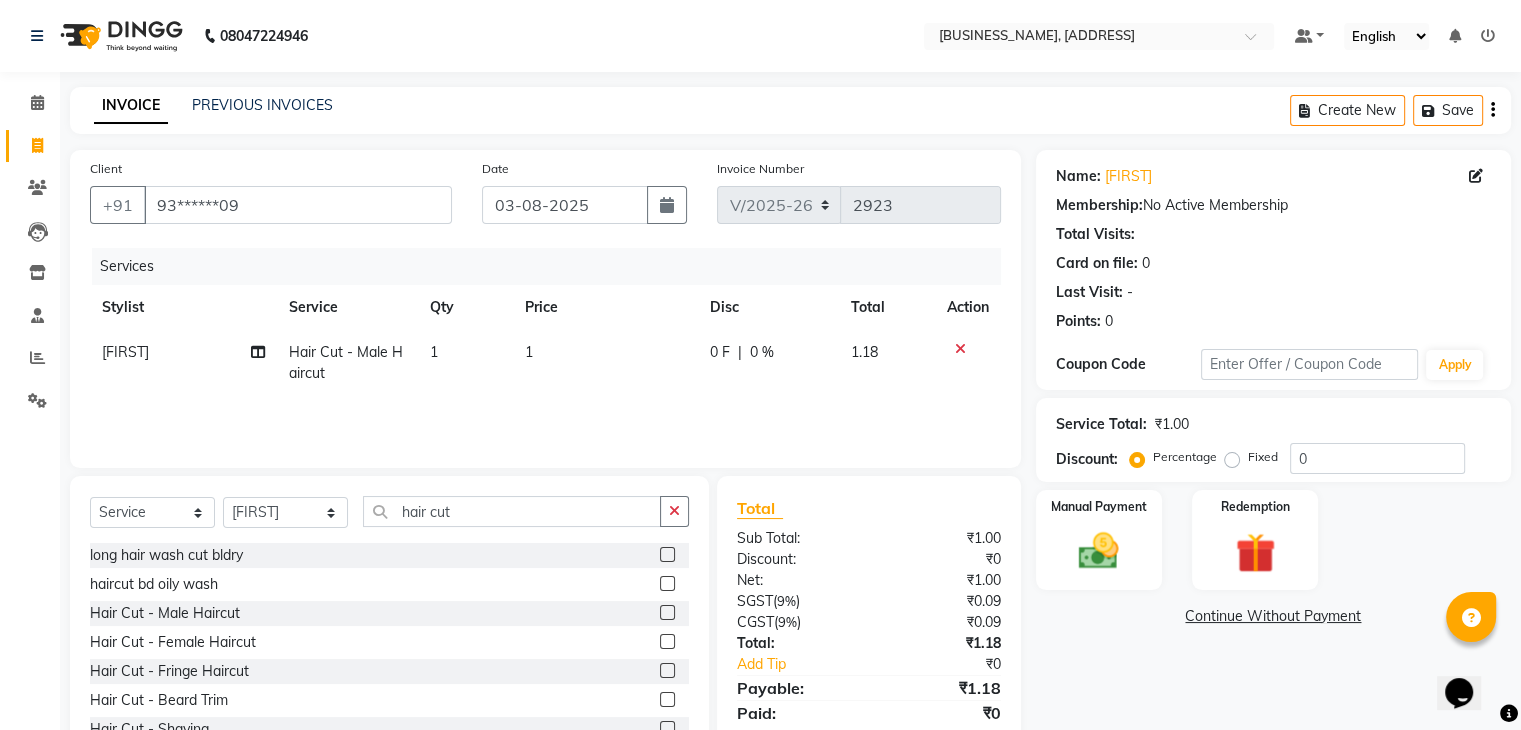 click on "1" 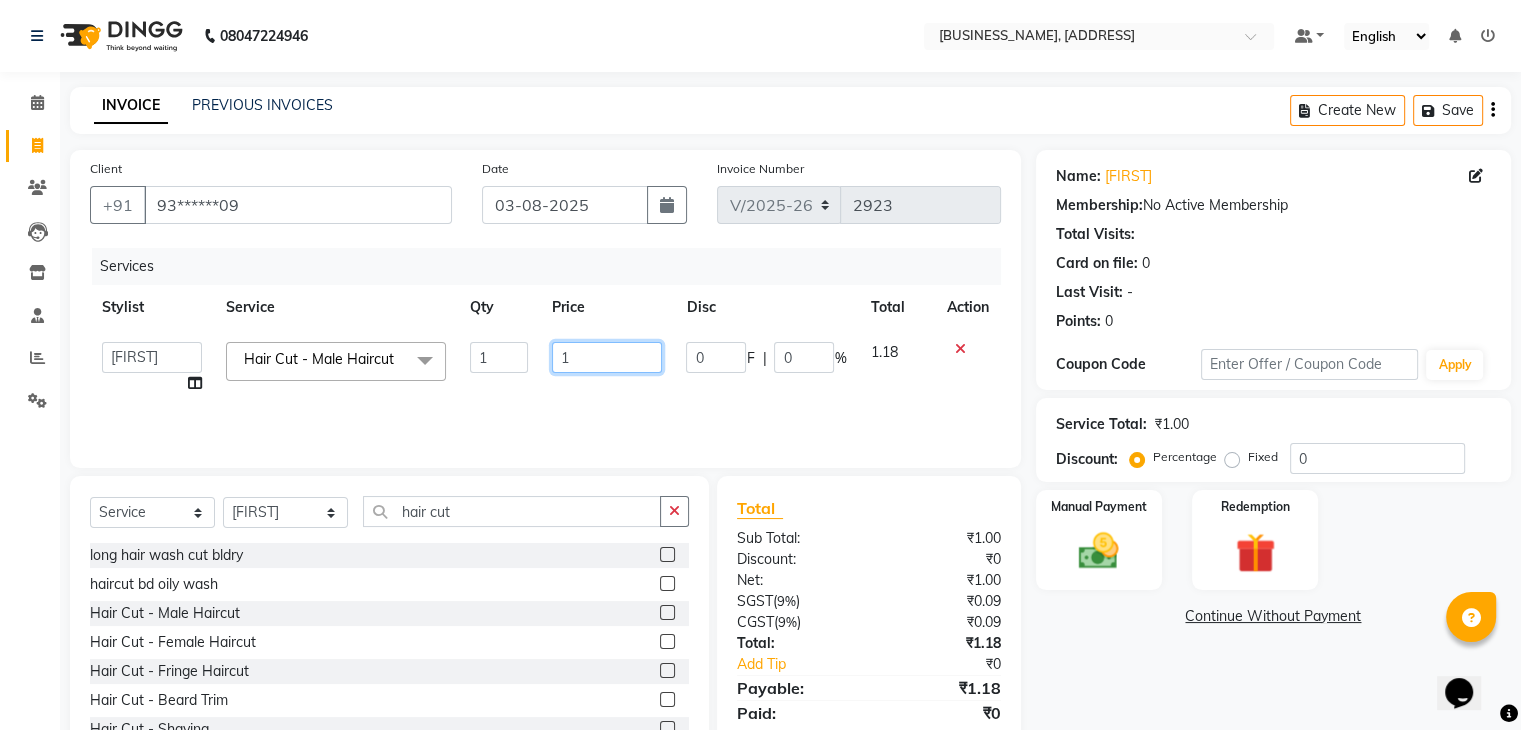 click on "1" 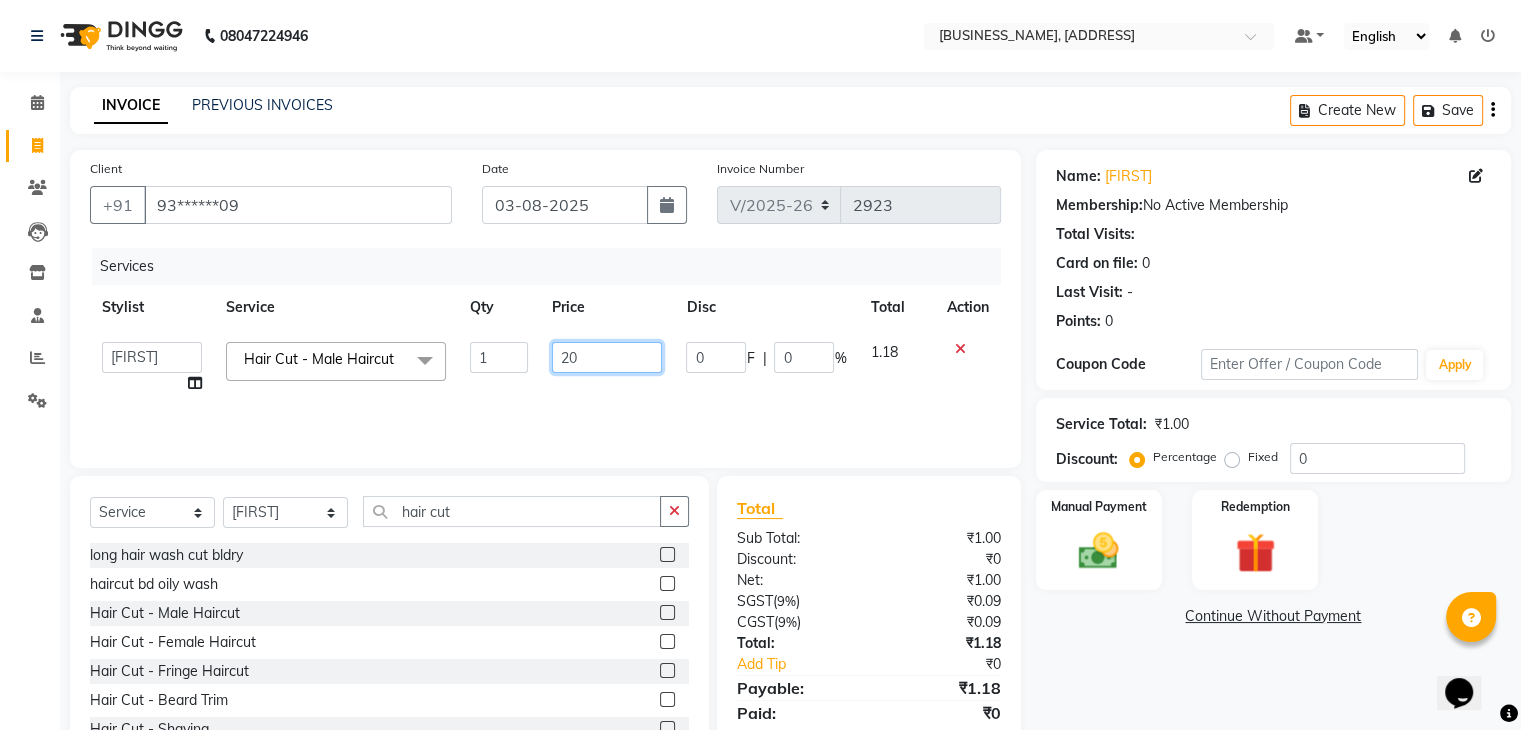 type on "200" 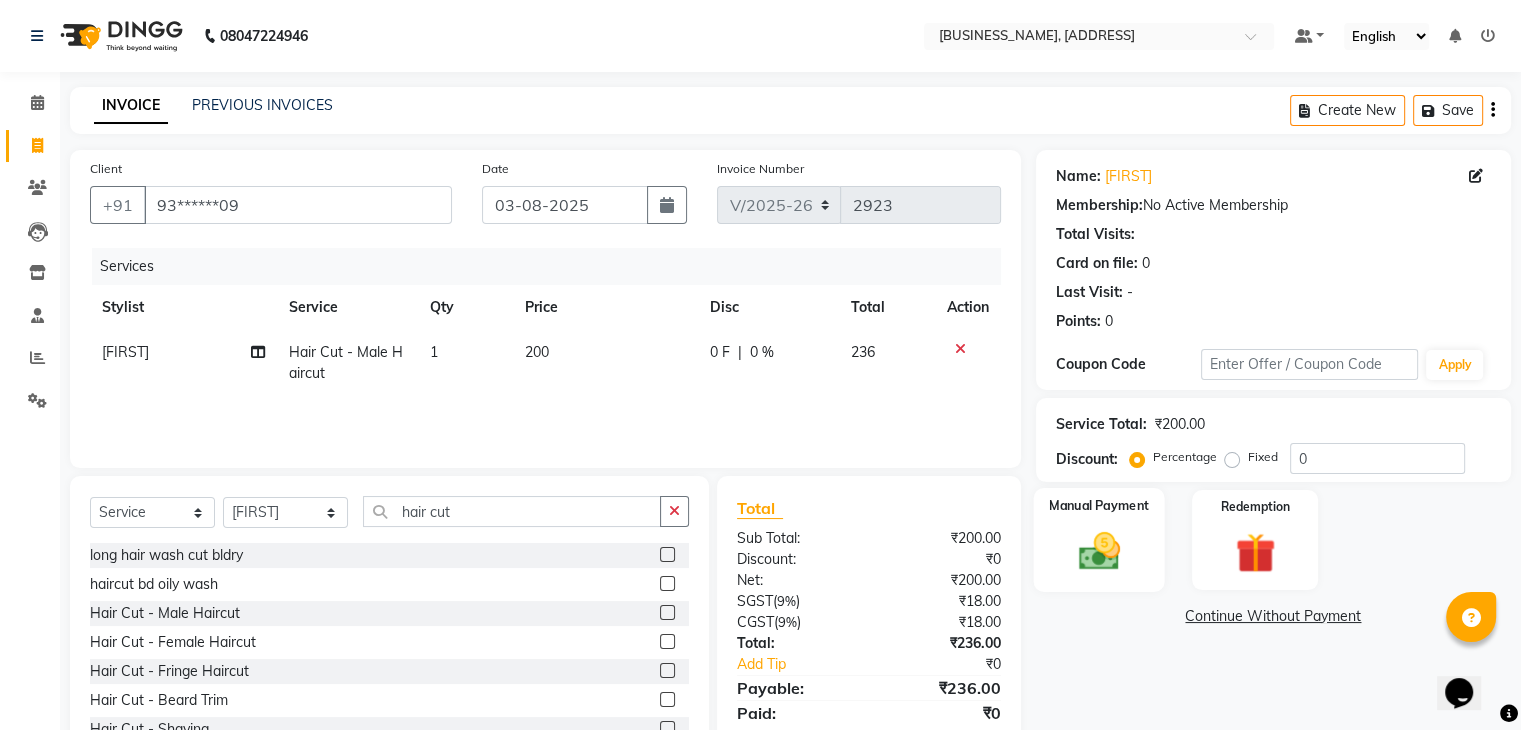 click 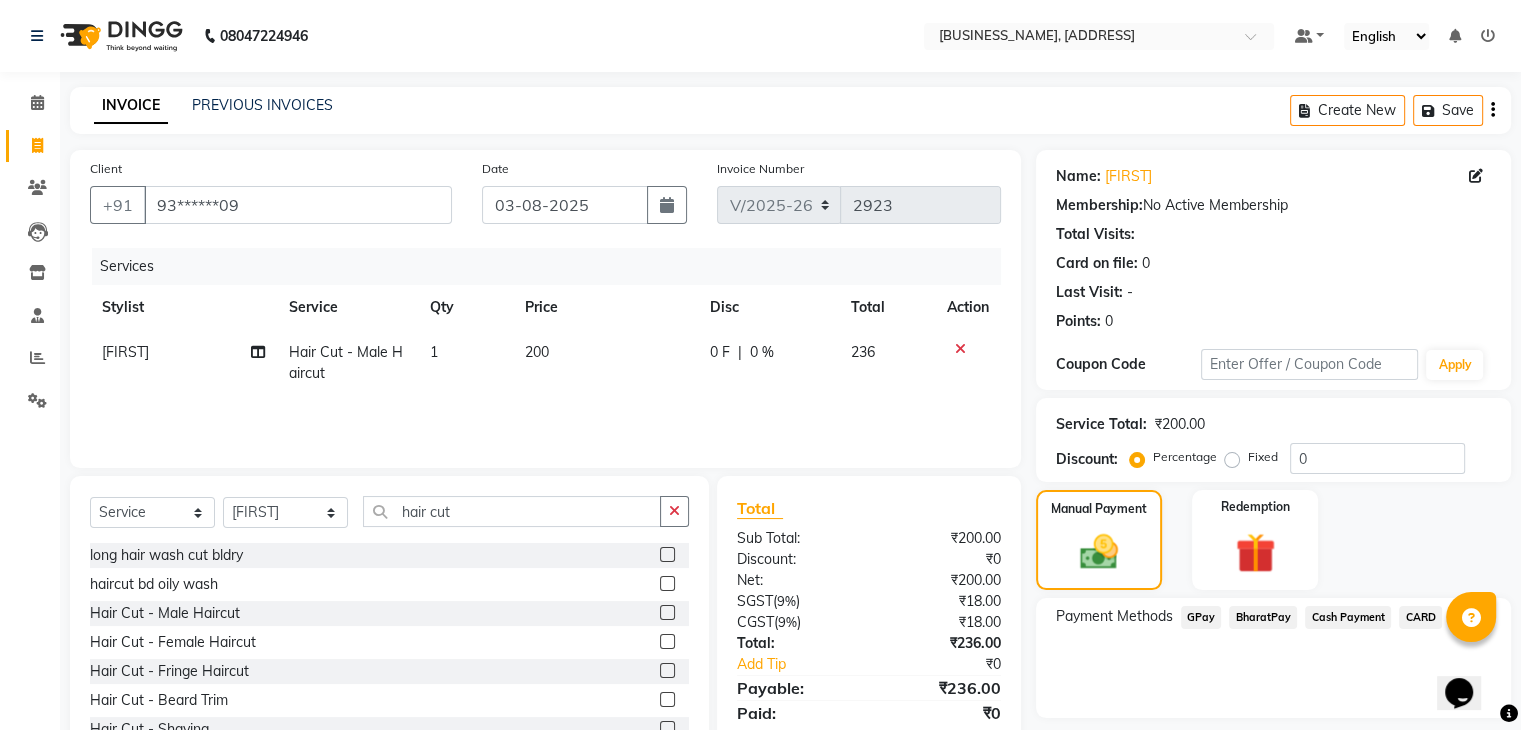 click on "BharatPay" 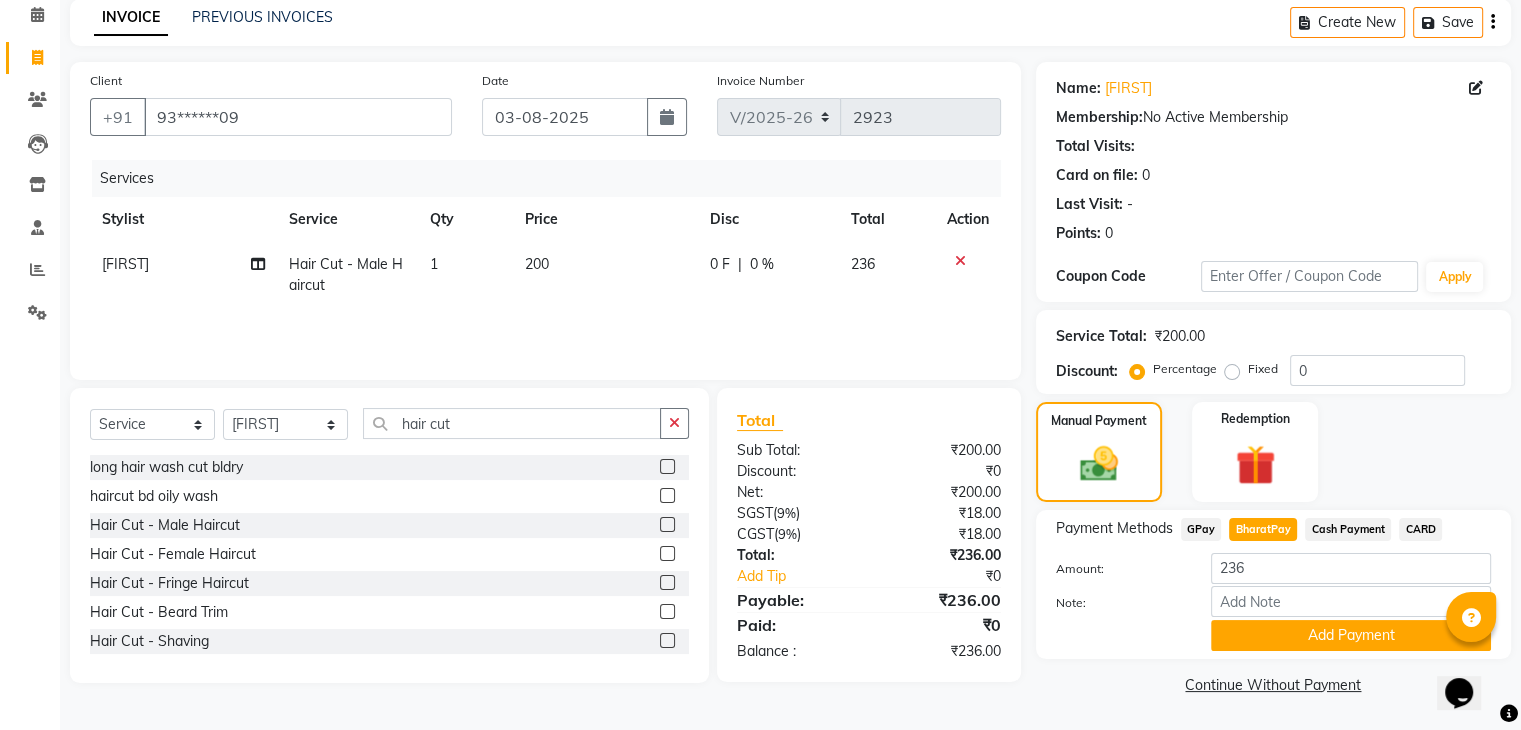 scroll, scrollTop: 89, scrollLeft: 0, axis: vertical 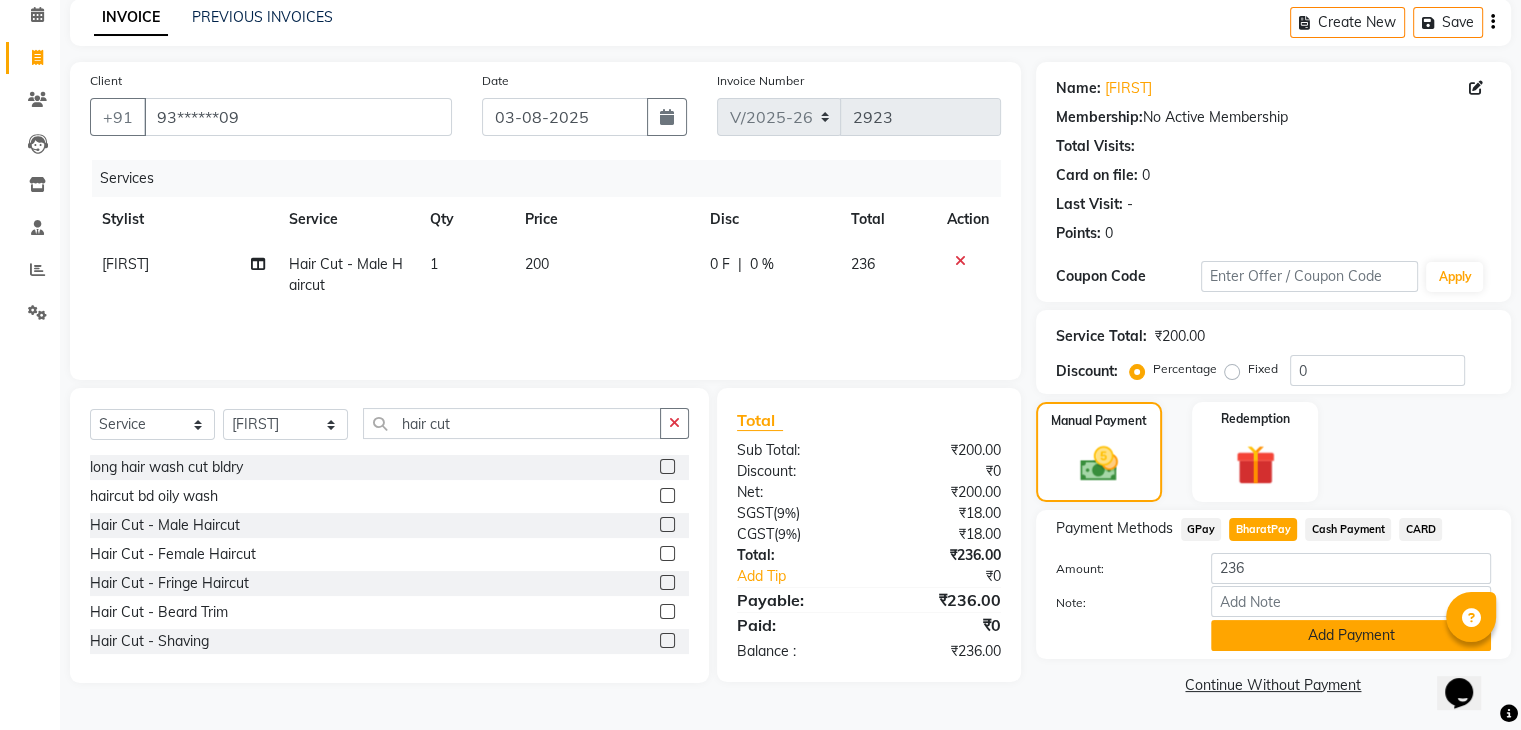 click on "Add Payment" 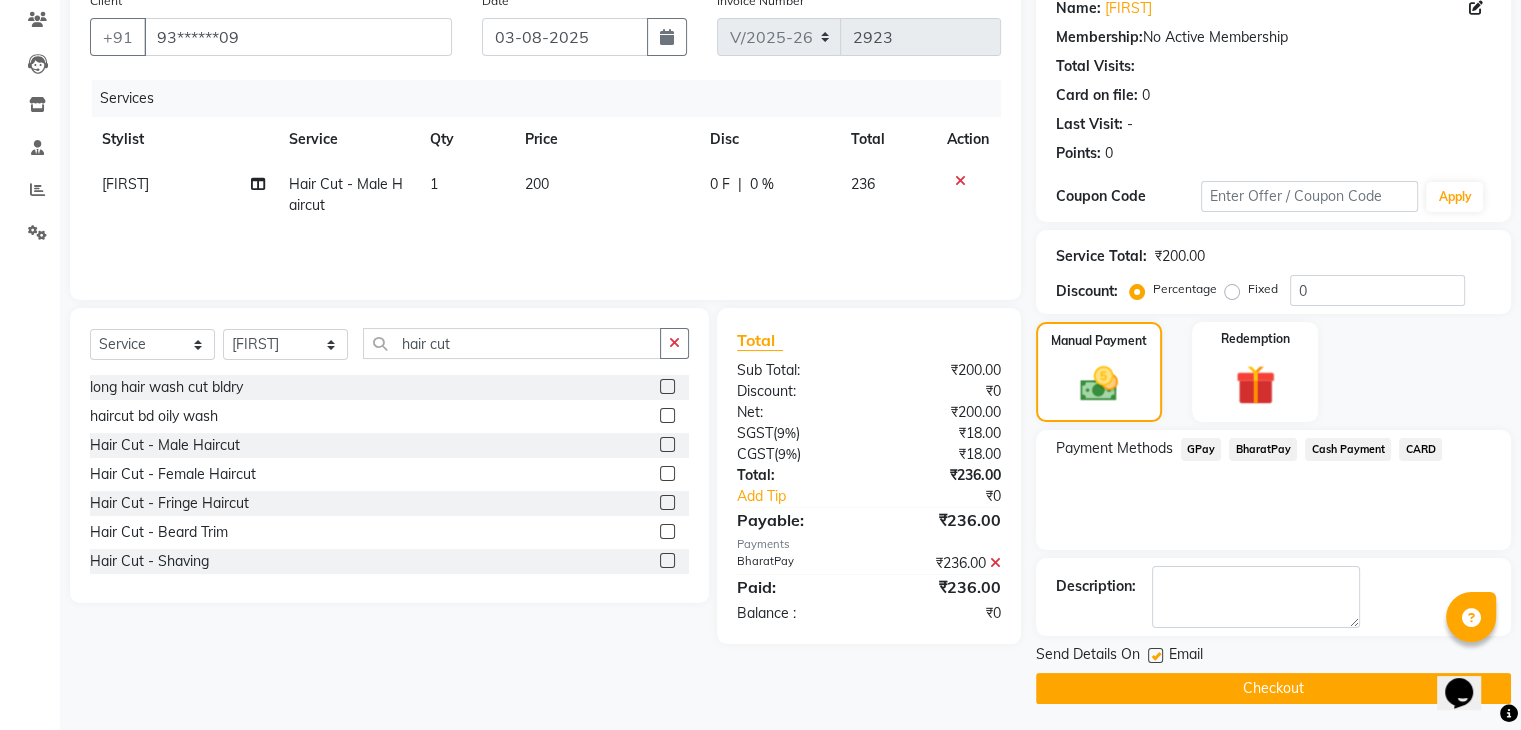 scroll, scrollTop: 171, scrollLeft: 0, axis: vertical 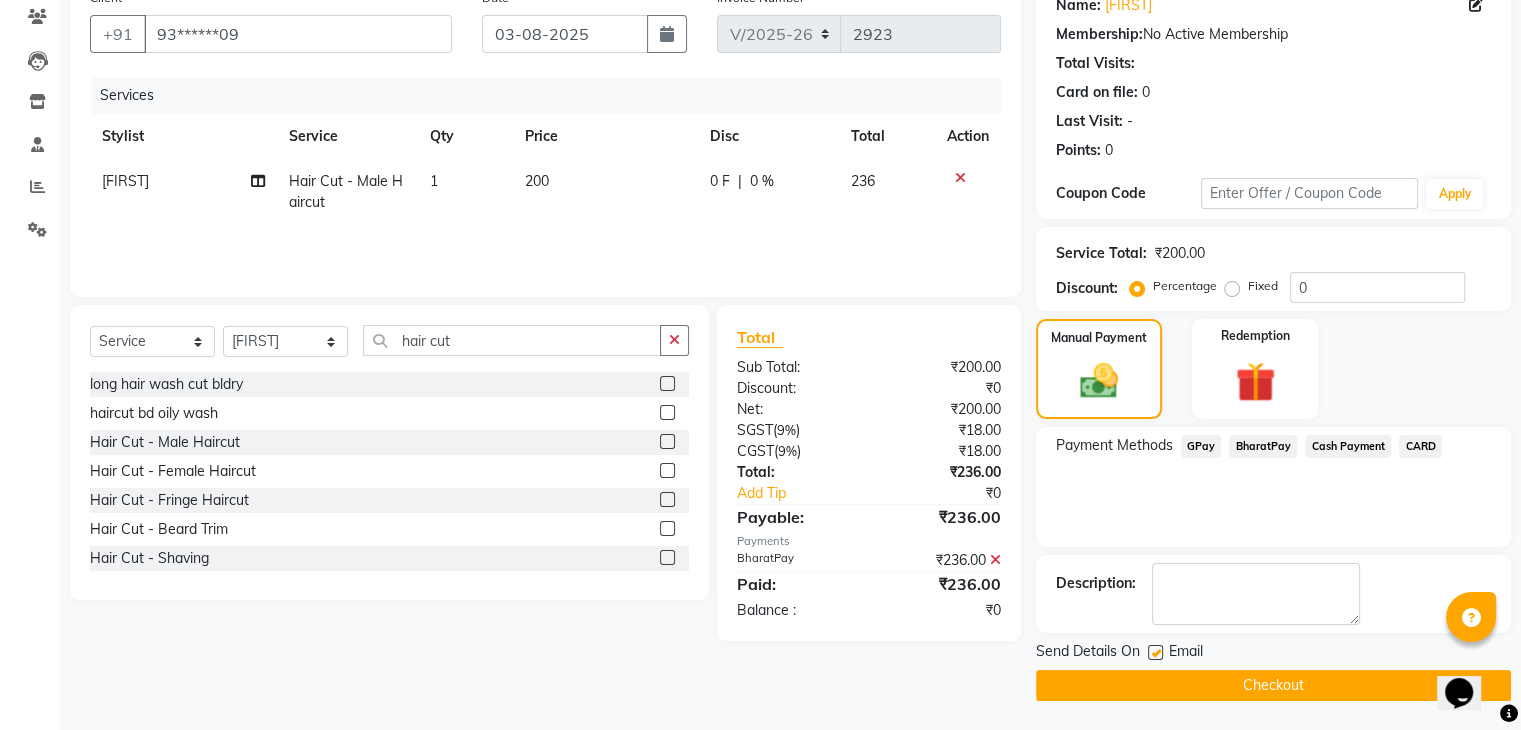 click on "Checkout" 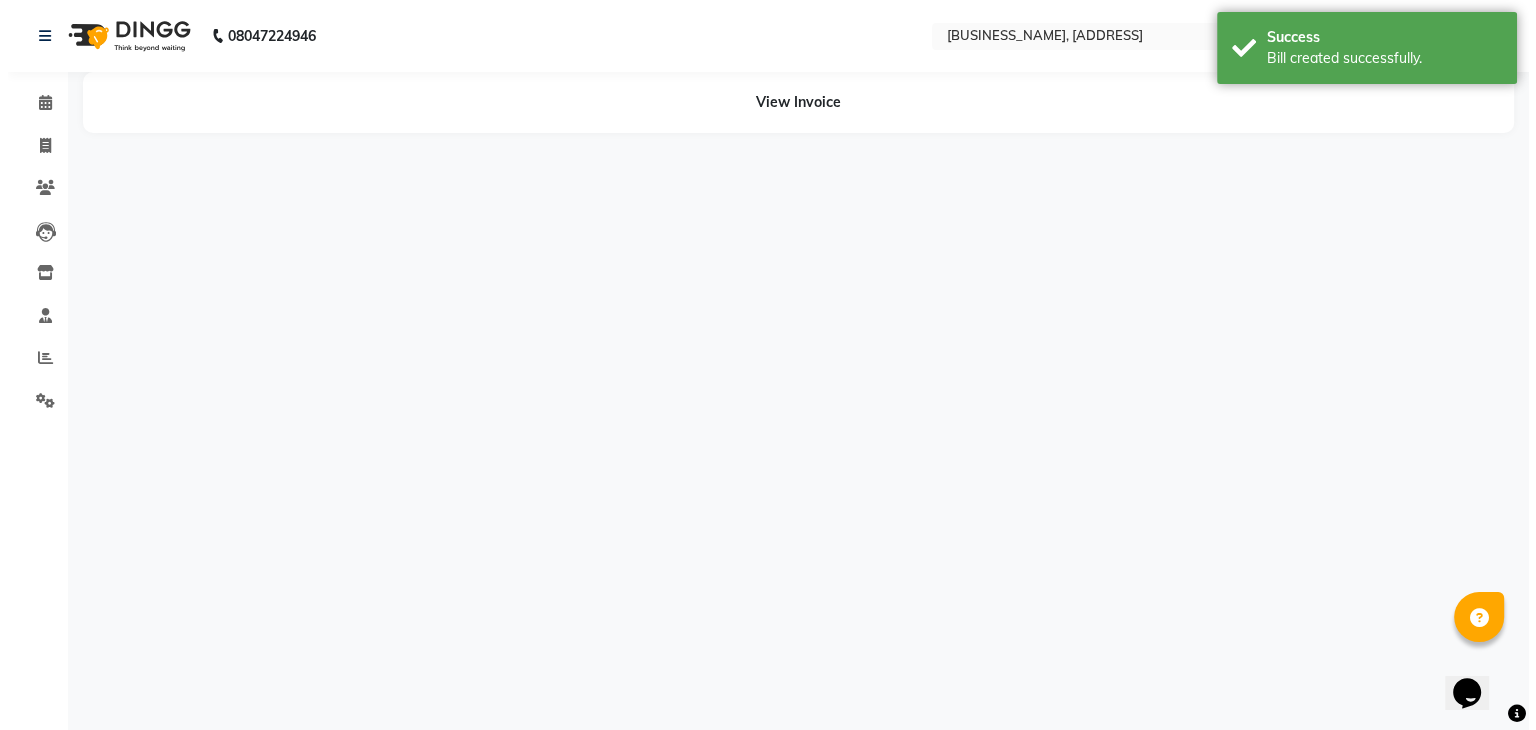 scroll, scrollTop: 0, scrollLeft: 0, axis: both 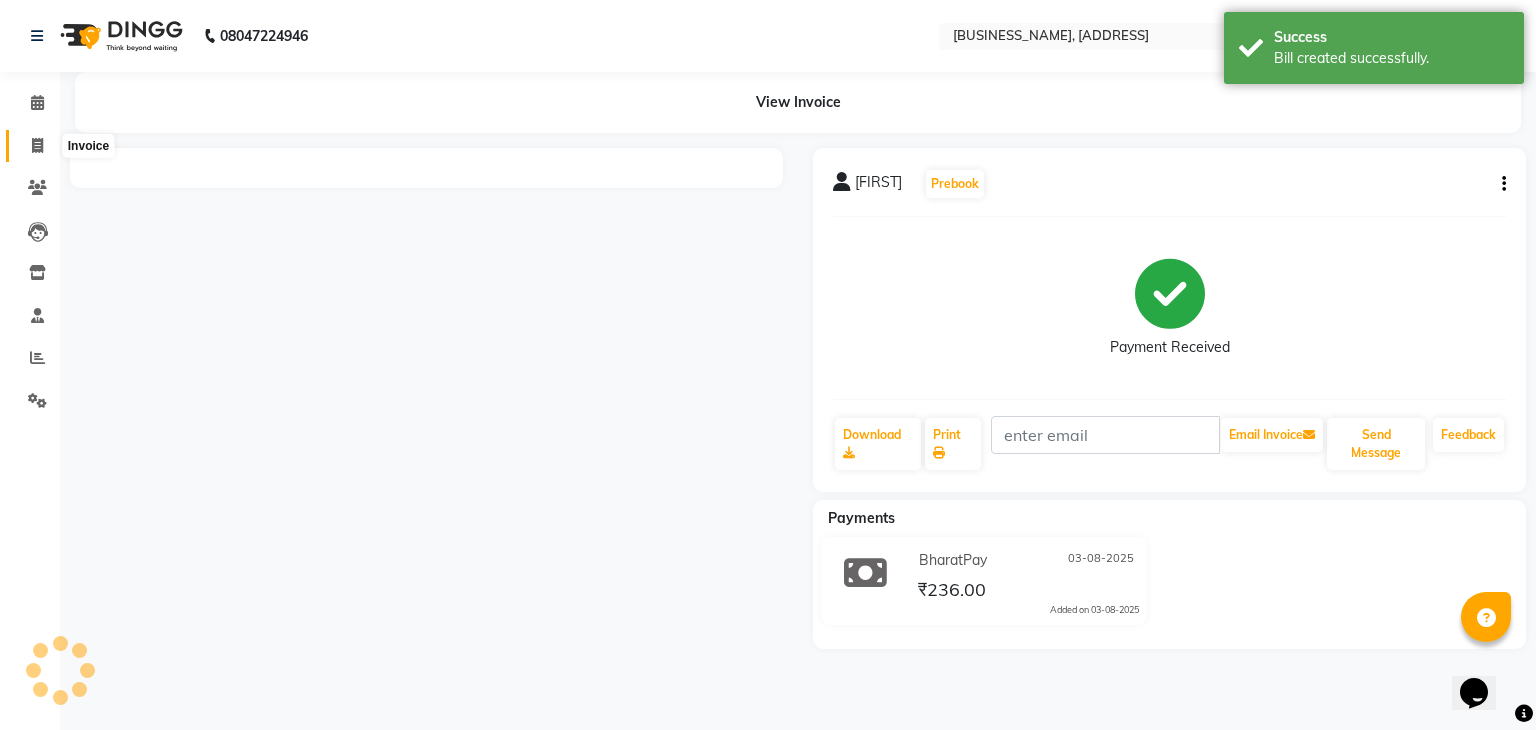 click 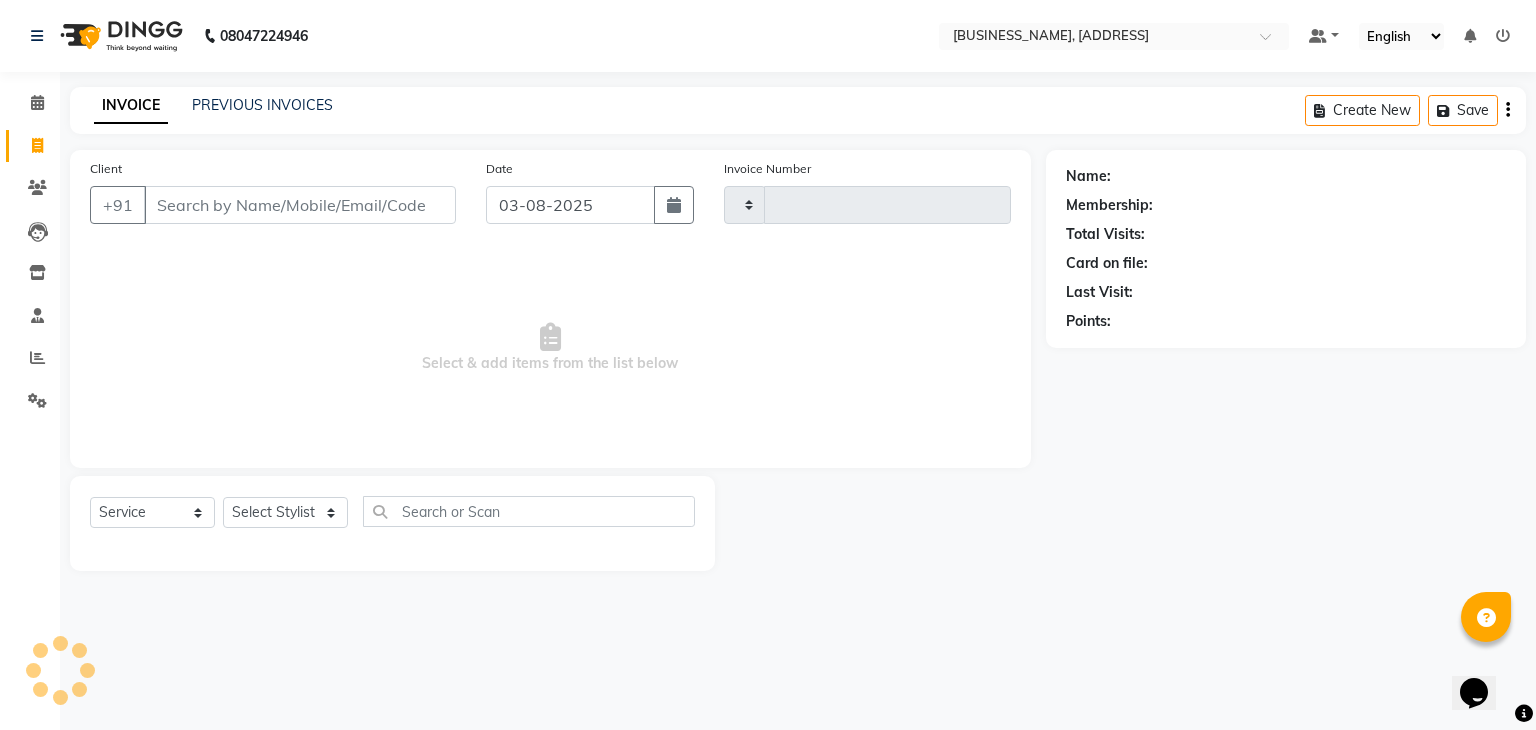 click on "Client" at bounding box center (300, 205) 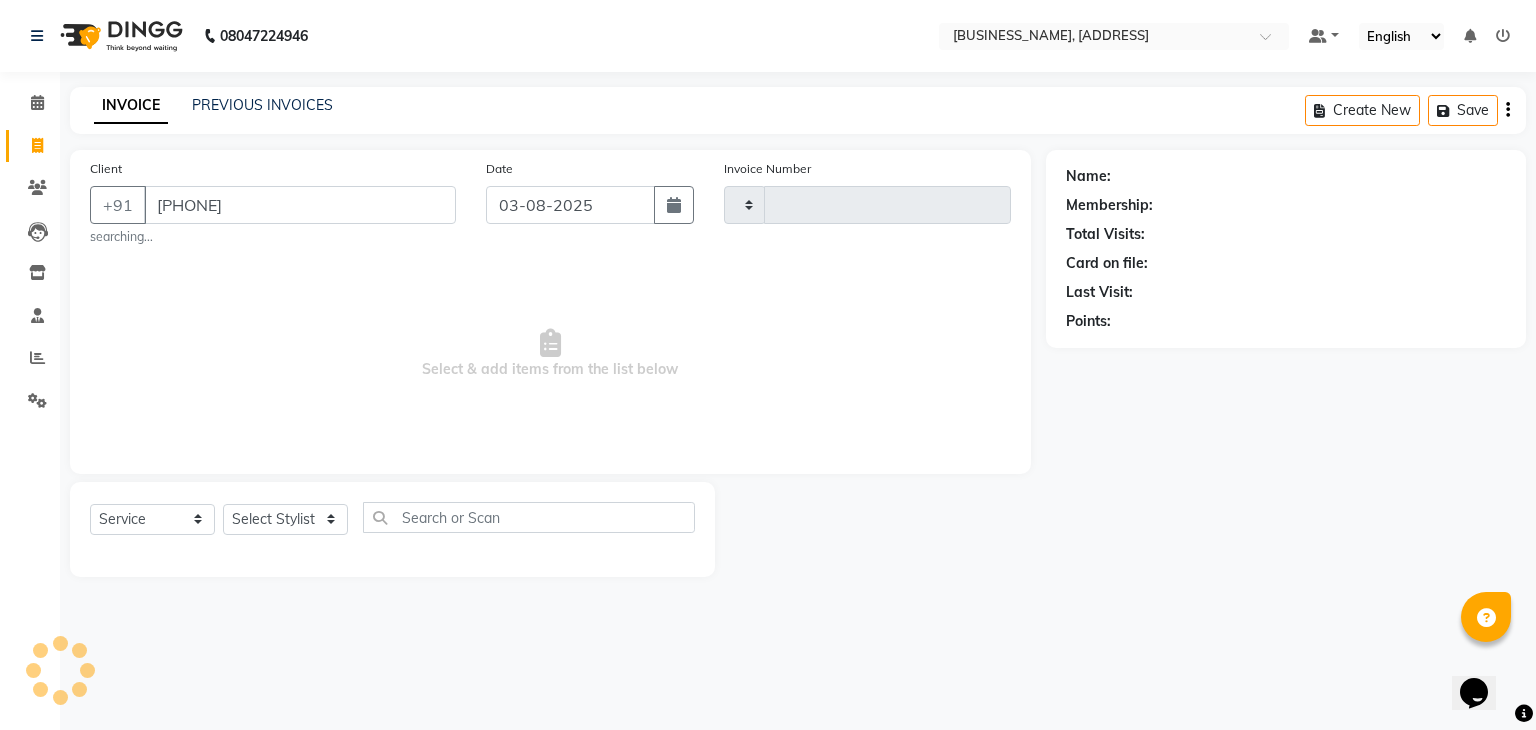 type on "83081" 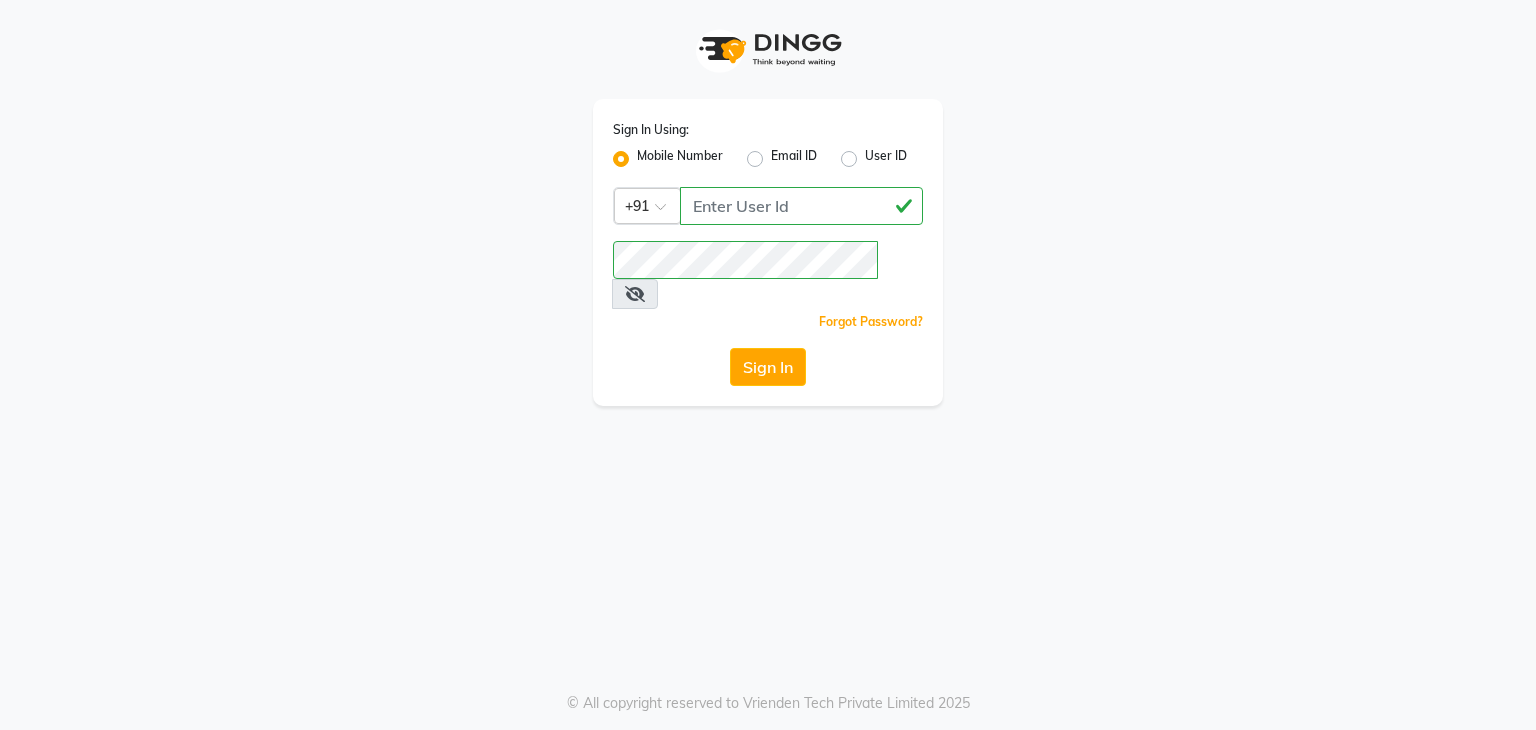 scroll, scrollTop: 0, scrollLeft: 0, axis: both 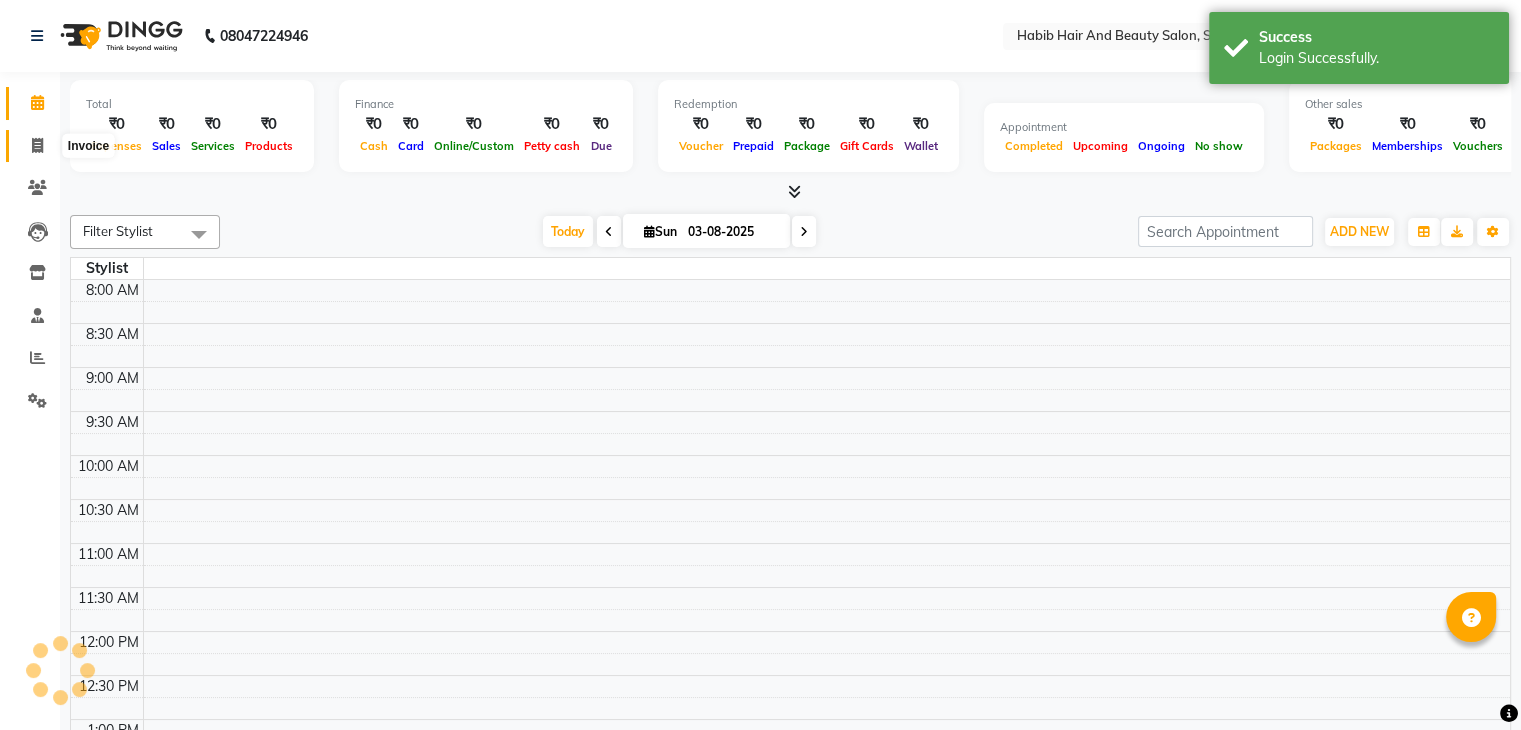 click 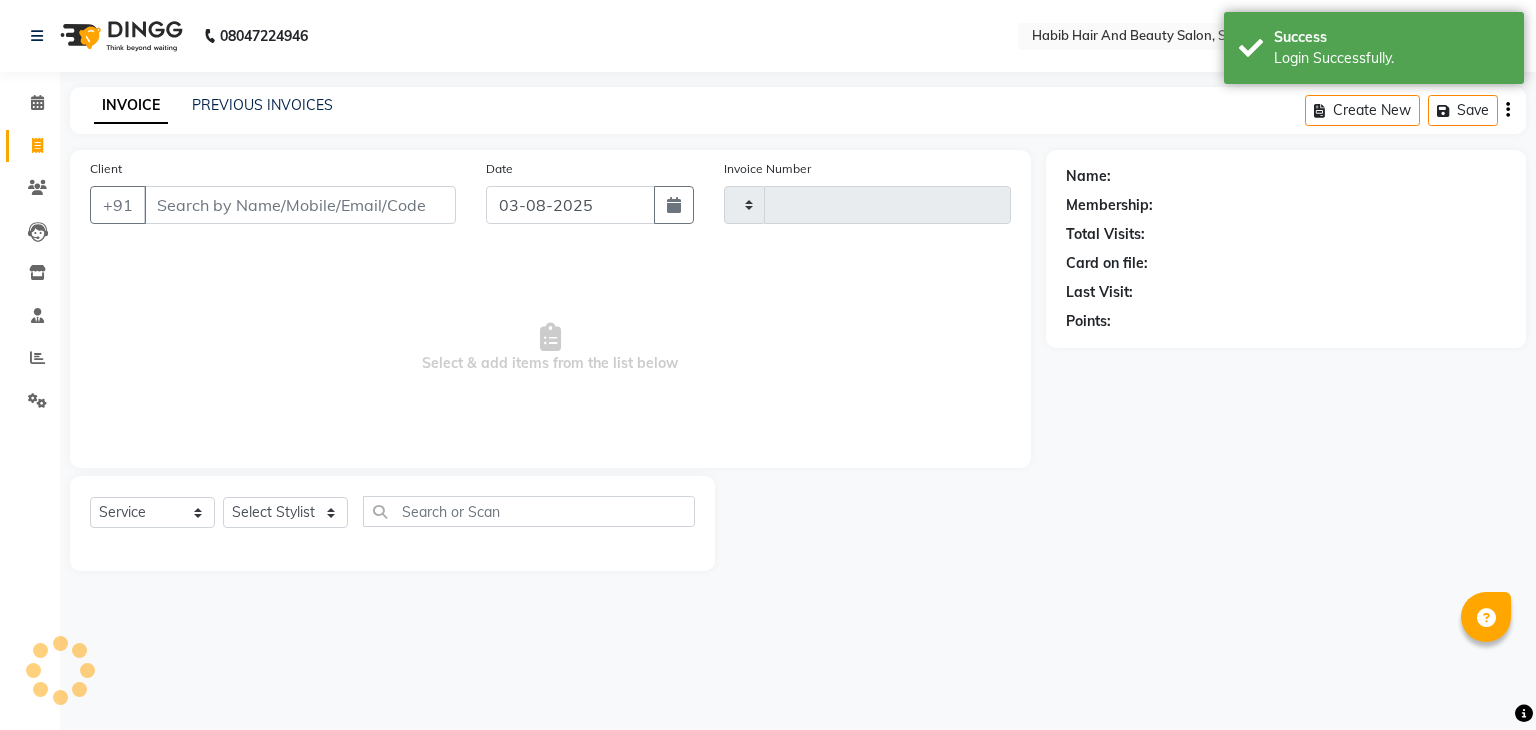click on "Client" at bounding box center [300, 205] 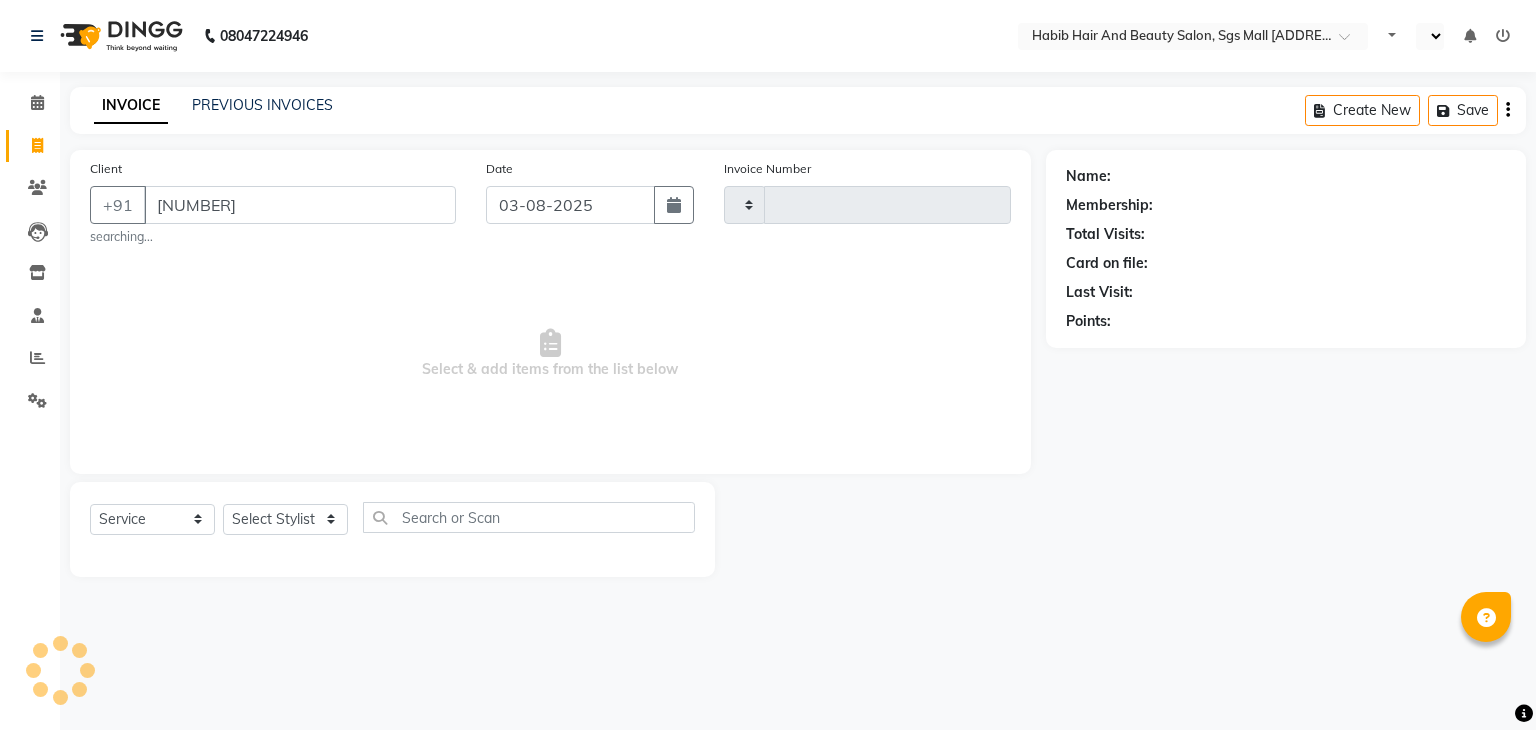 type on "[PHONE]" 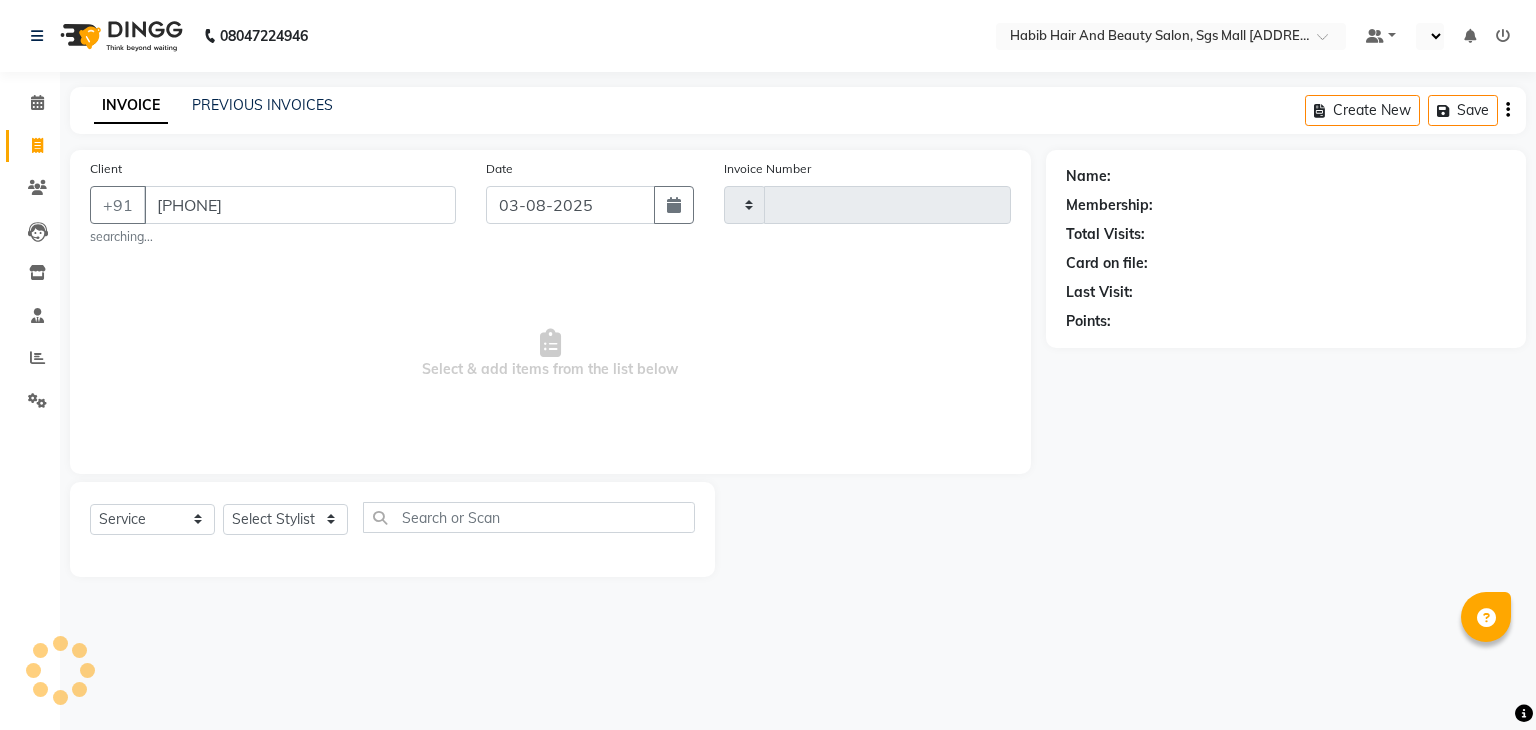select on "en" 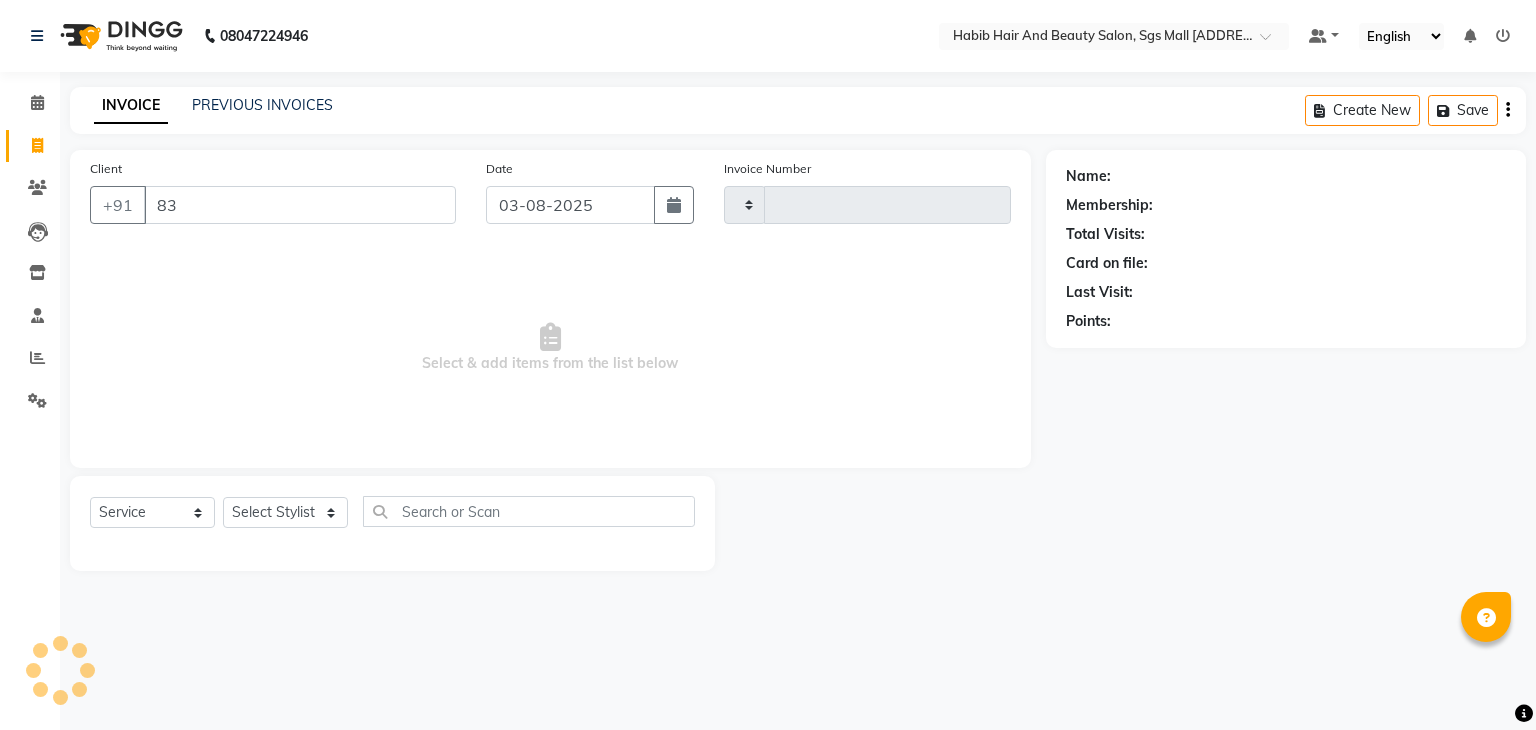 type on "8" 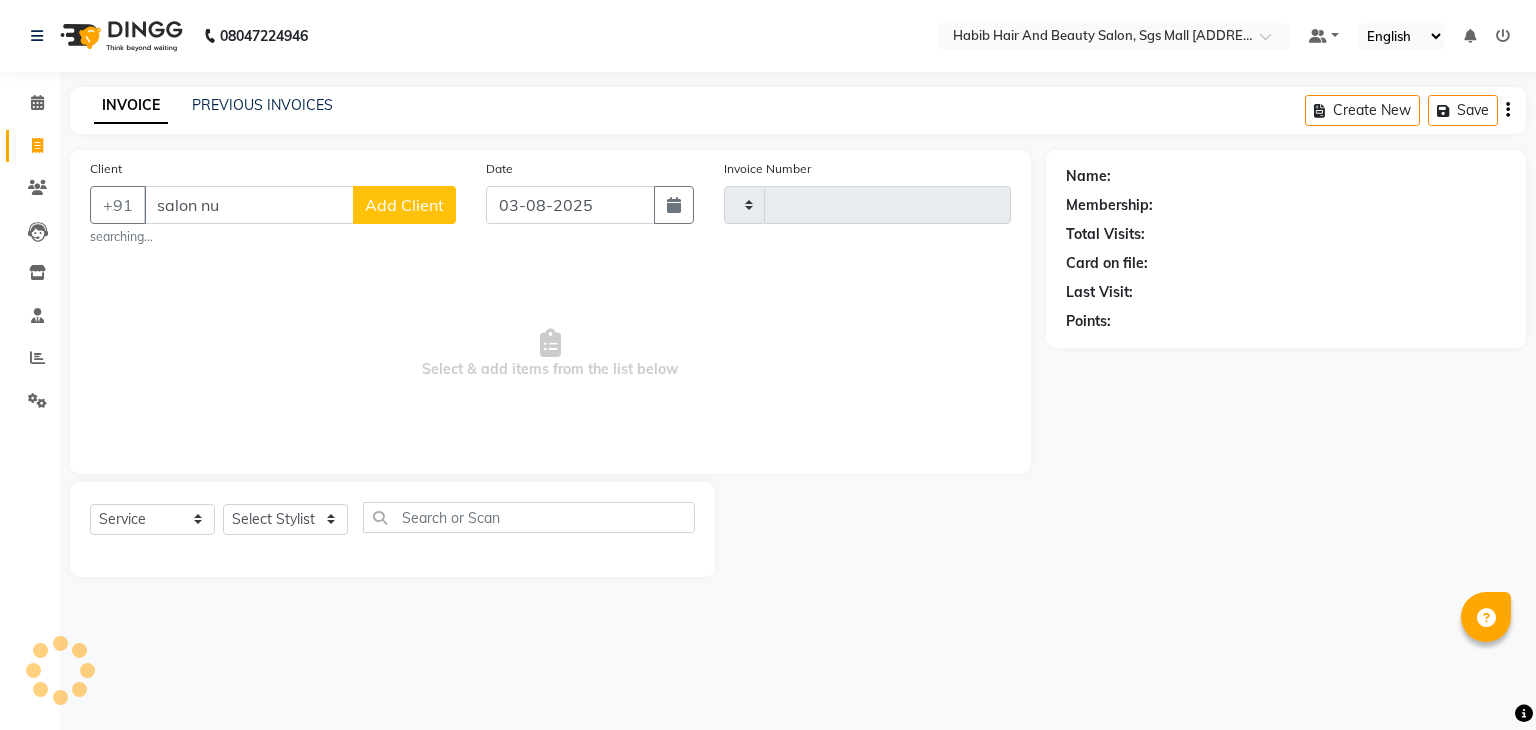 type on "salon num" 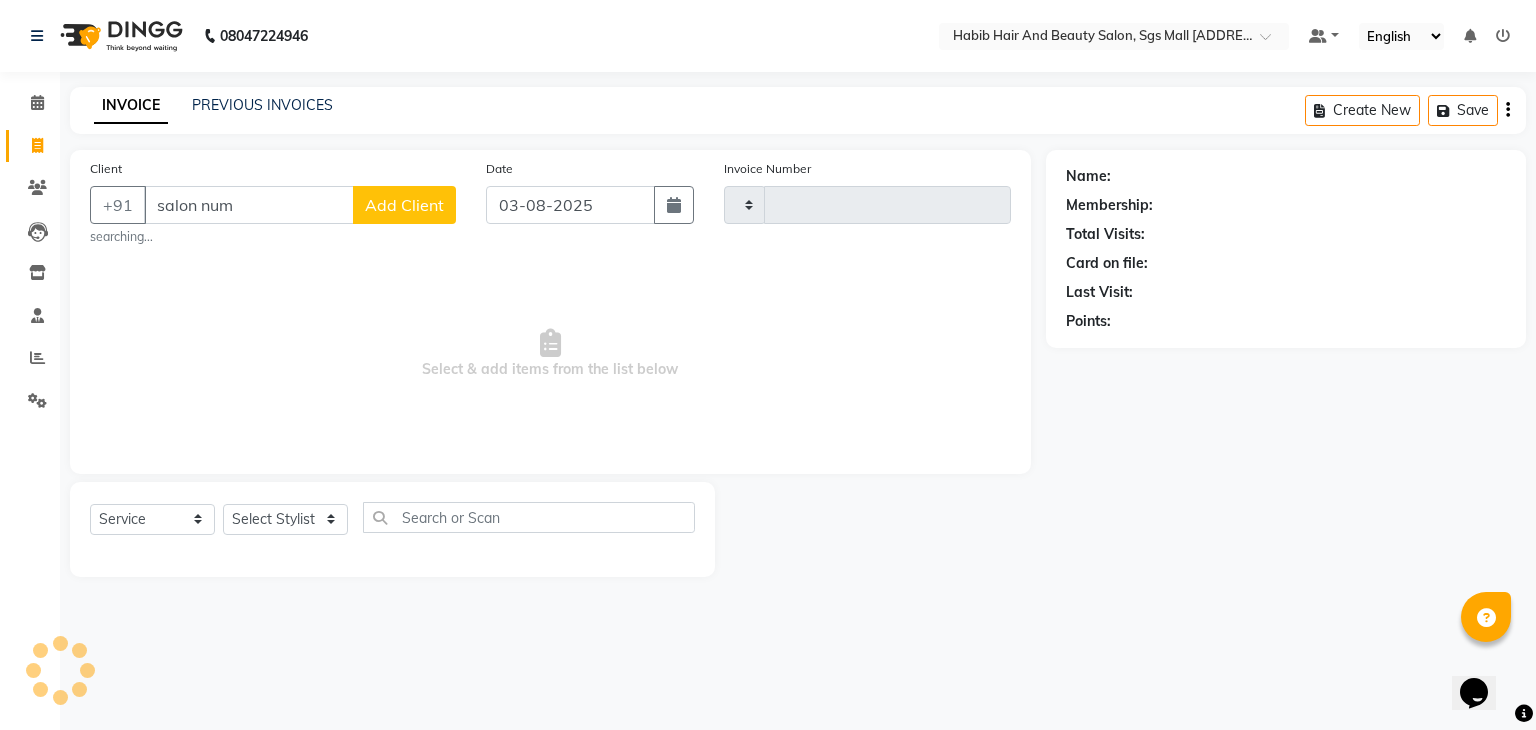 scroll, scrollTop: 0, scrollLeft: 0, axis: both 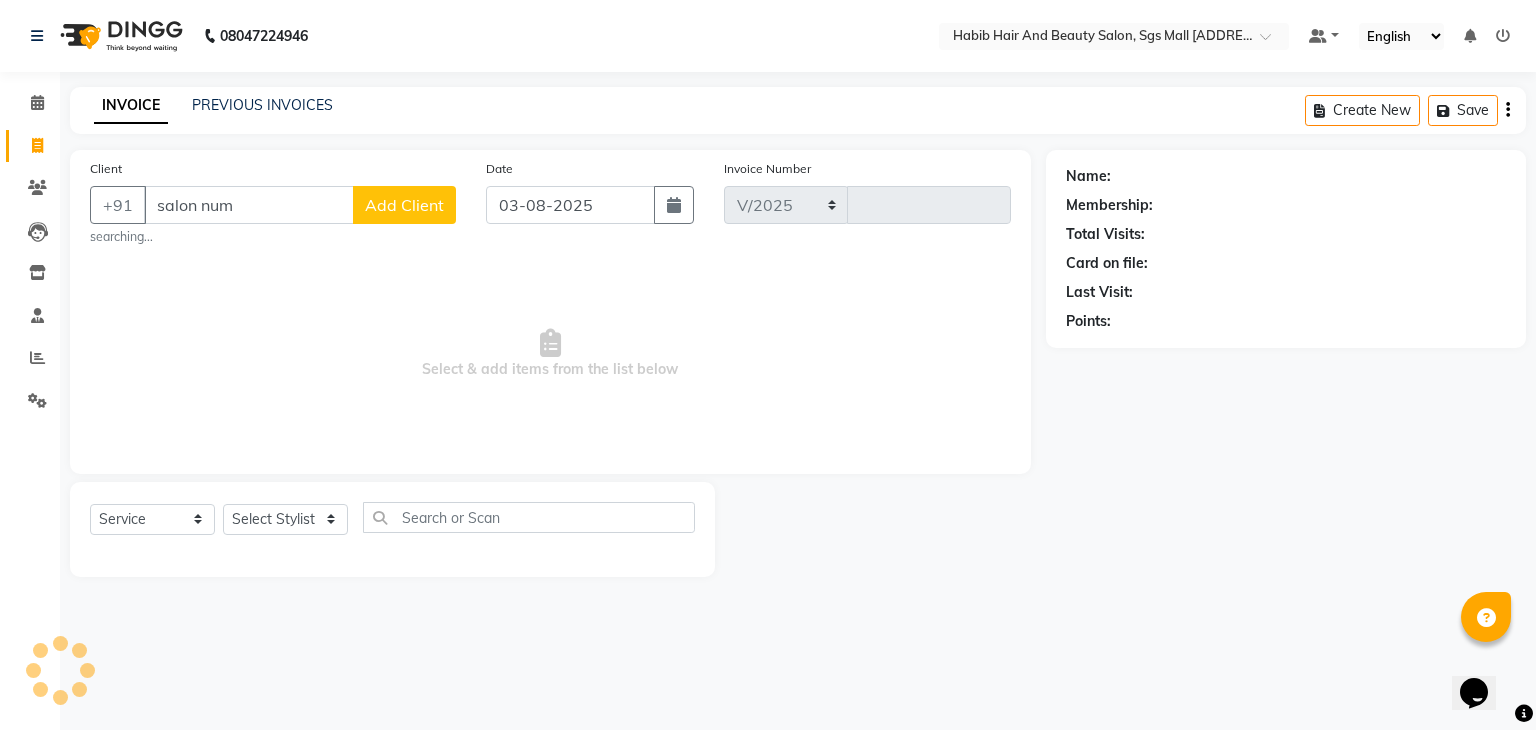select on "8362" 